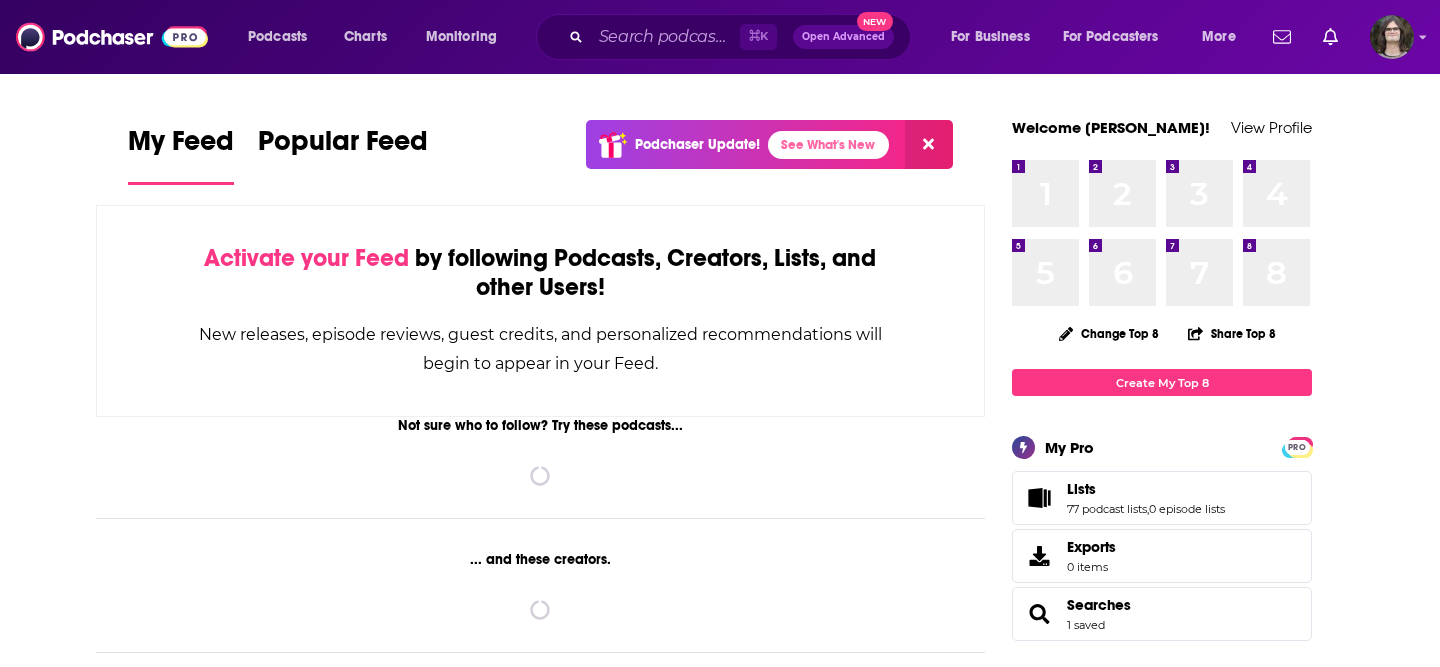 scroll, scrollTop: 0, scrollLeft: 0, axis: both 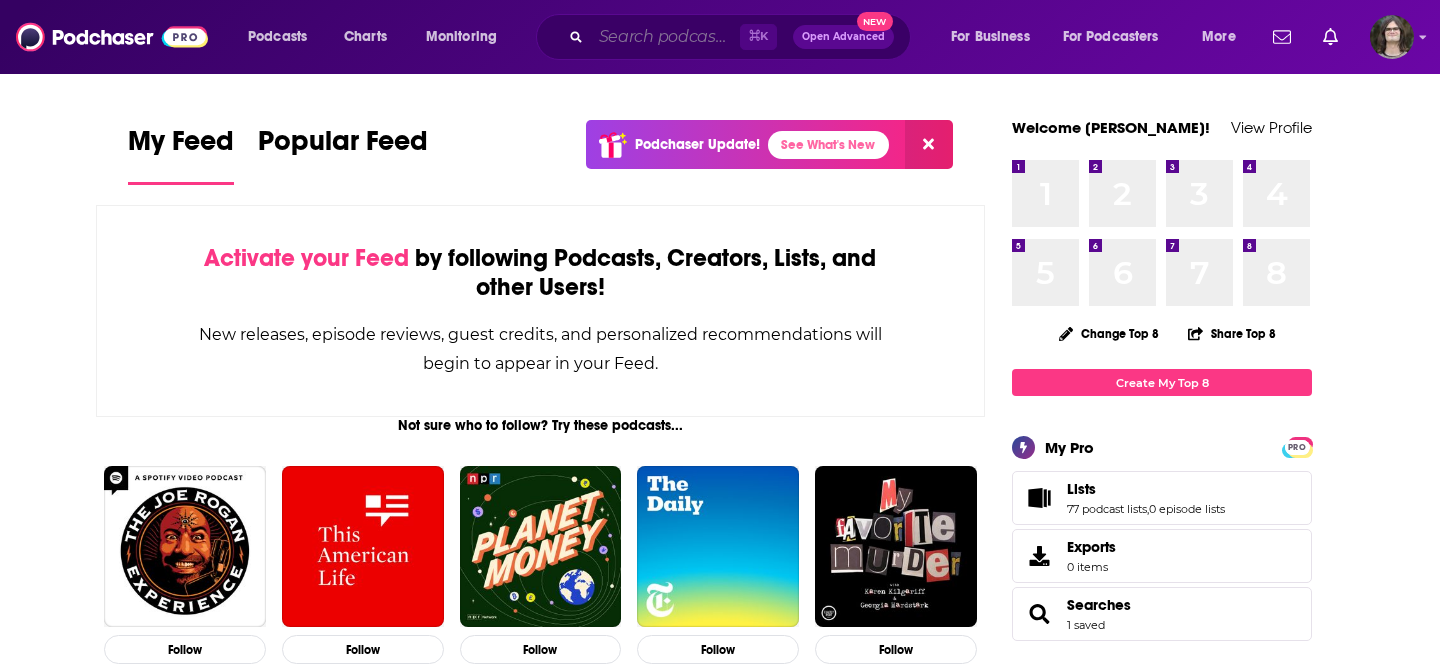 click at bounding box center (665, 37) 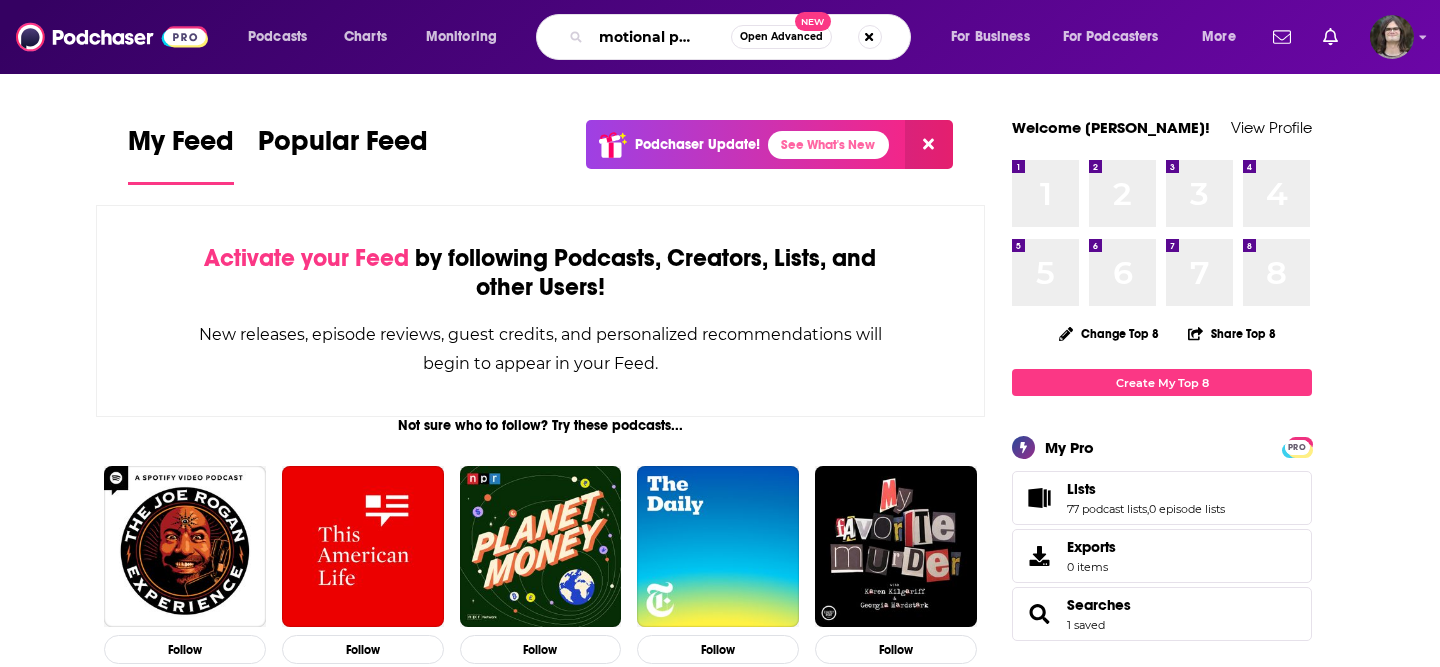 scroll, scrollTop: 0, scrollLeft: 38, axis: horizontal 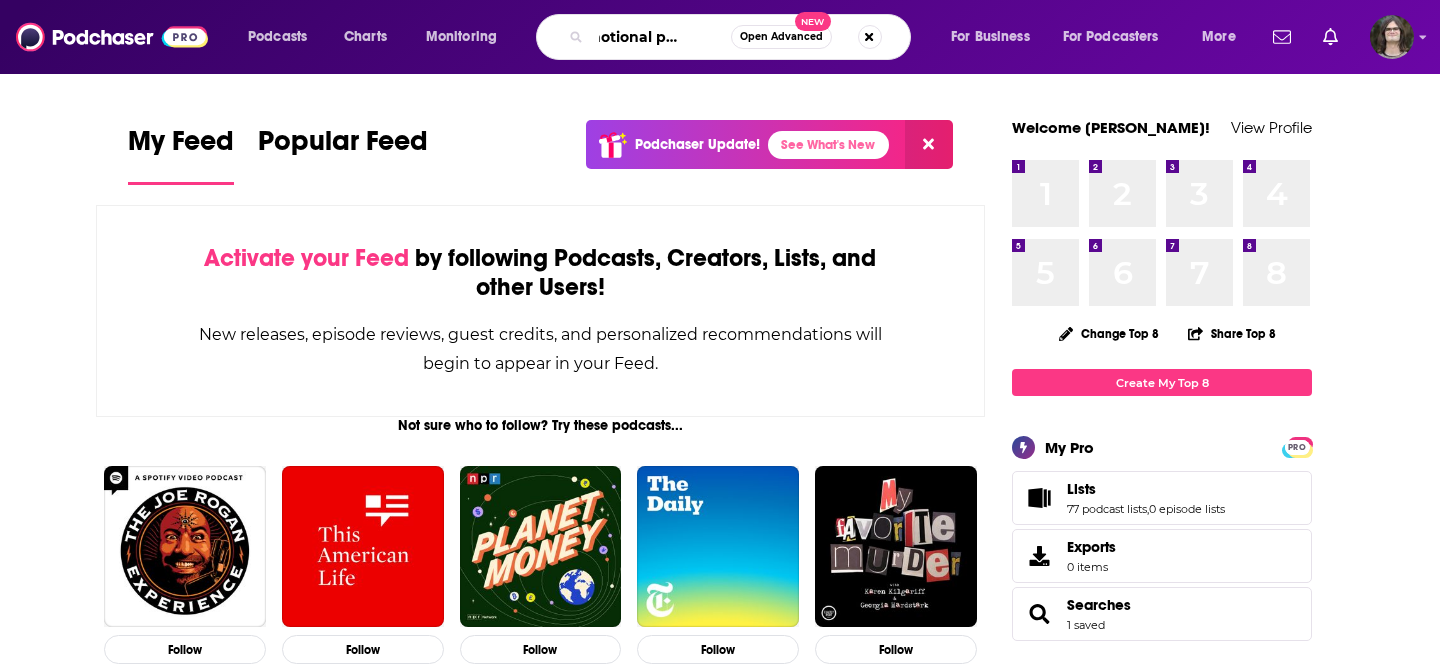 type on "promotional products" 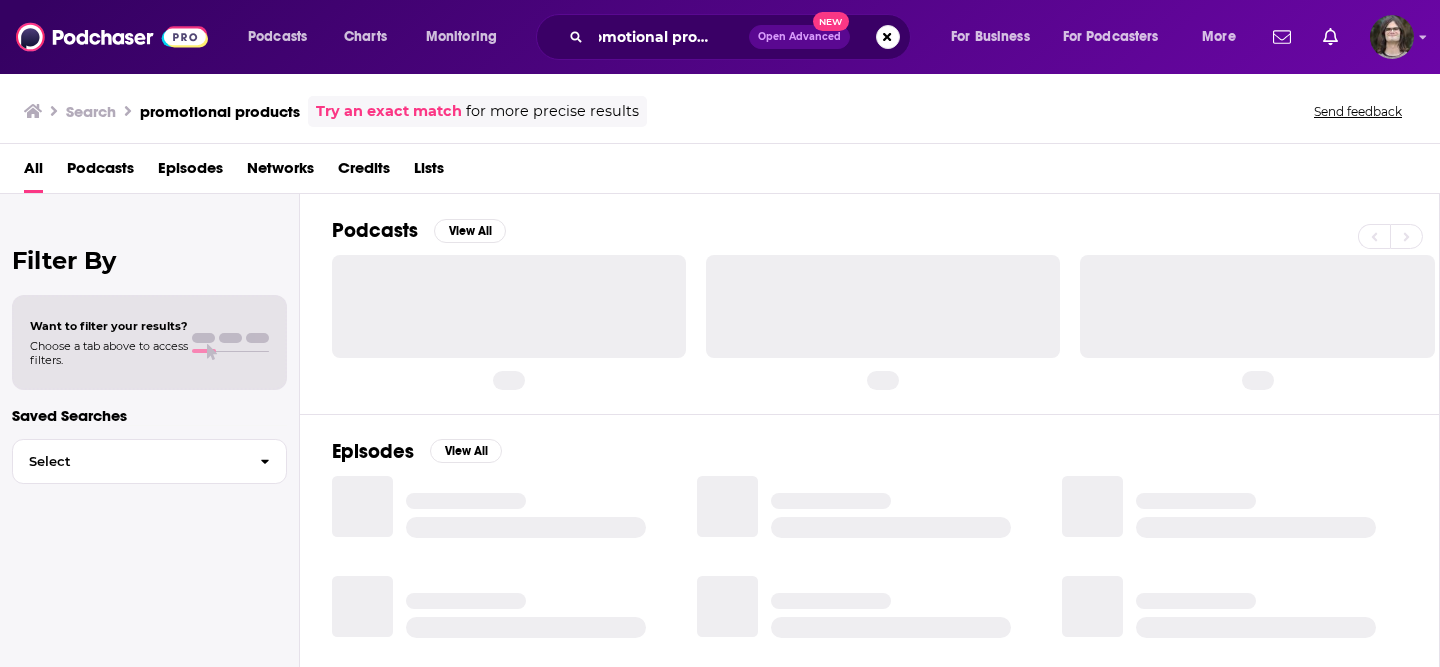 scroll, scrollTop: 0, scrollLeft: 0, axis: both 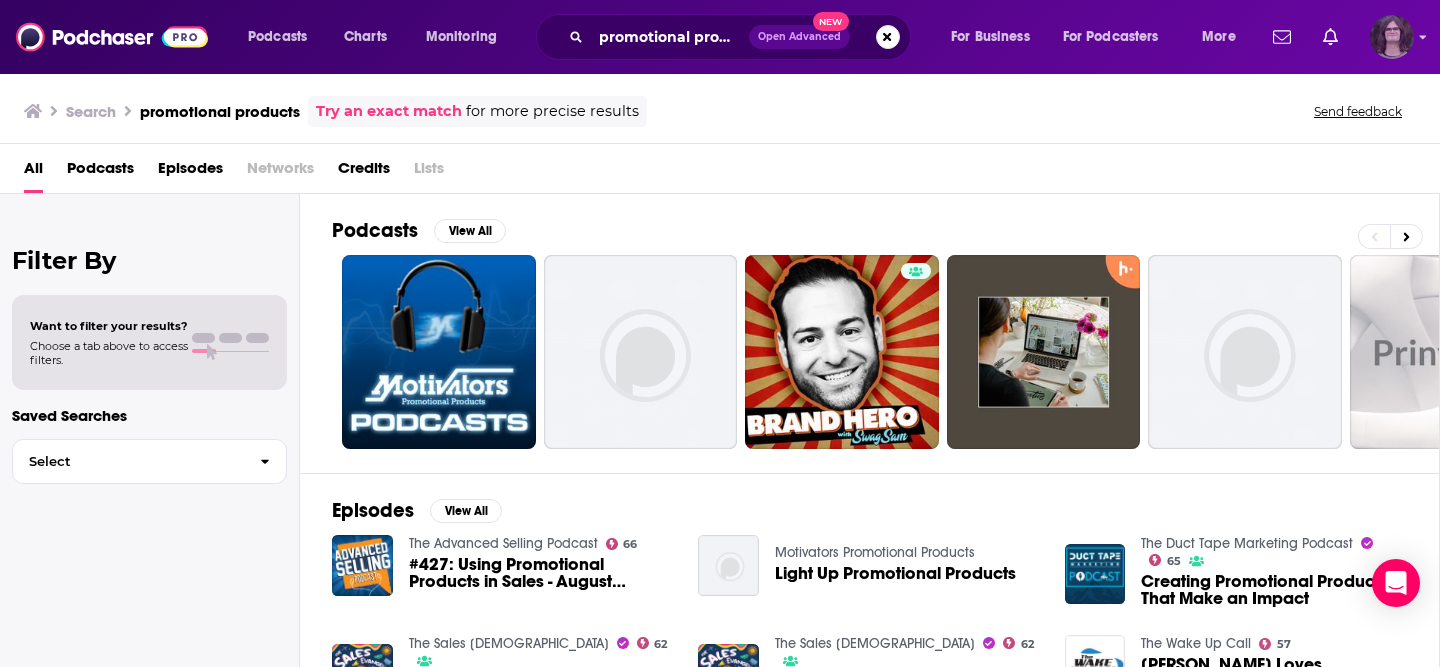 click at bounding box center (1392, 37) 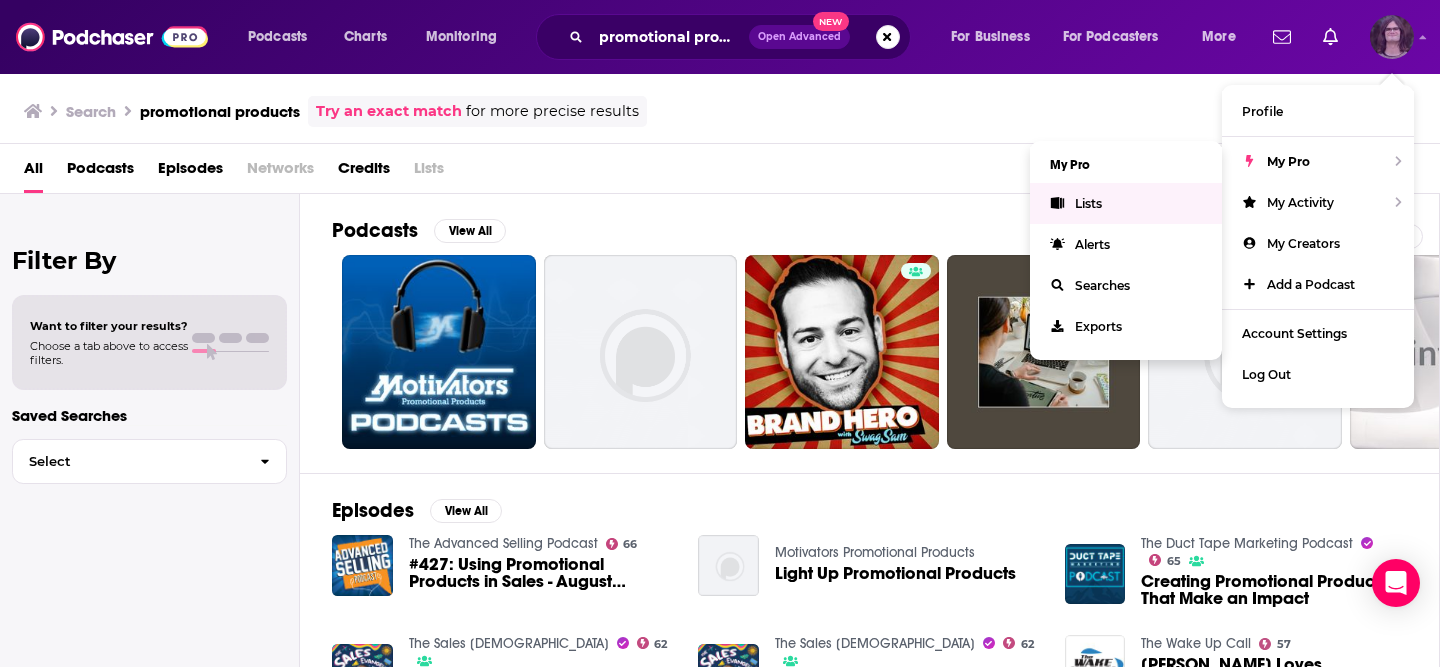 click on "Lists" at bounding box center (1126, 203) 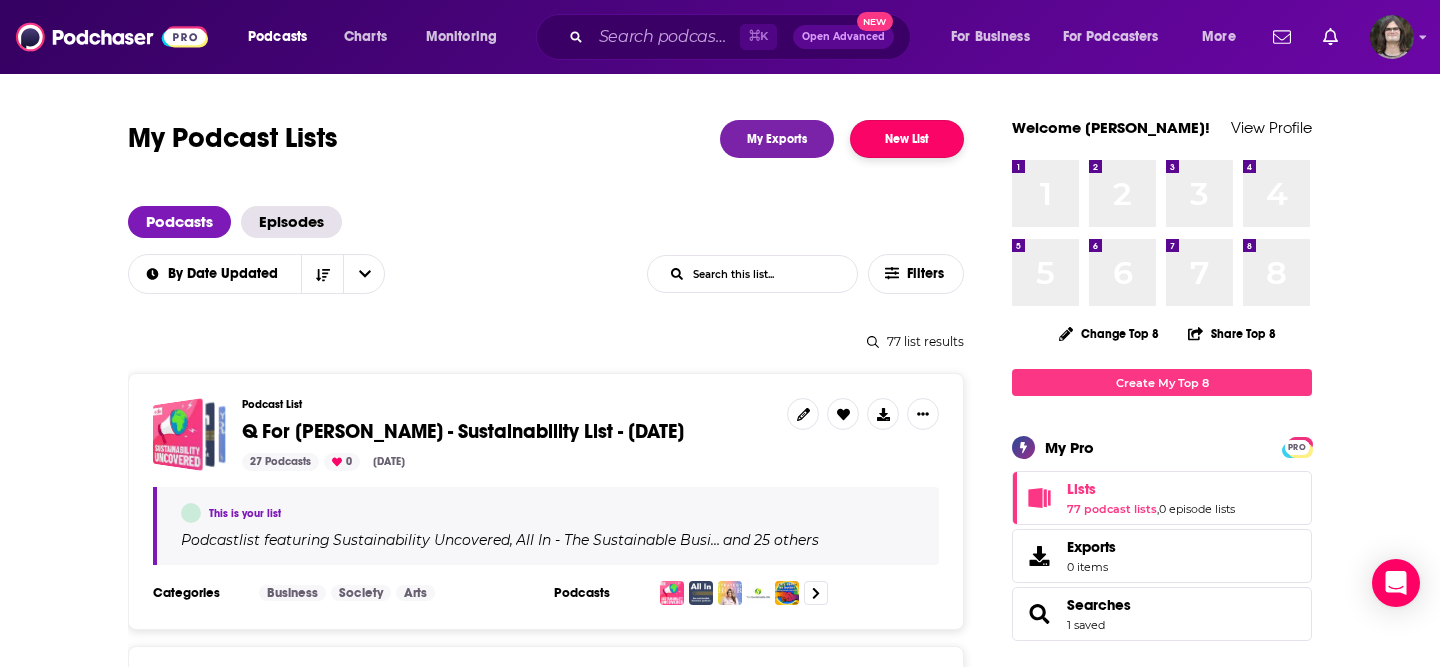 click on "New List" at bounding box center (907, 139) 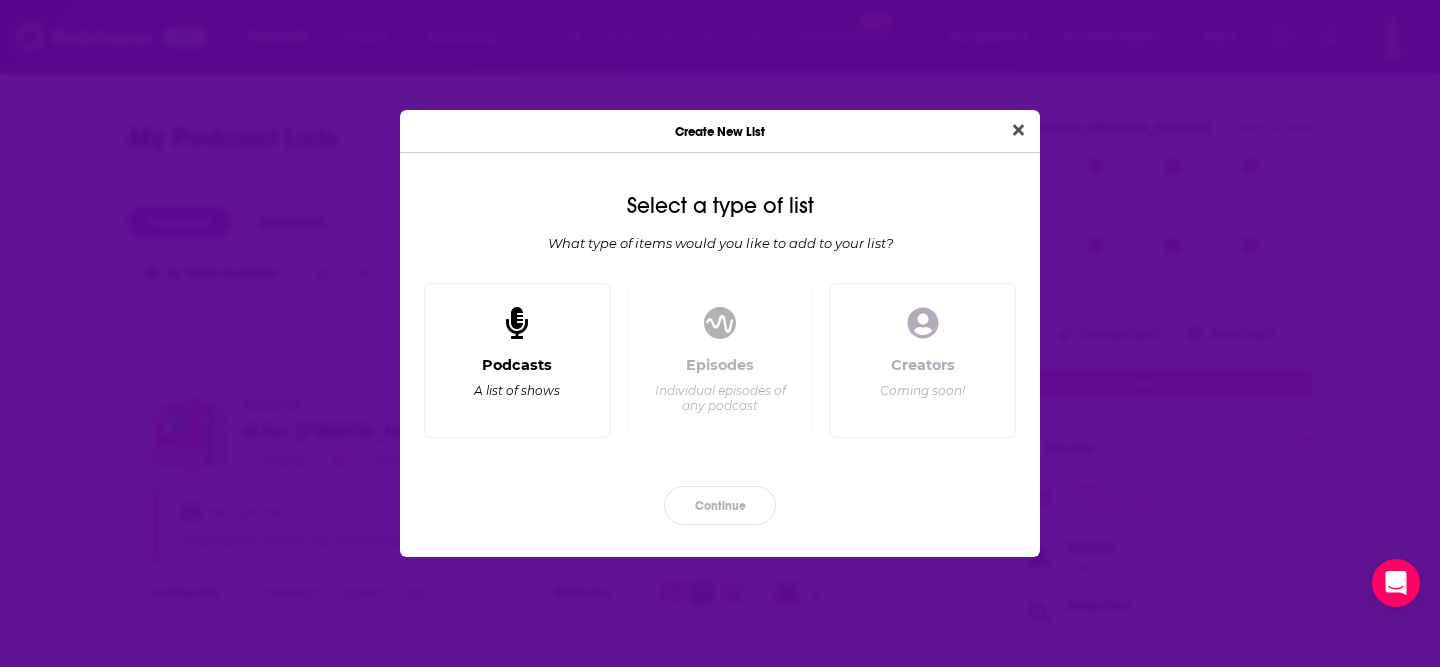 click on "Podcasts A list of shows" at bounding box center (517, 389) 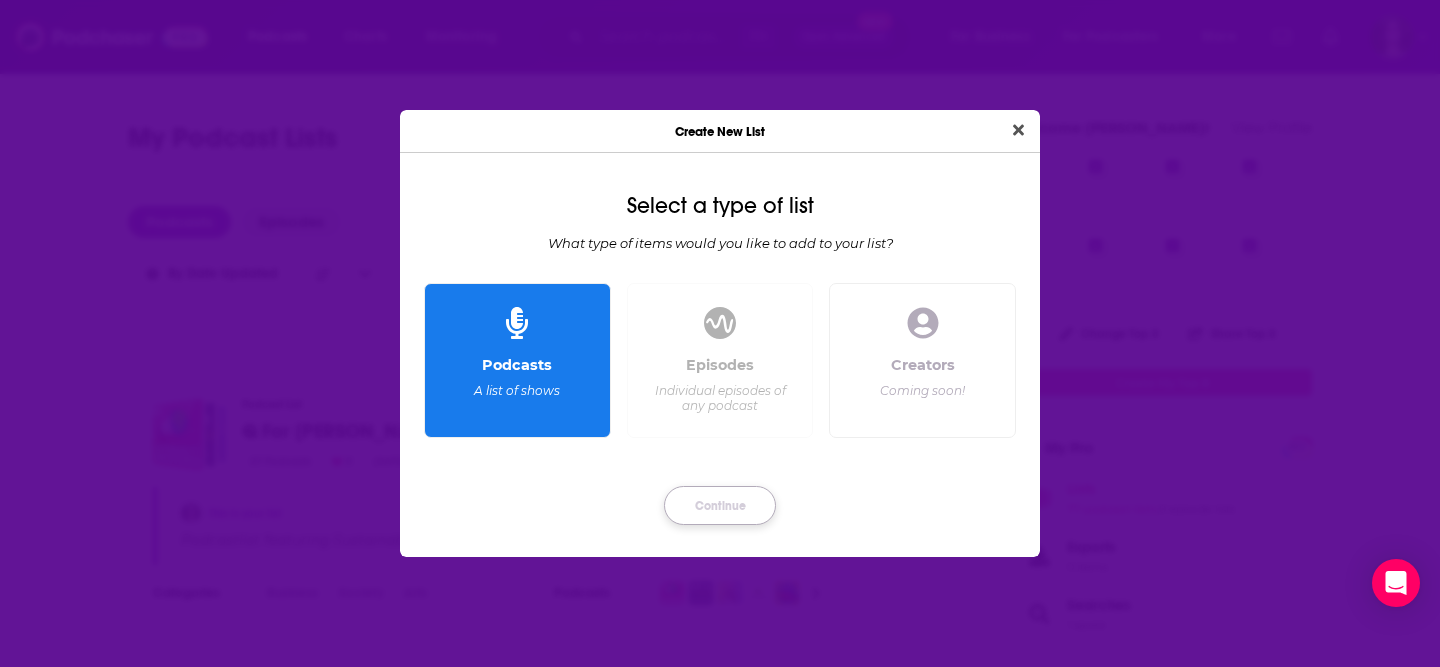 click on "Continue" at bounding box center [720, 505] 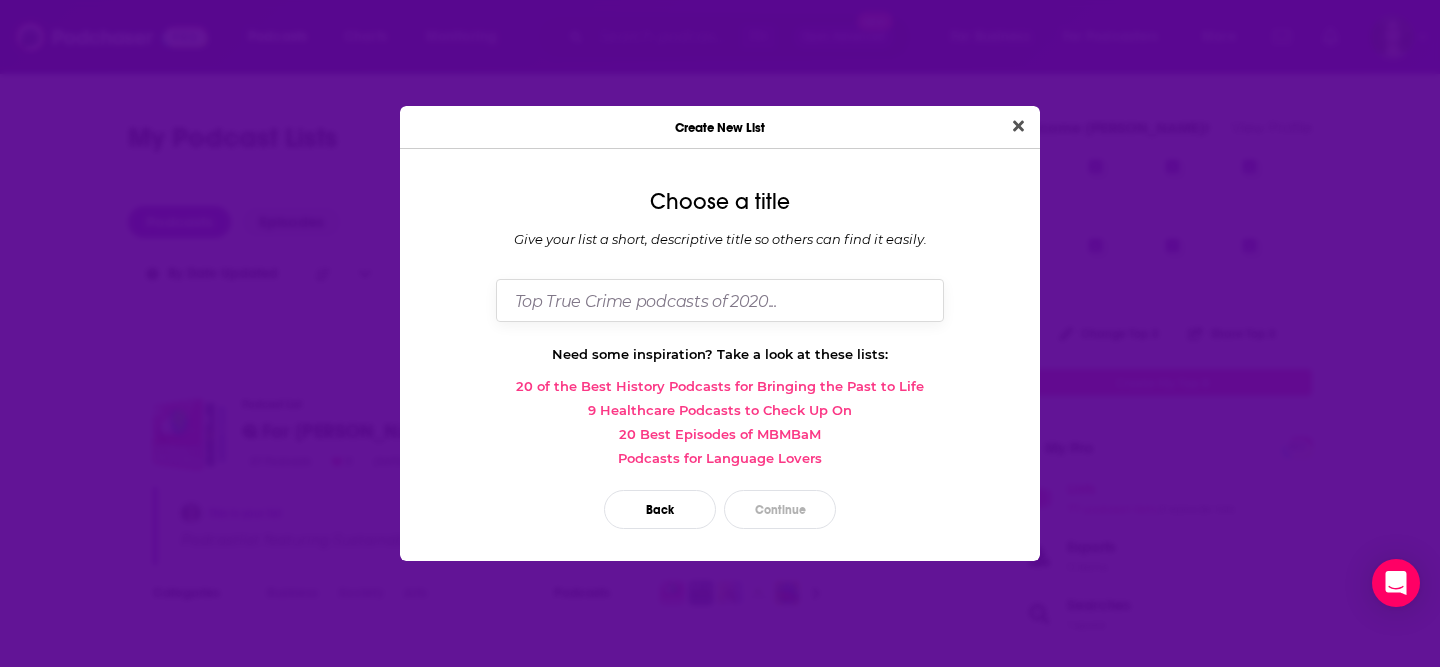 click at bounding box center [720, 300] 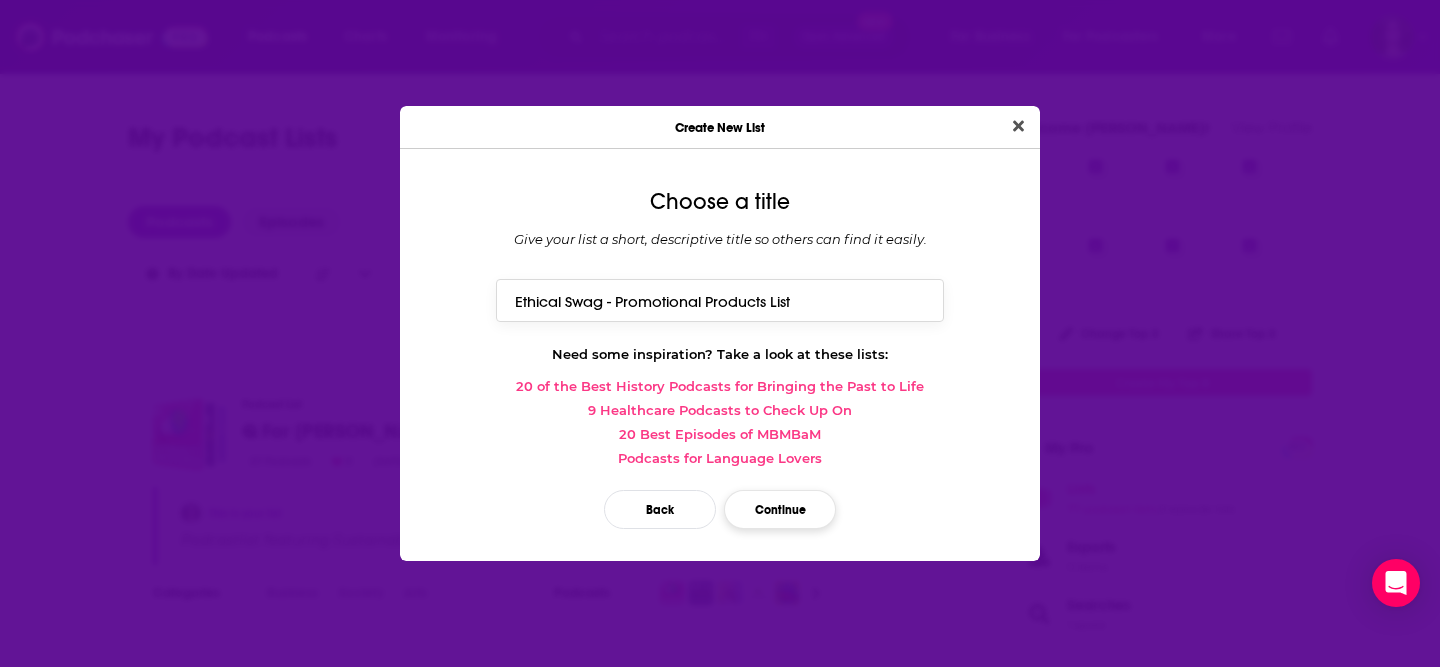 type on "Ethical Swag - Promotional Products List" 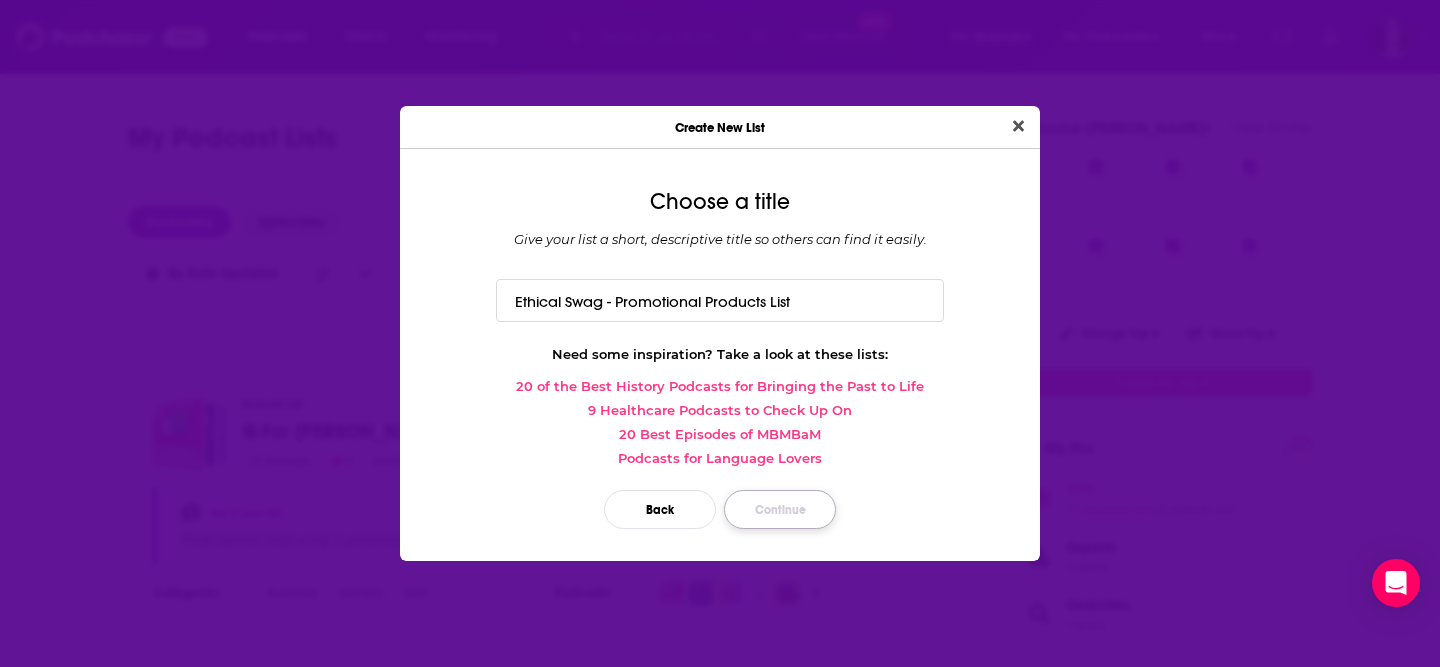 click on "Continue" at bounding box center (780, 509) 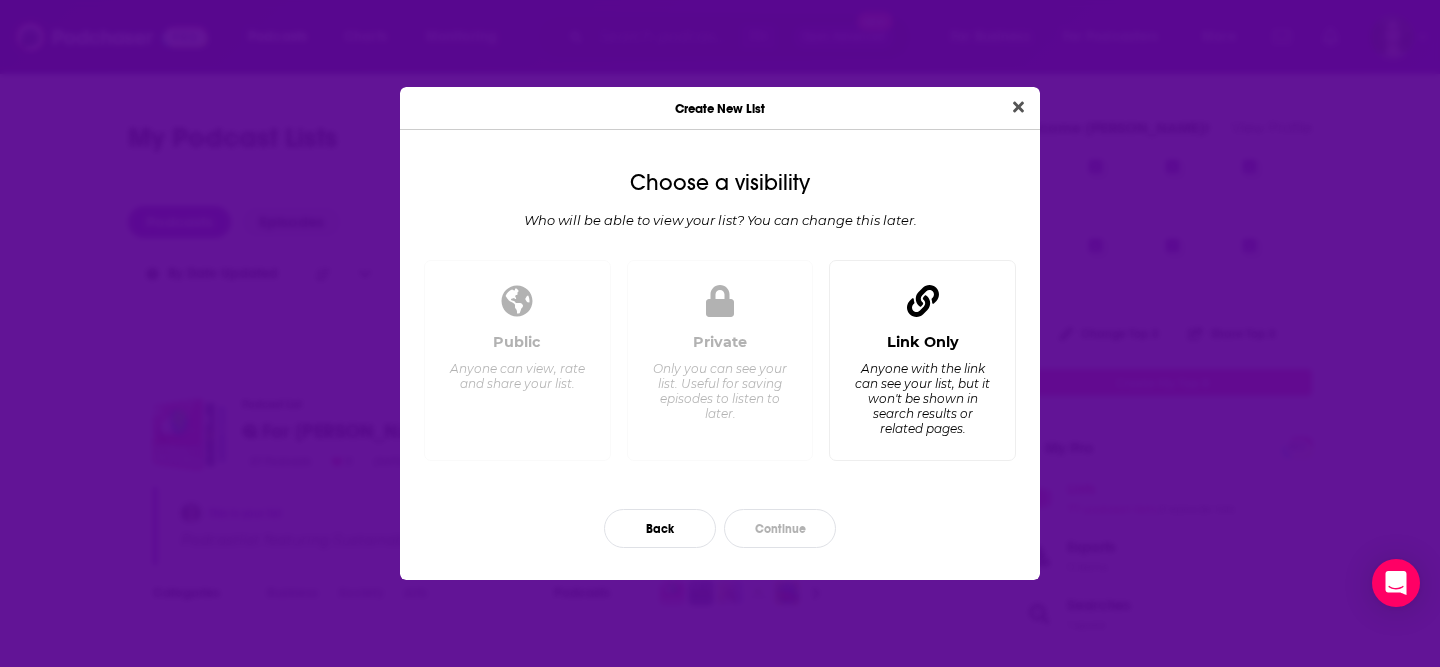 click on "Anyone with the link can see your list, but it won't be shown in search results or related pages." at bounding box center [922, 398] 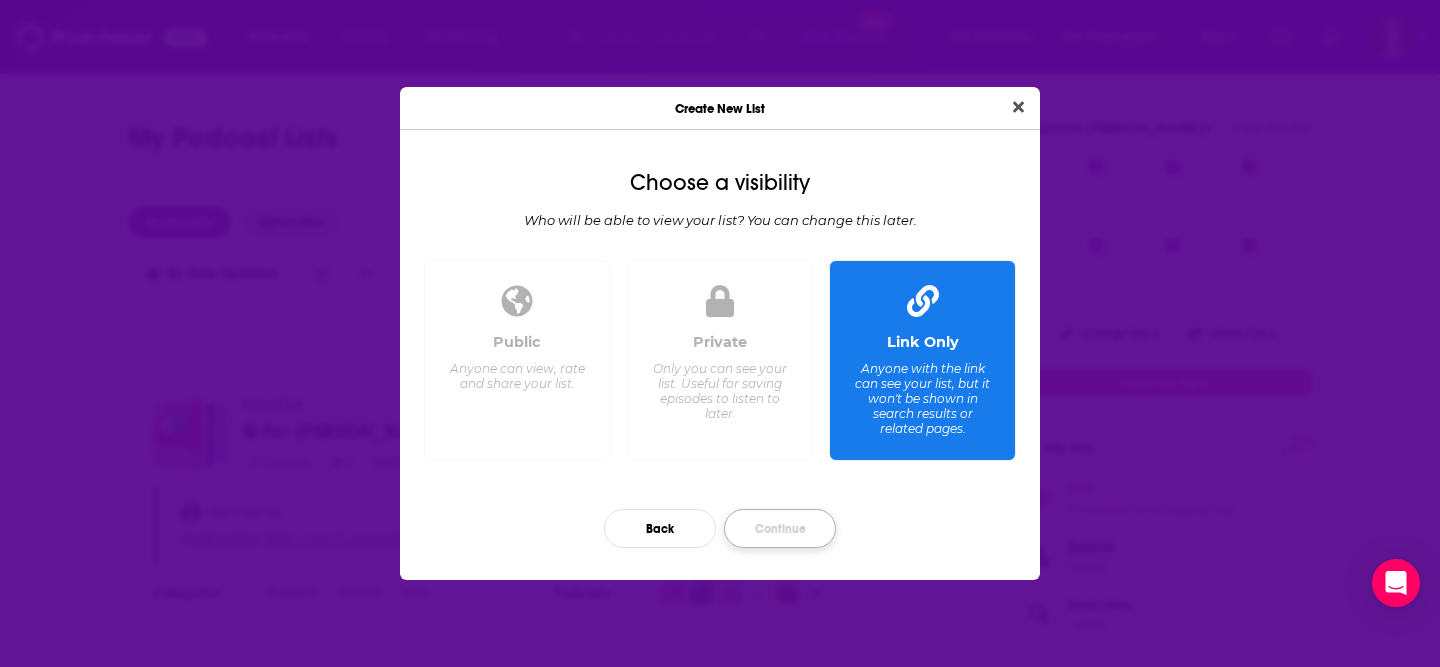 click on "Continue" at bounding box center [780, 528] 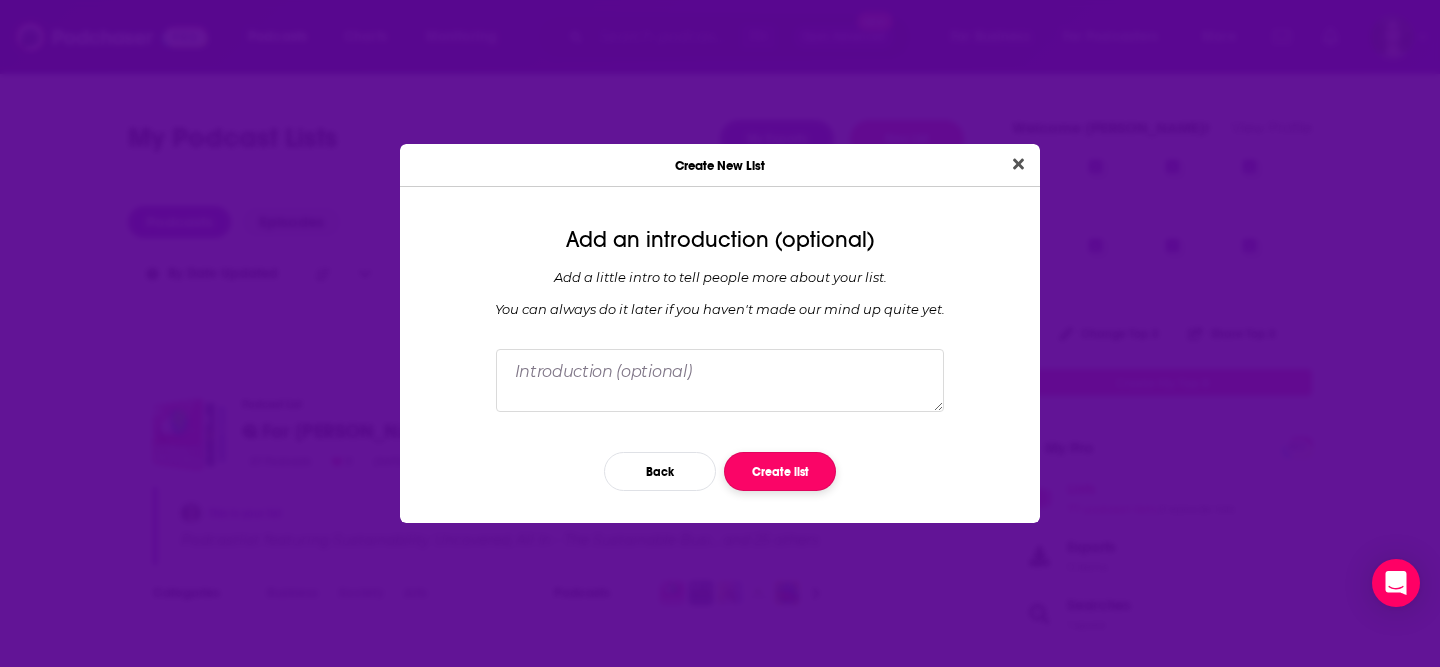 click on "Create list" at bounding box center (780, 471) 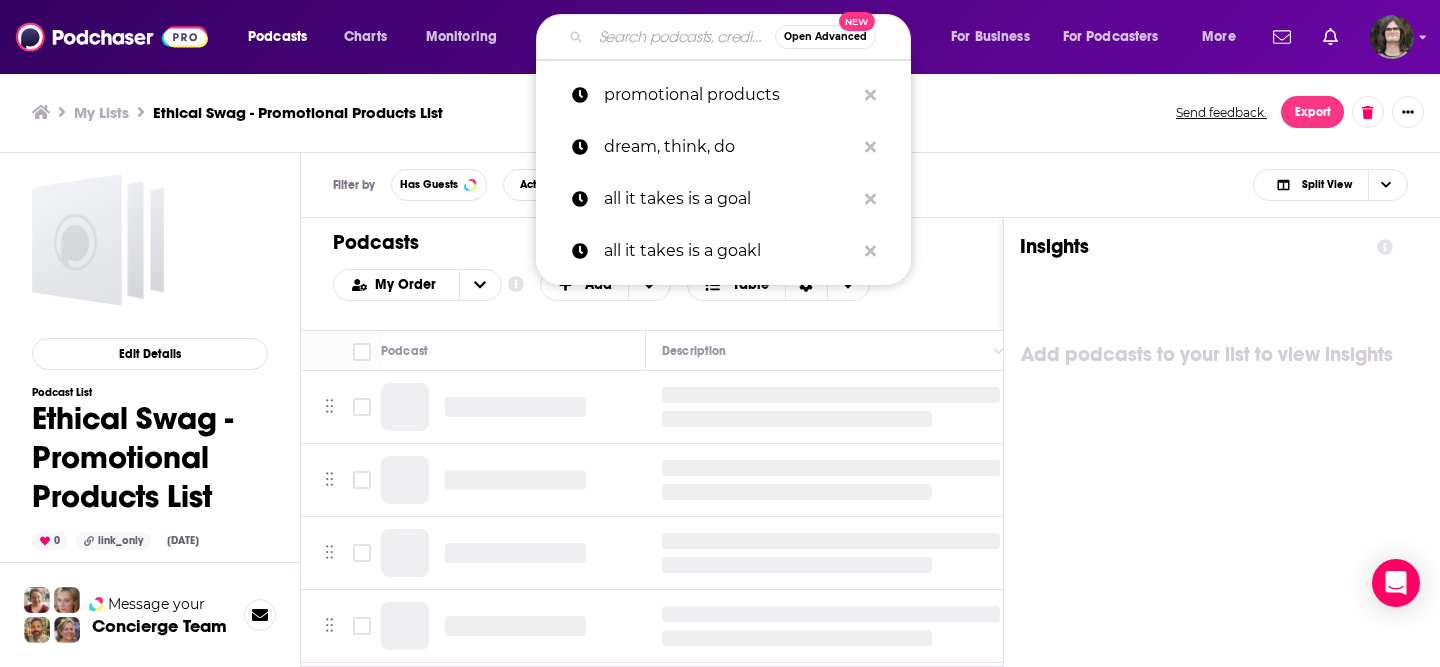 click at bounding box center [683, 37] 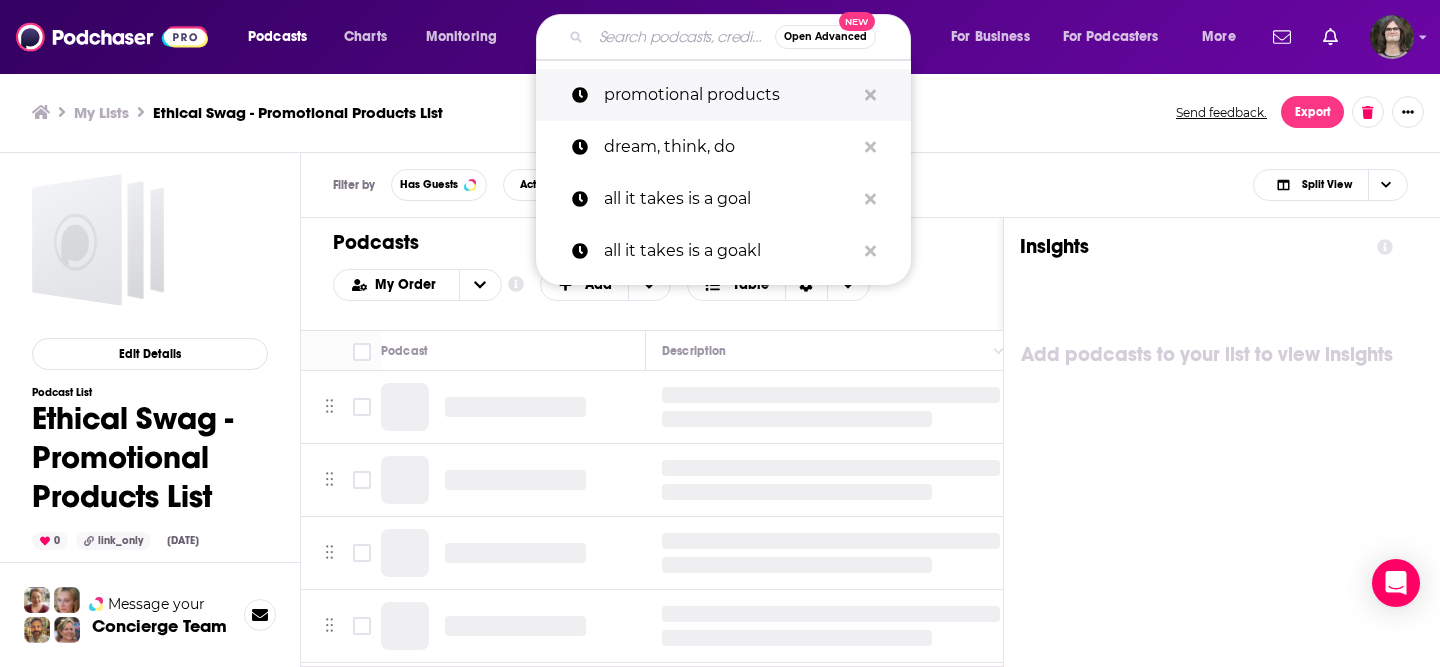 click on "promotional products" at bounding box center (729, 95) 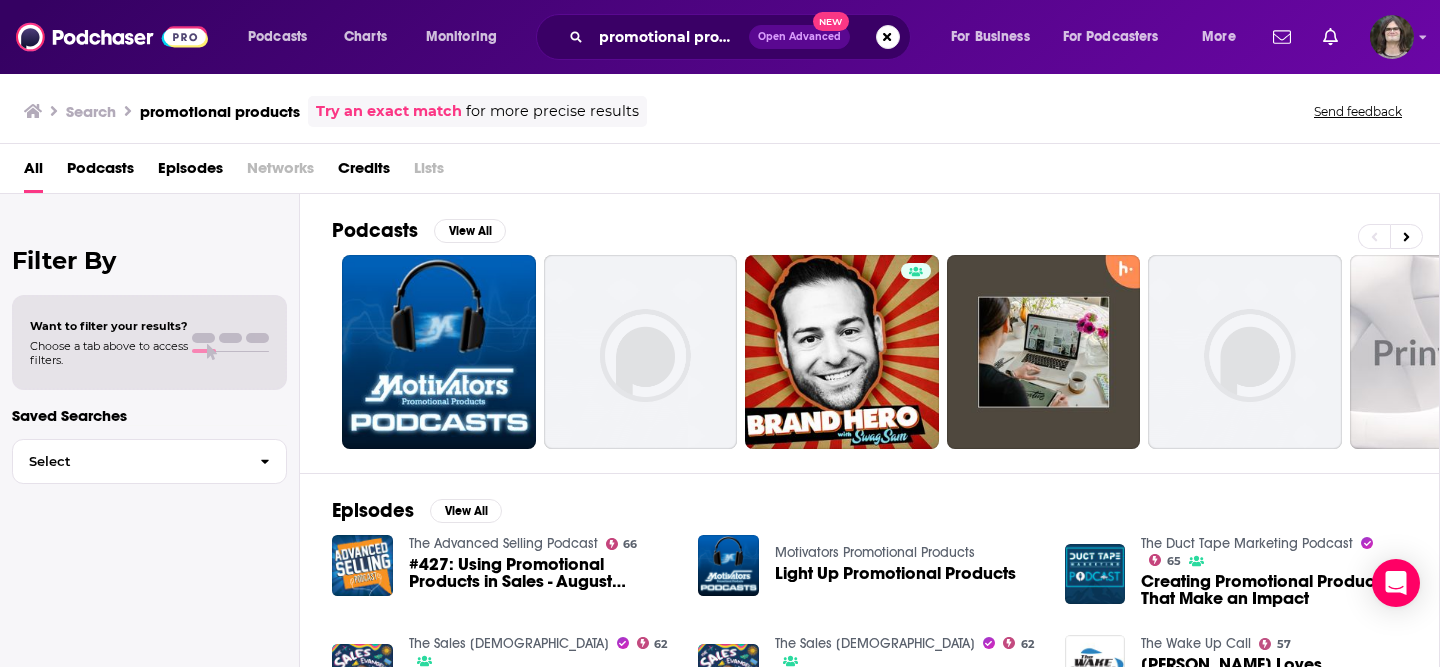 click on "Podcasts View All 36 + 86" at bounding box center [886, 333] 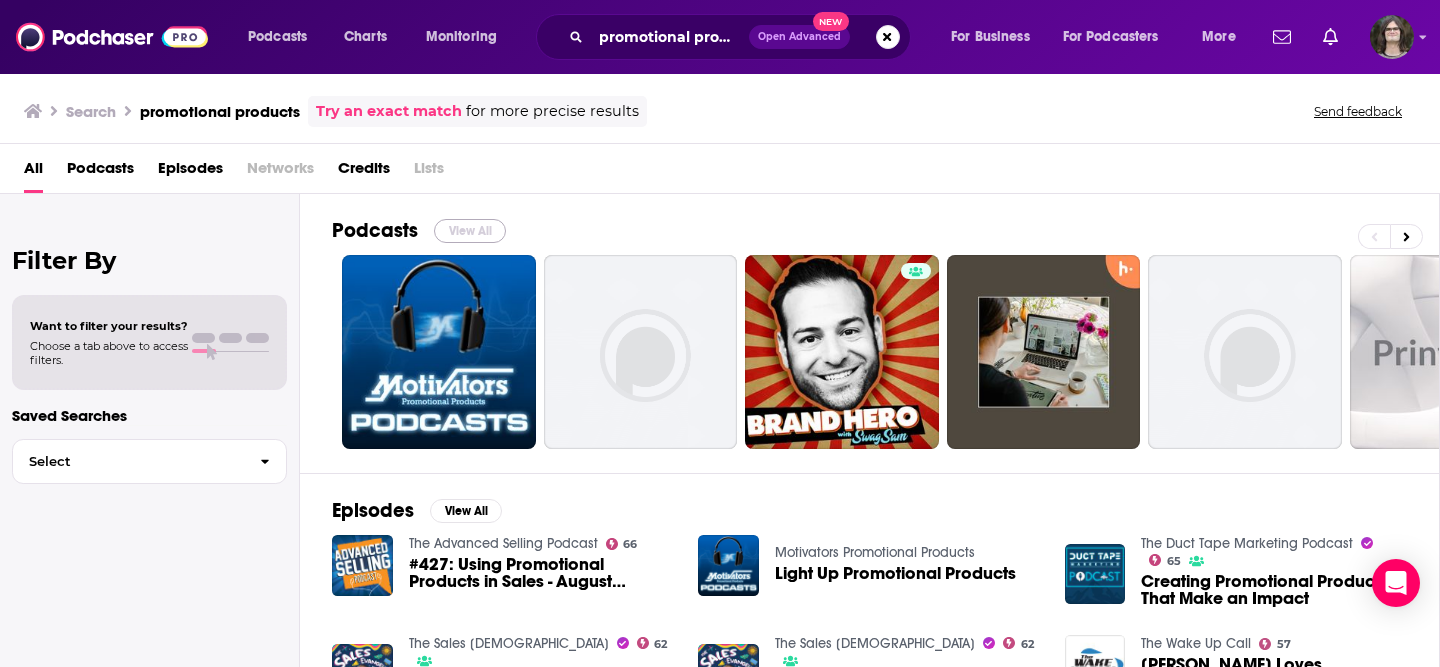 click on "View All" at bounding box center [470, 231] 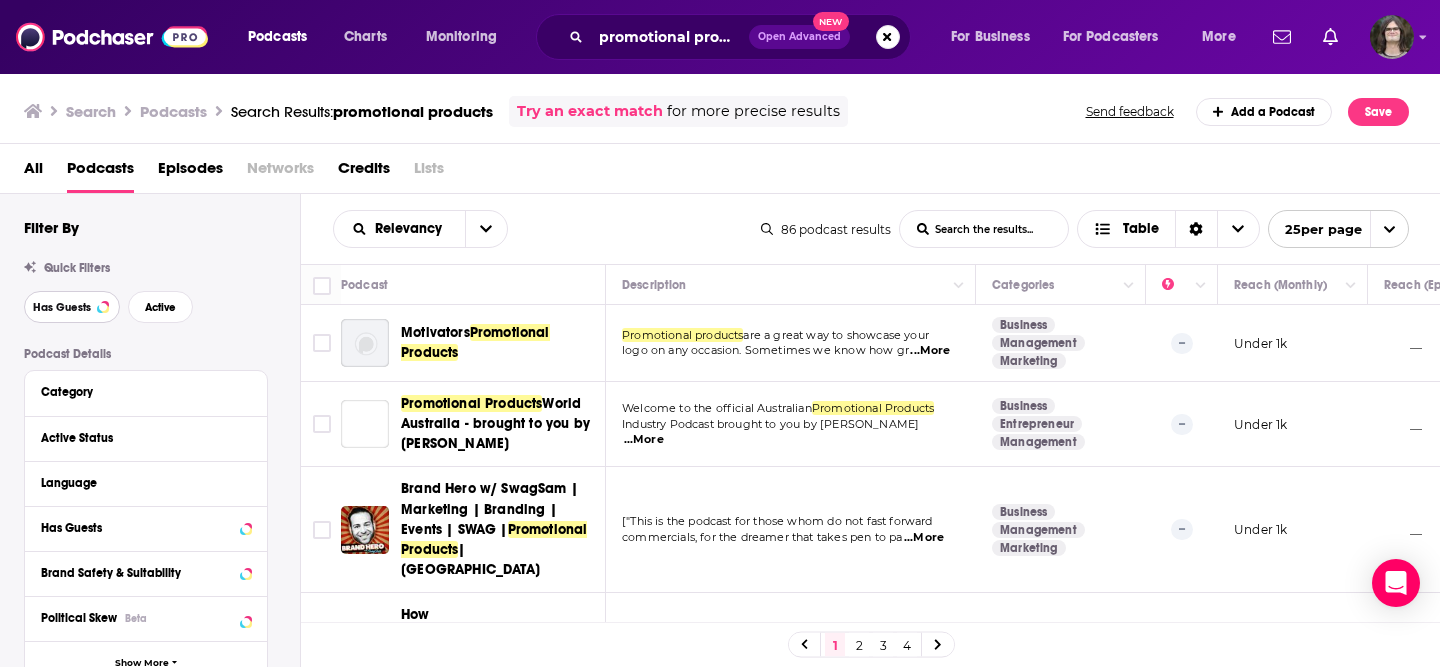 click on "Has Guests" at bounding box center [72, 307] 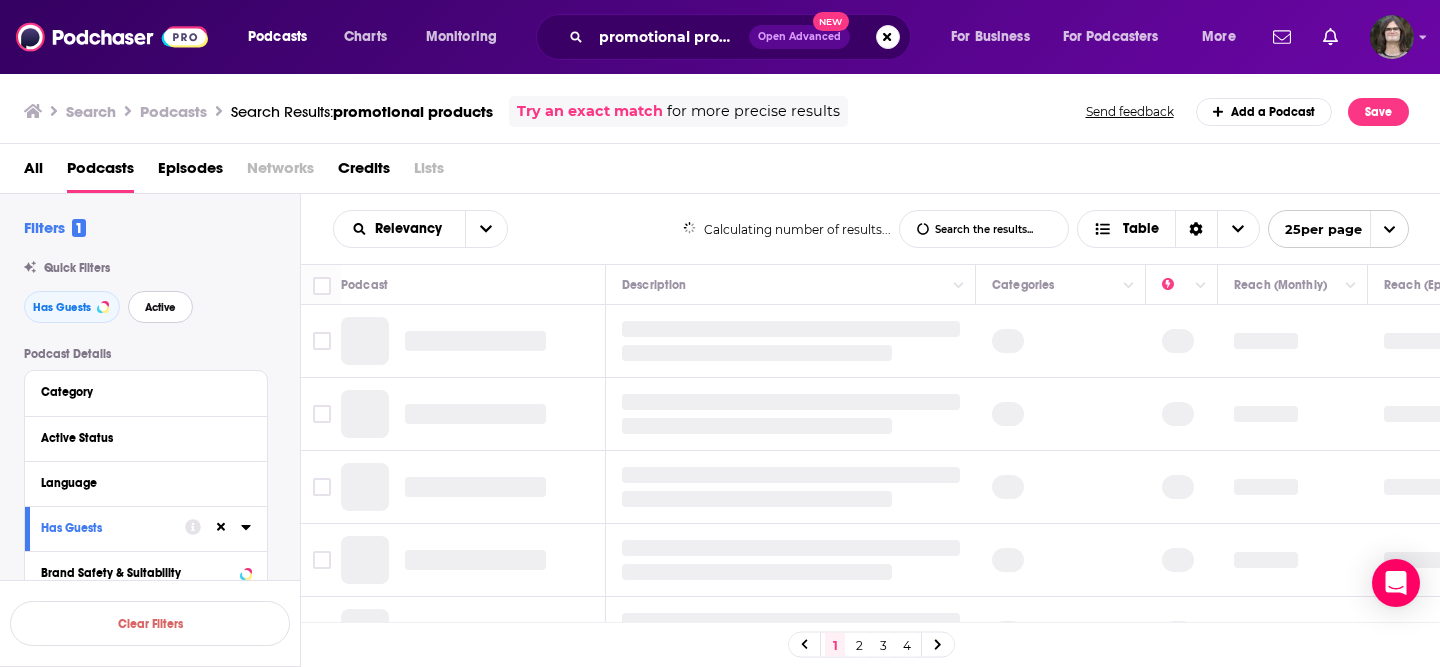 click on "Active" at bounding box center (160, 307) 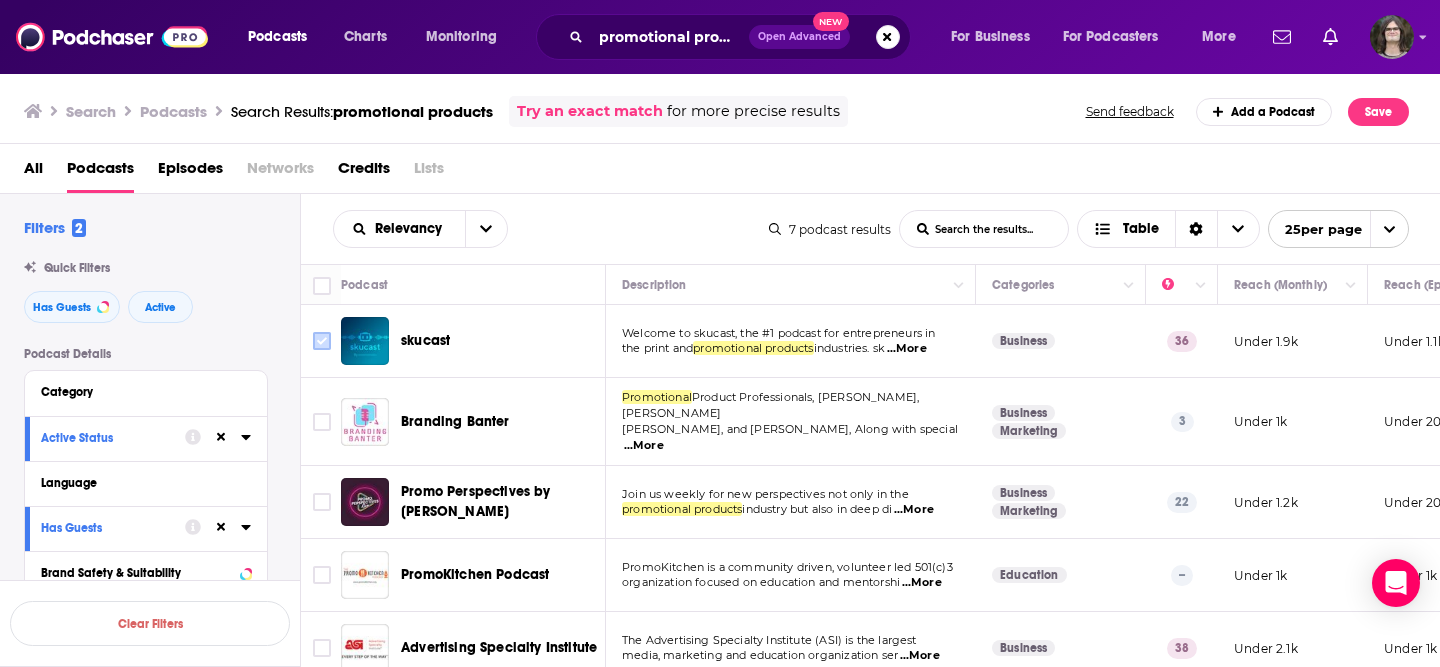 click at bounding box center [322, 341] 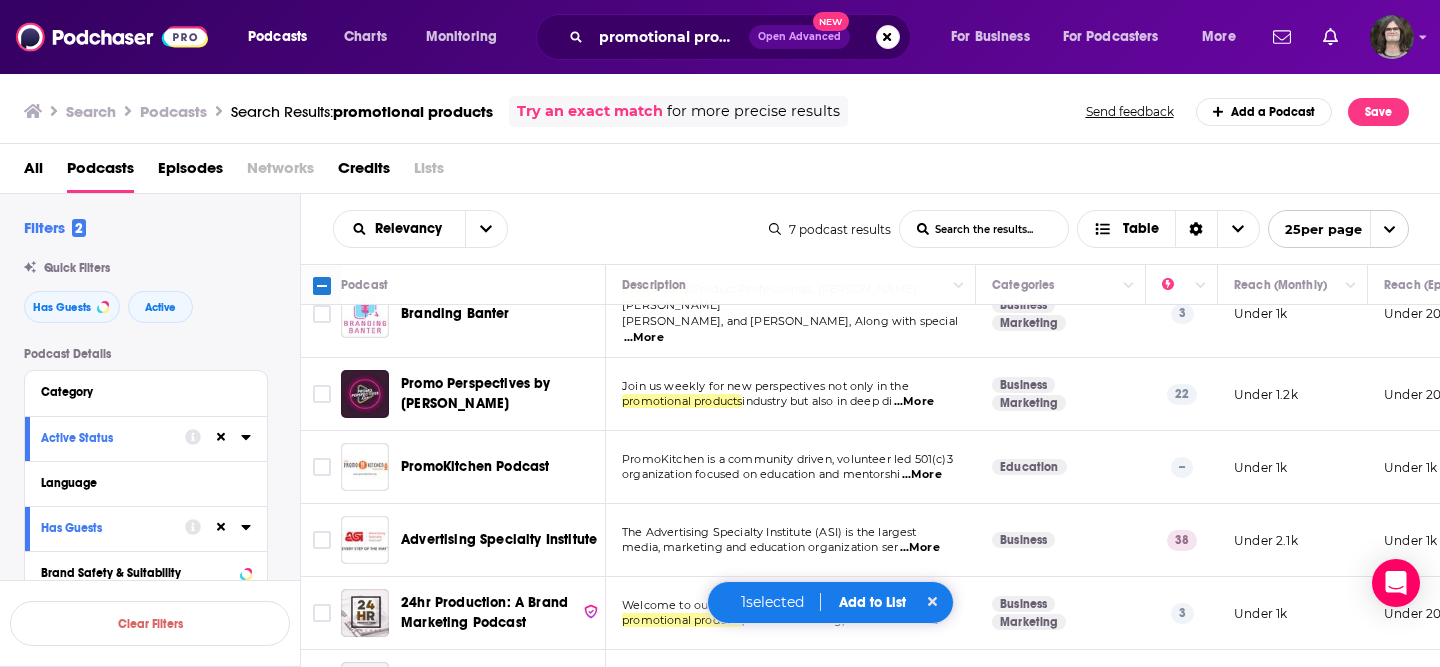 scroll, scrollTop: 144, scrollLeft: 0, axis: vertical 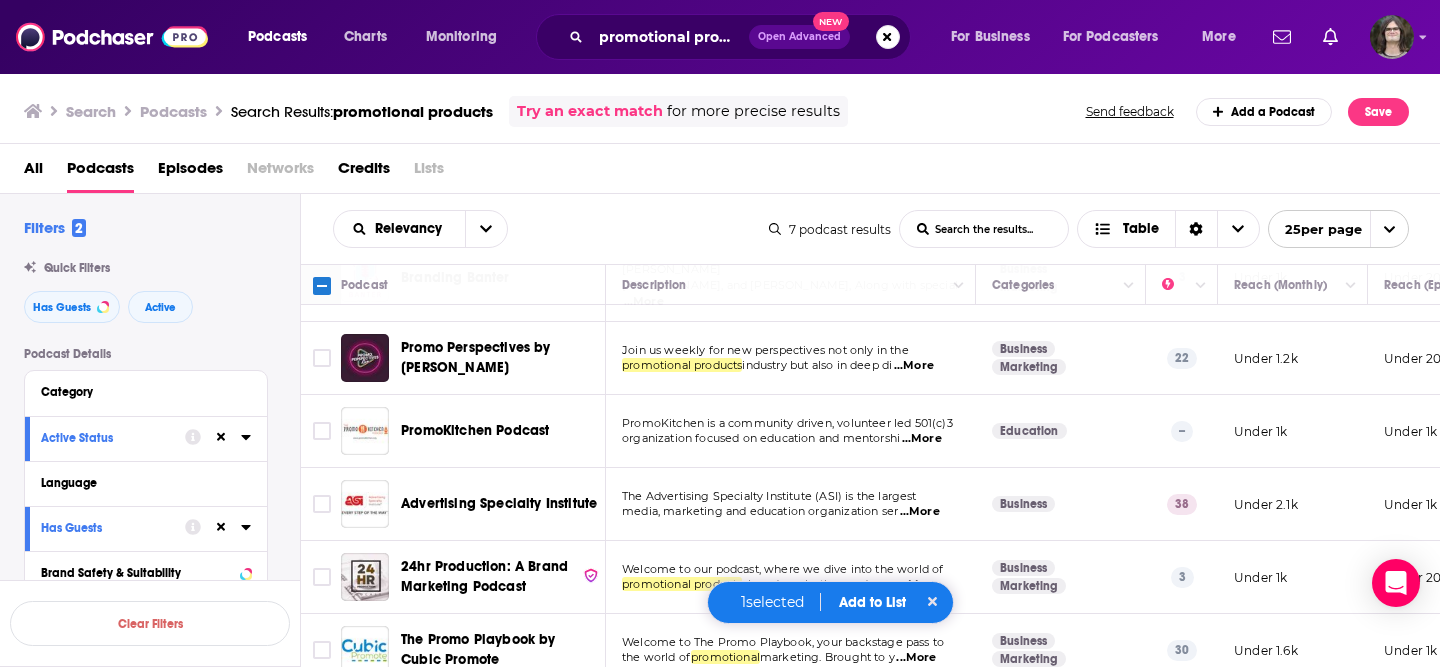 click on "Add to List" at bounding box center [872, 602] 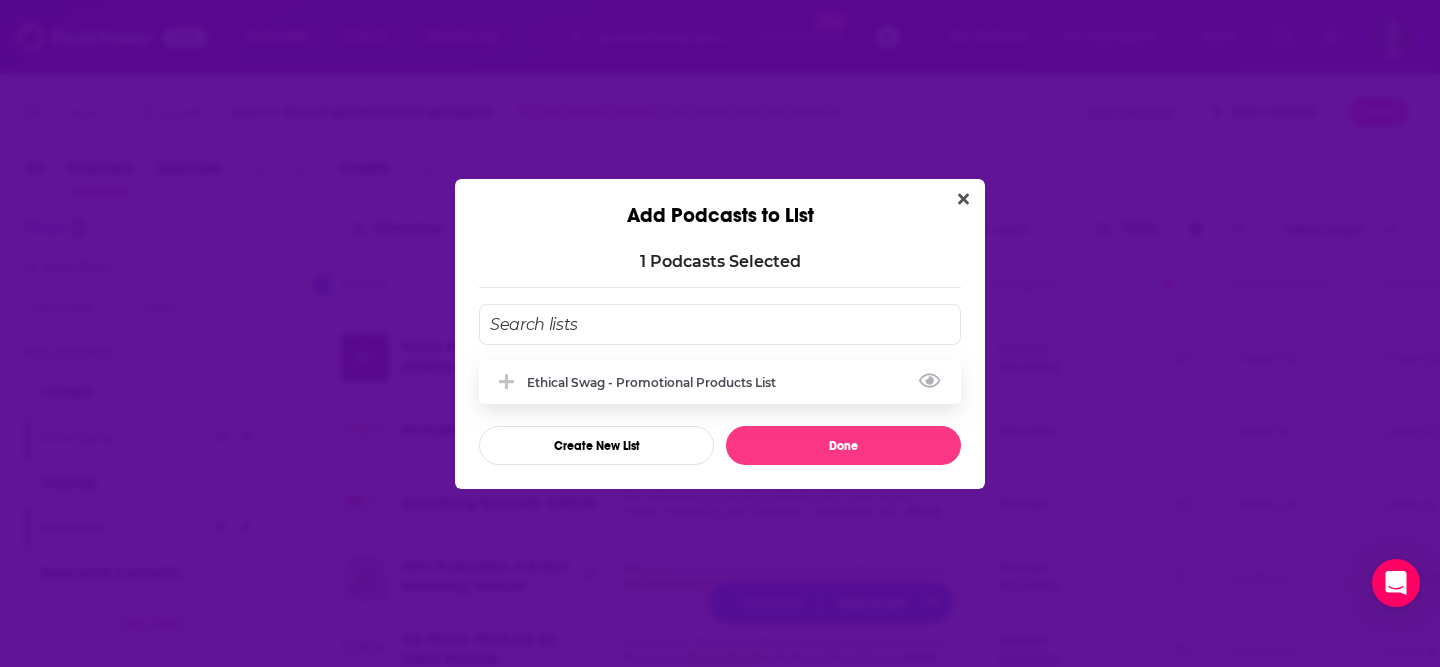 click on "Ethical Swag - Promotional Products List" at bounding box center (720, 382) 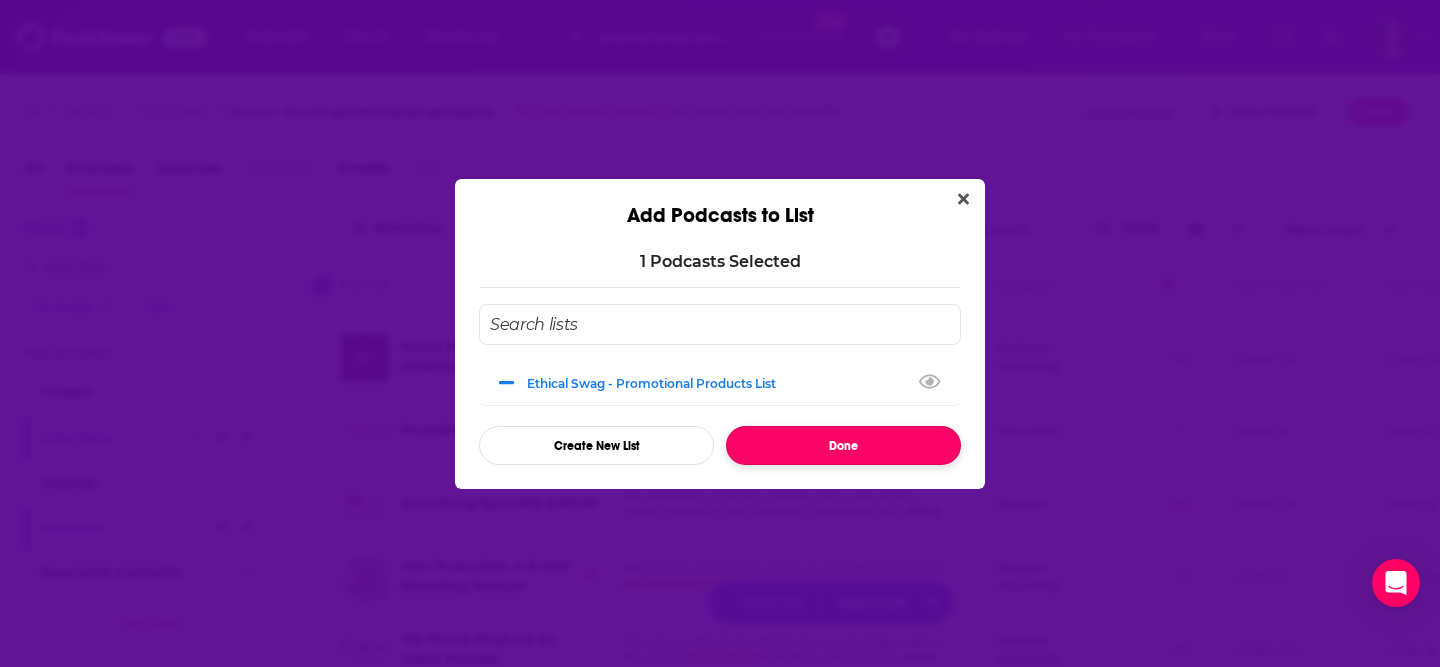 click on "Done" at bounding box center [843, 445] 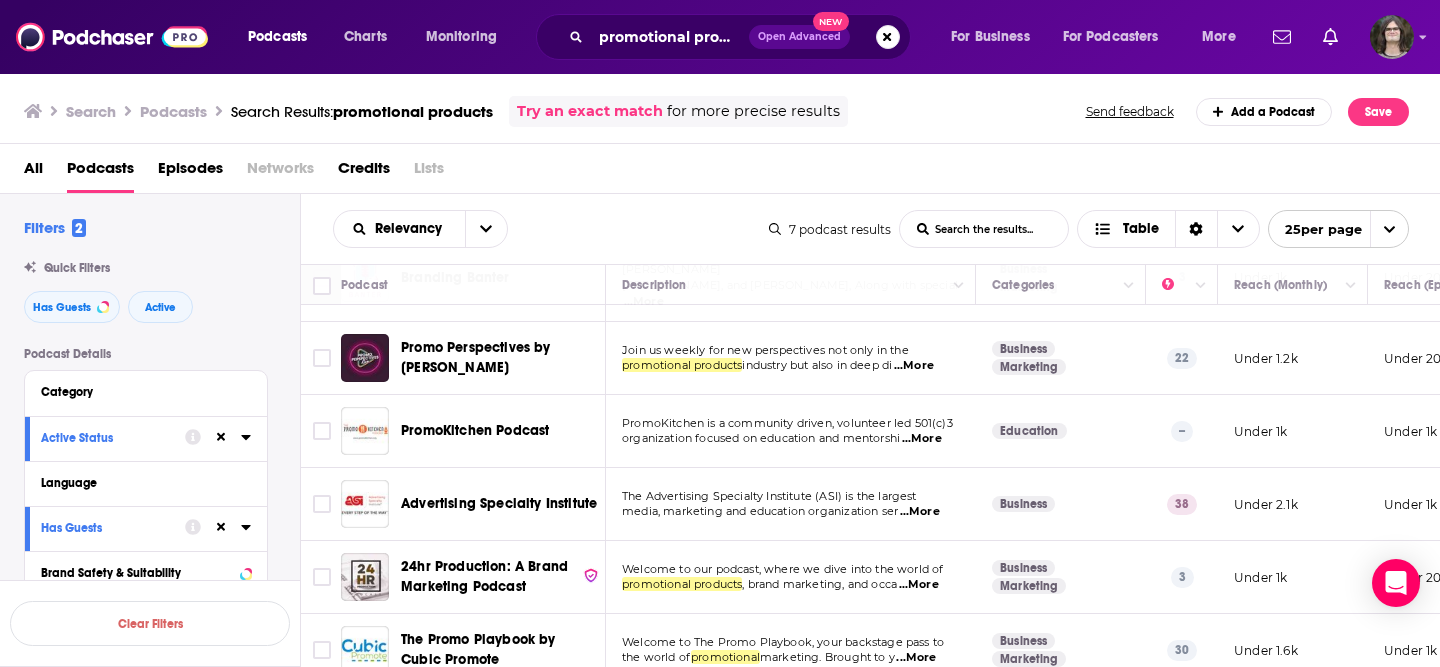 click on "Episodes" at bounding box center (190, 172) 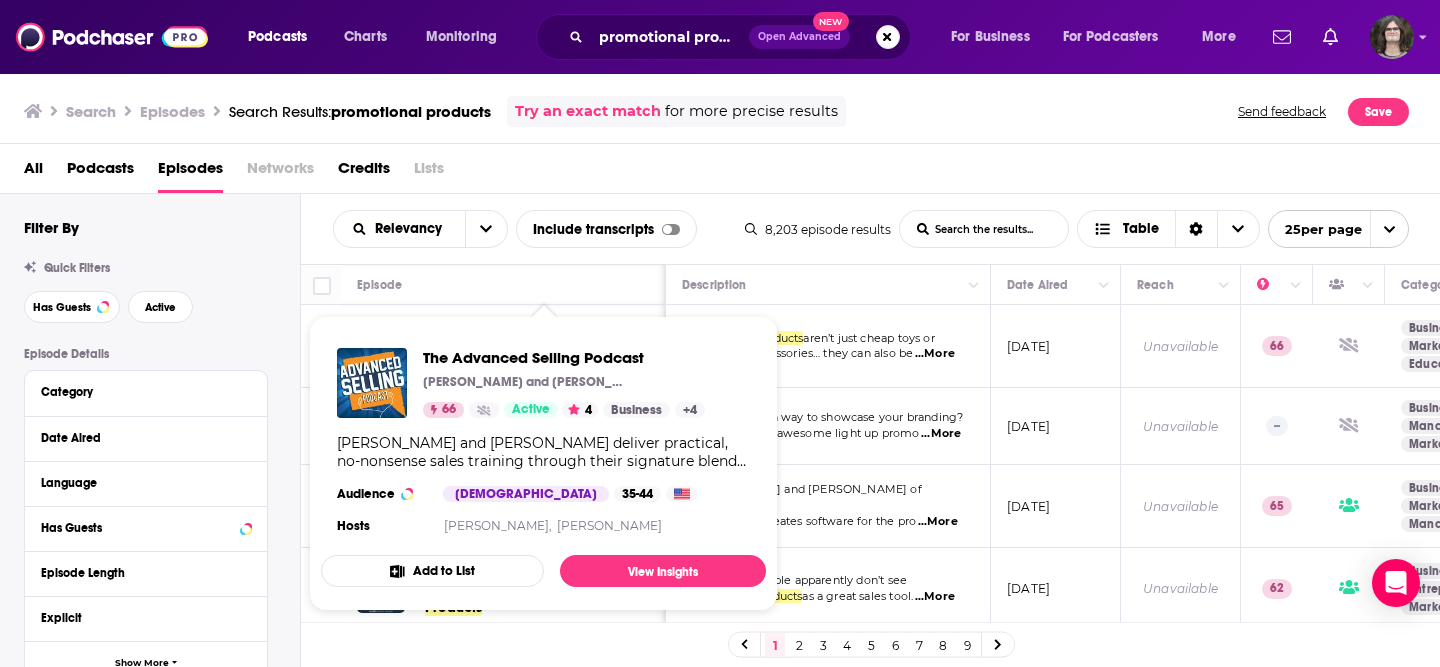 click on "The Advanced Selling Podcast Bill Caskey and Bryan Neale: B2B Sales Trainers 66 Active 4 Business + 4 Bill Caskey and Bryan Neale deliver practical, no-nonsense sales training through their signature blend of humor, real-world insights, and actionable frameworks. Each episode tackles the challenges you face daily: prospecting, overcoming buyer resistance, pricing strategies, cold calling, deal coaching, and building long-term client relationships.Whether you're a sales professional, manager, or leader, you'll discover how to shift your mindset, leverage your natural talents, and create sustainable sales success. From mastering sales communication and handling RFPs to understanding buyer psychology and effective positioning, Bill and Bryan cover everything that actually works in modern B2B sales. Audience Male 35-44 Hosts   Bill Caskey, Bryan Neale Add to List View Insights" at bounding box center [543, 463] 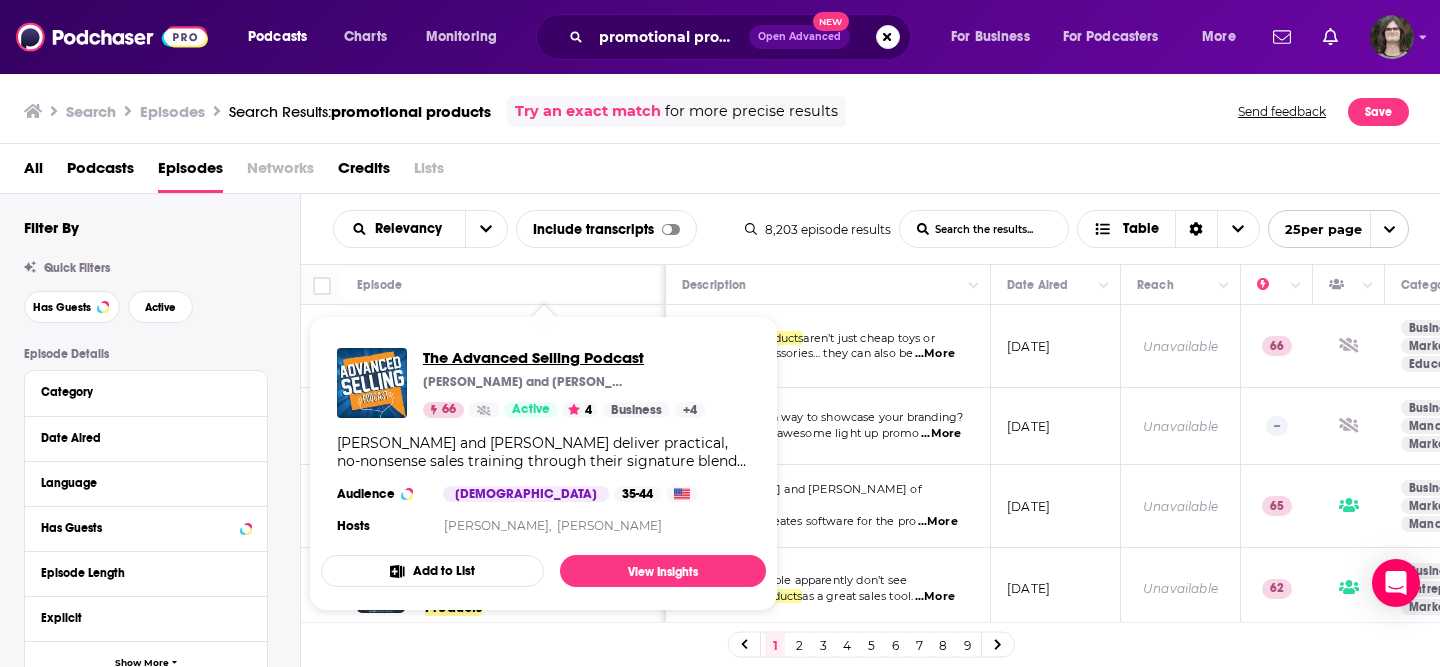 click on "The Advanced Selling Podcast" at bounding box center [564, 357] 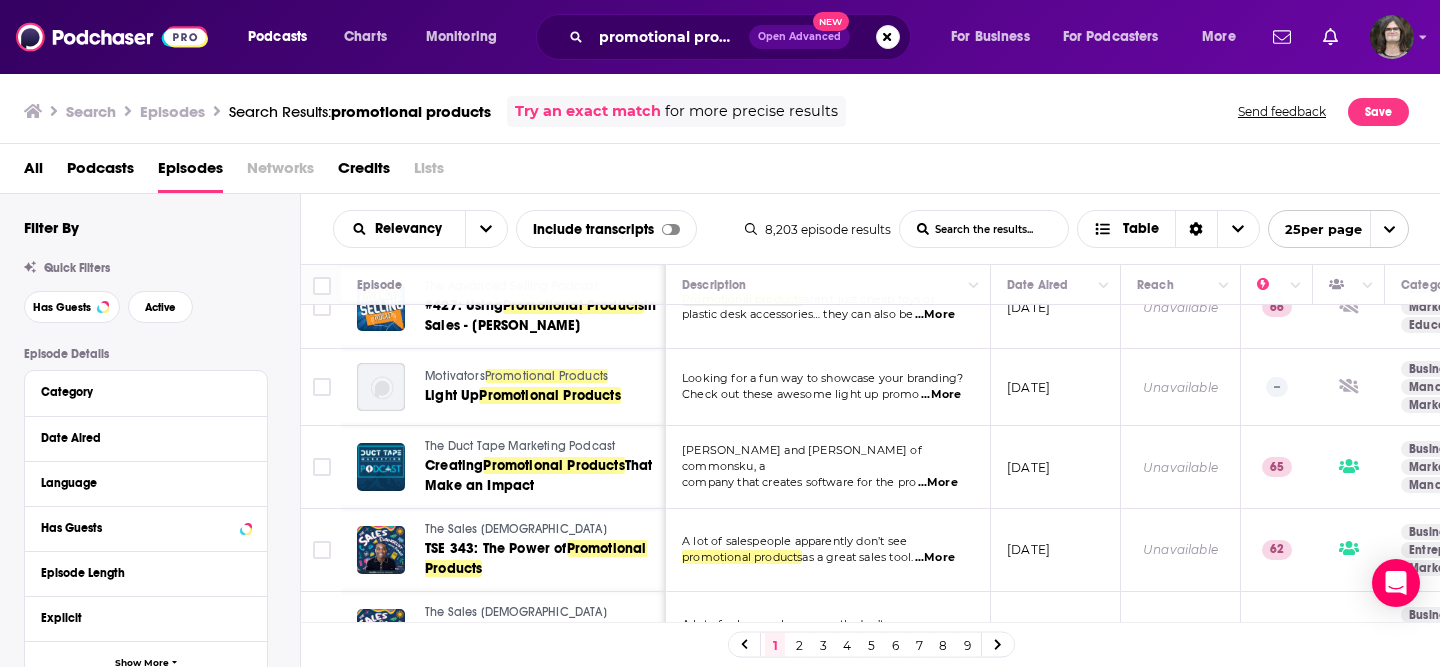 scroll, scrollTop: 51, scrollLeft: 0, axis: vertical 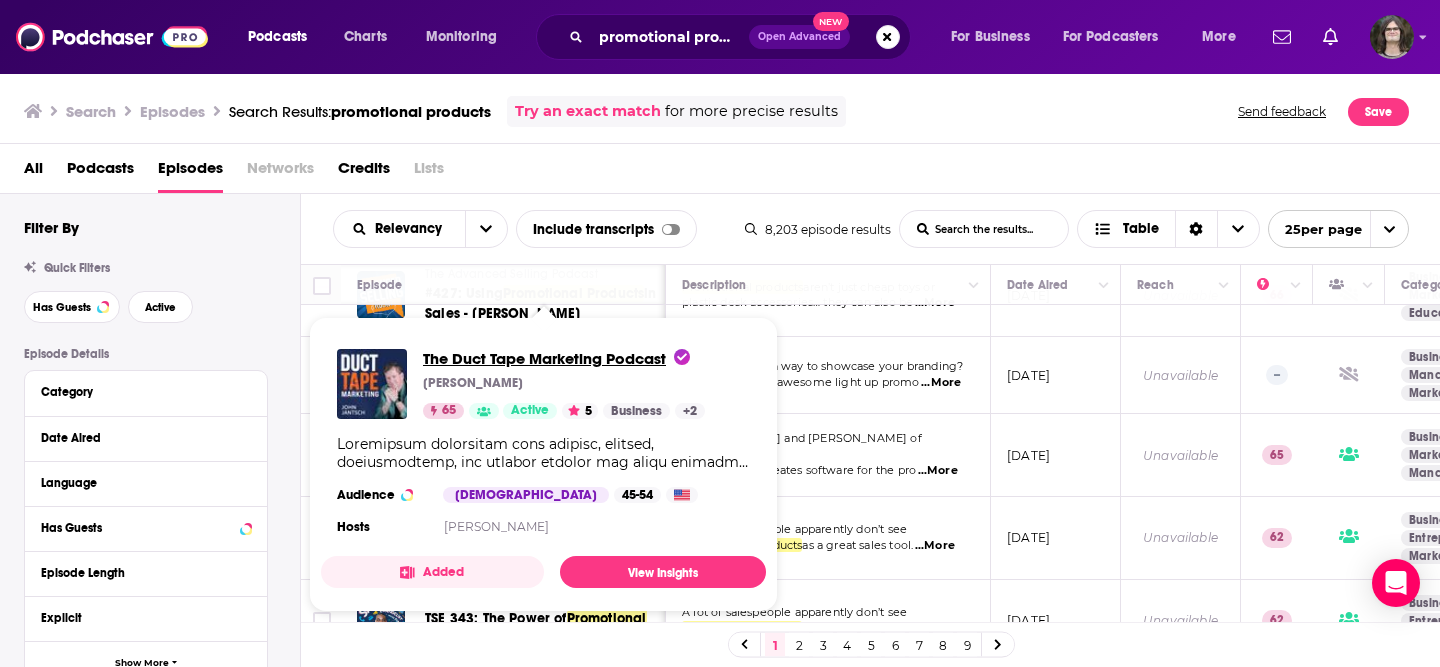 click on "The Duct Tape Marketing Podcast" at bounding box center [556, 358] 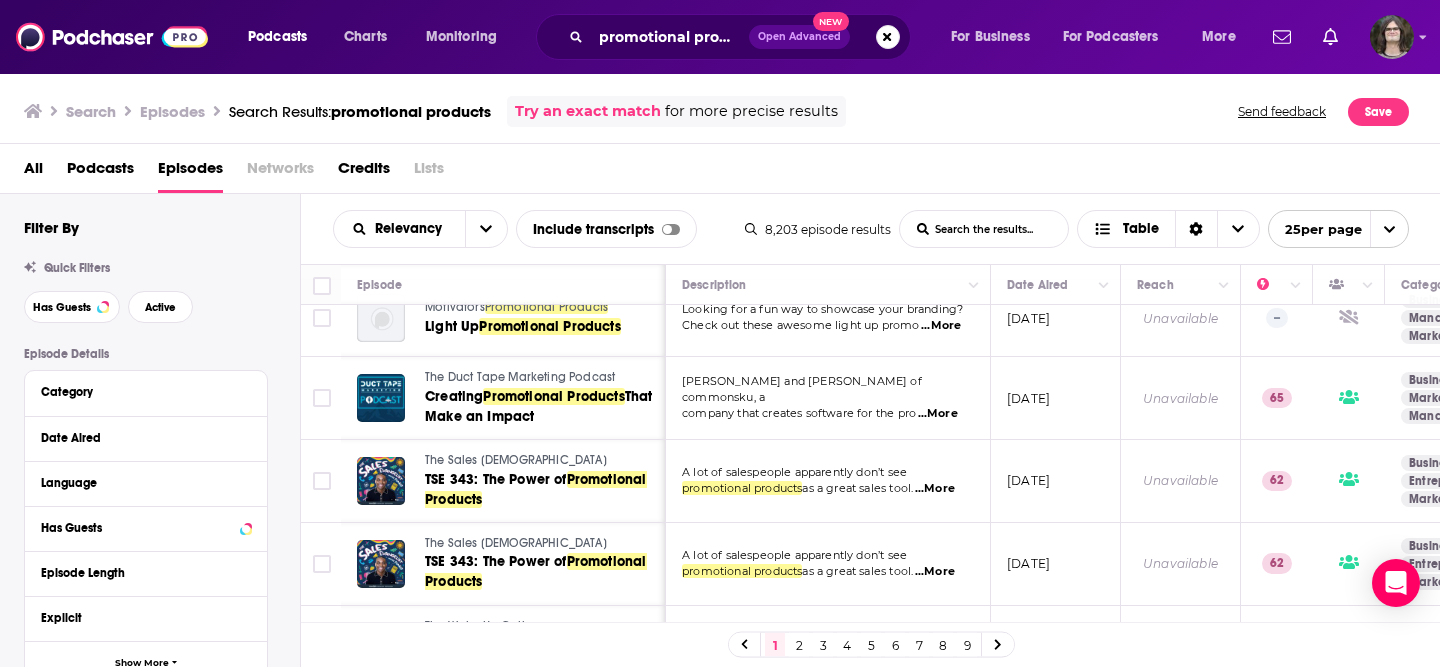 scroll, scrollTop: 110, scrollLeft: 0, axis: vertical 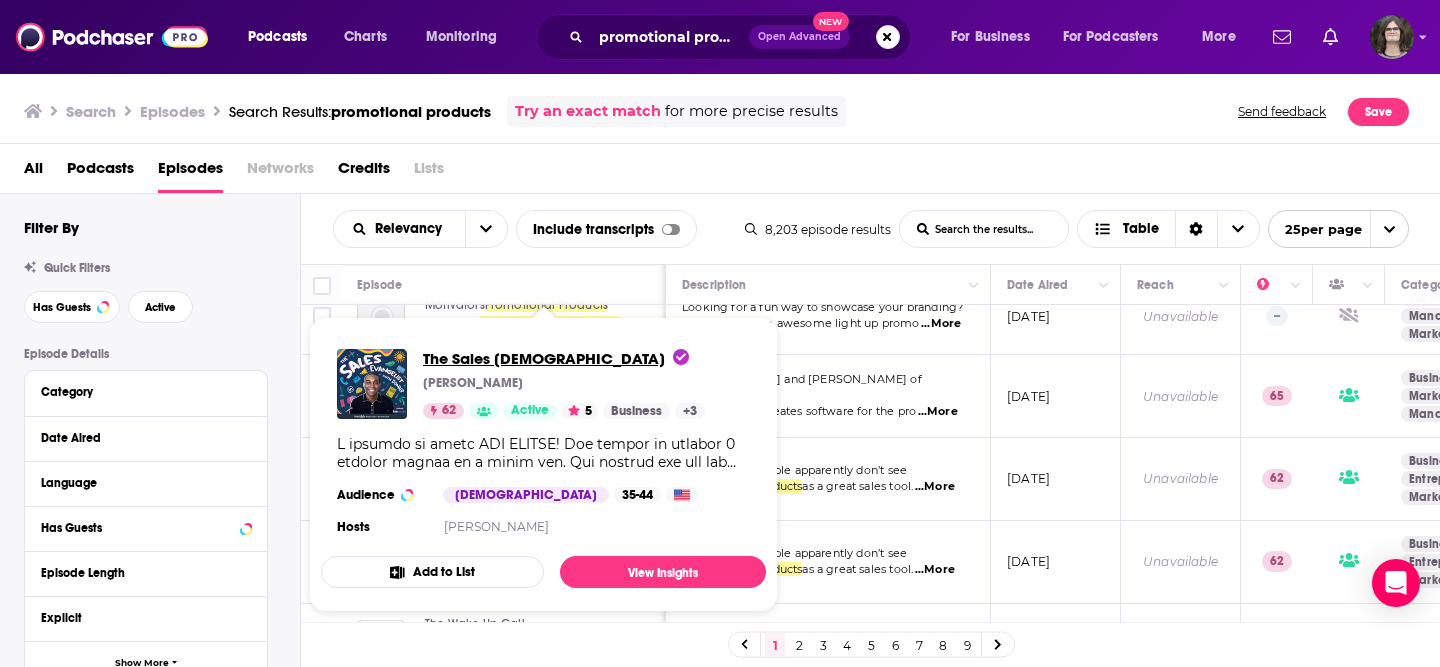 click on "The Sales Evangelist" at bounding box center [556, 358] 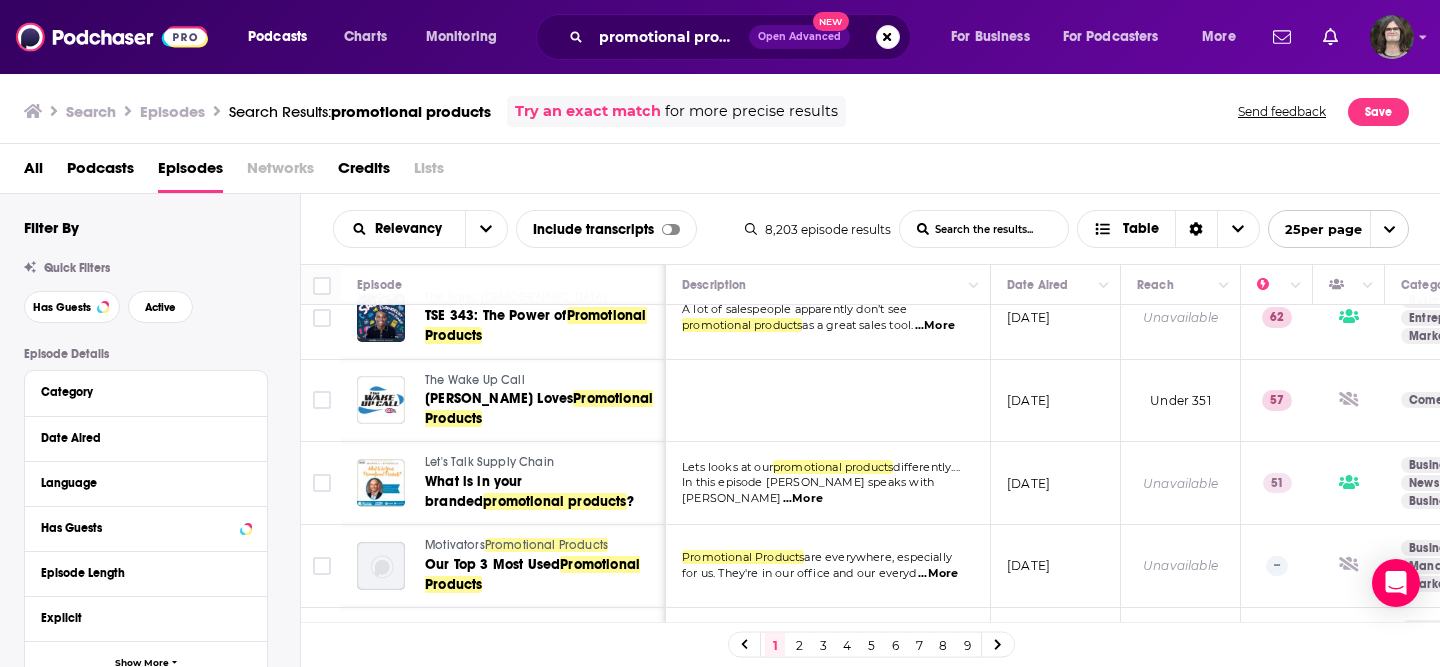 scroll, scrollTop: 360, scrollLeft: 0, axis: vertical 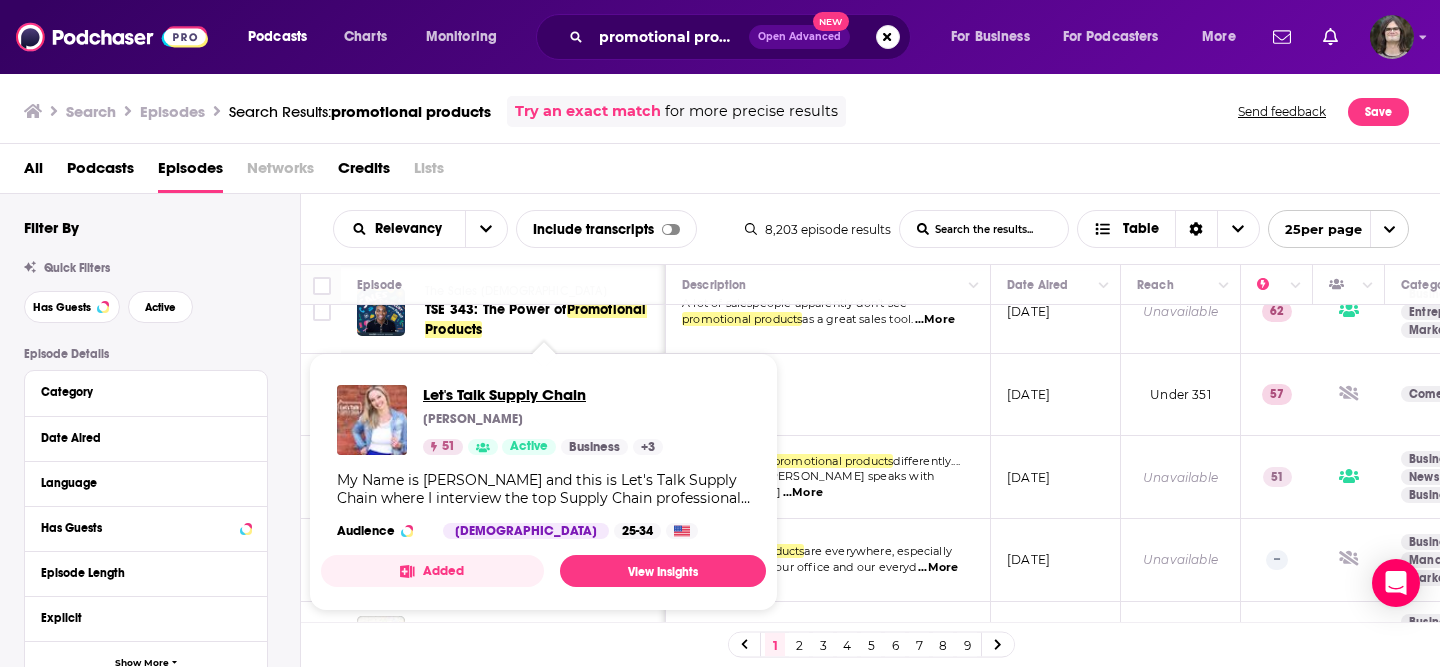 click on "Let's Talk Supply Chain" at bounding box center (543, 394) 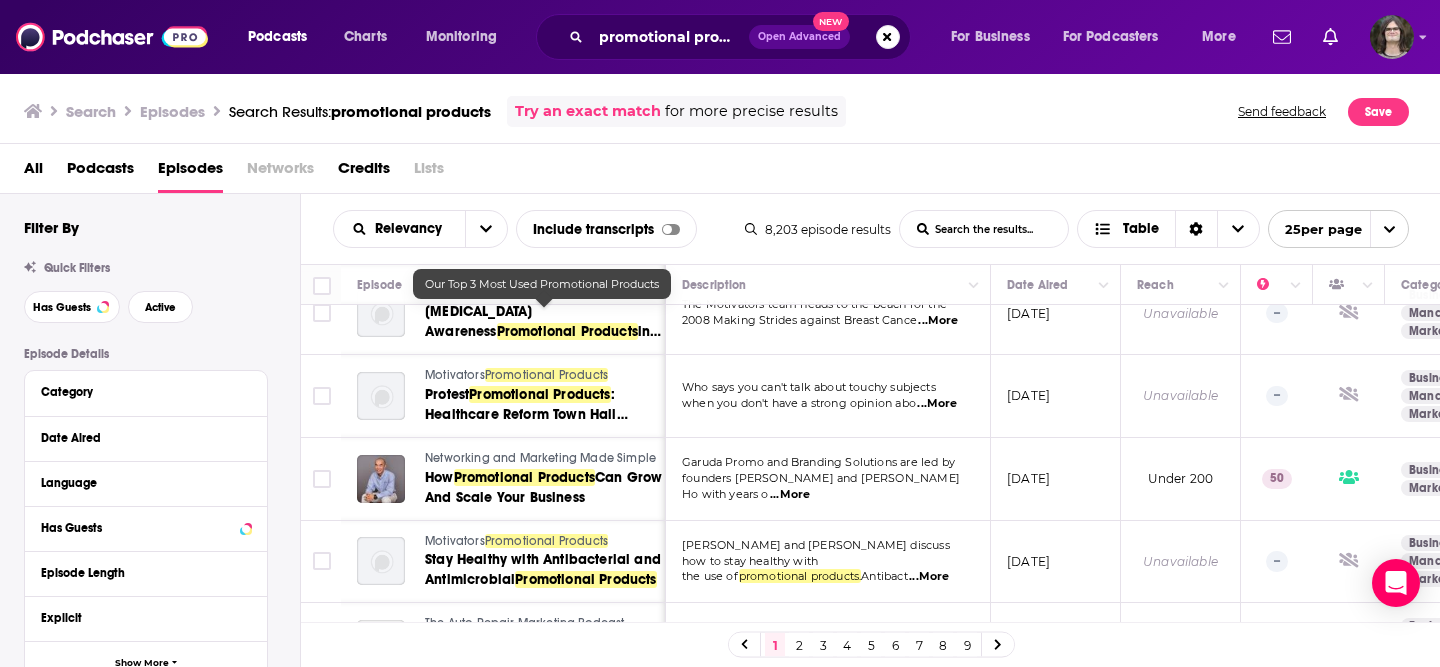 scroll, scrollTop: 865, scrollLeft: 0, axis: vertical 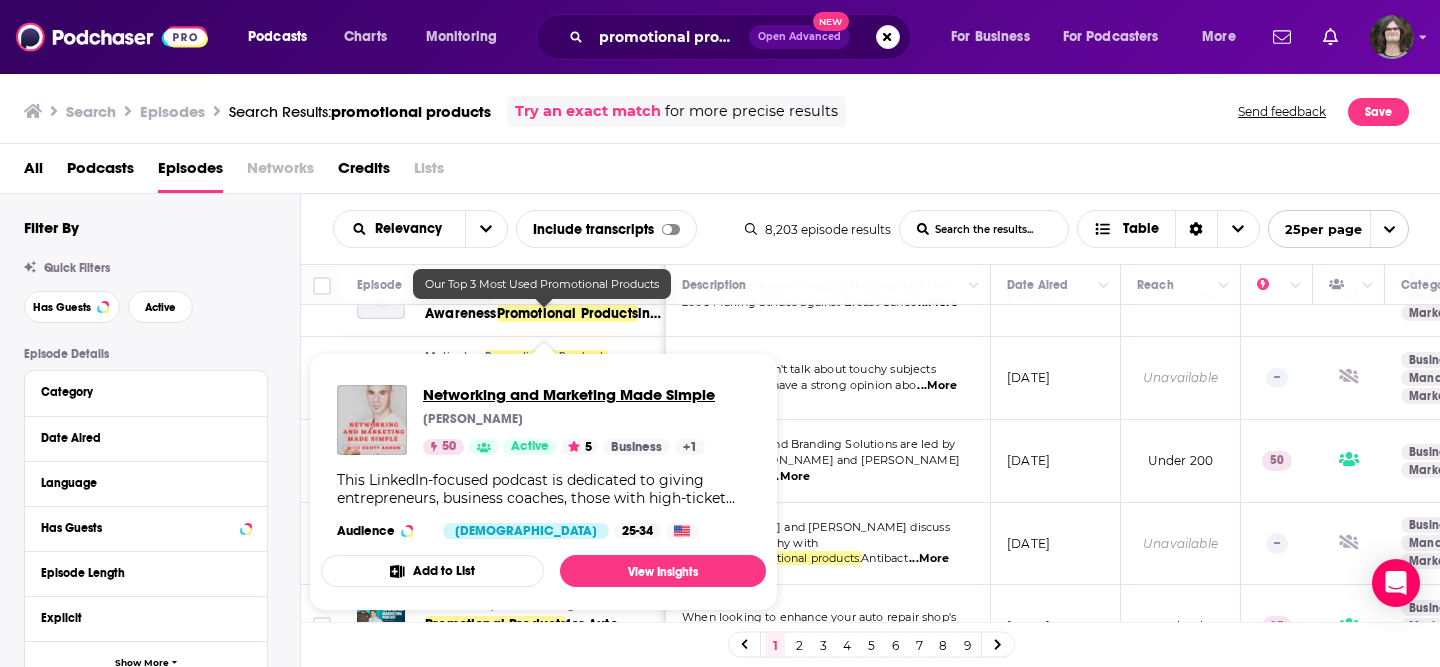 click on "Networking and Marketing Made Simple" at bounding box center (569, 394) 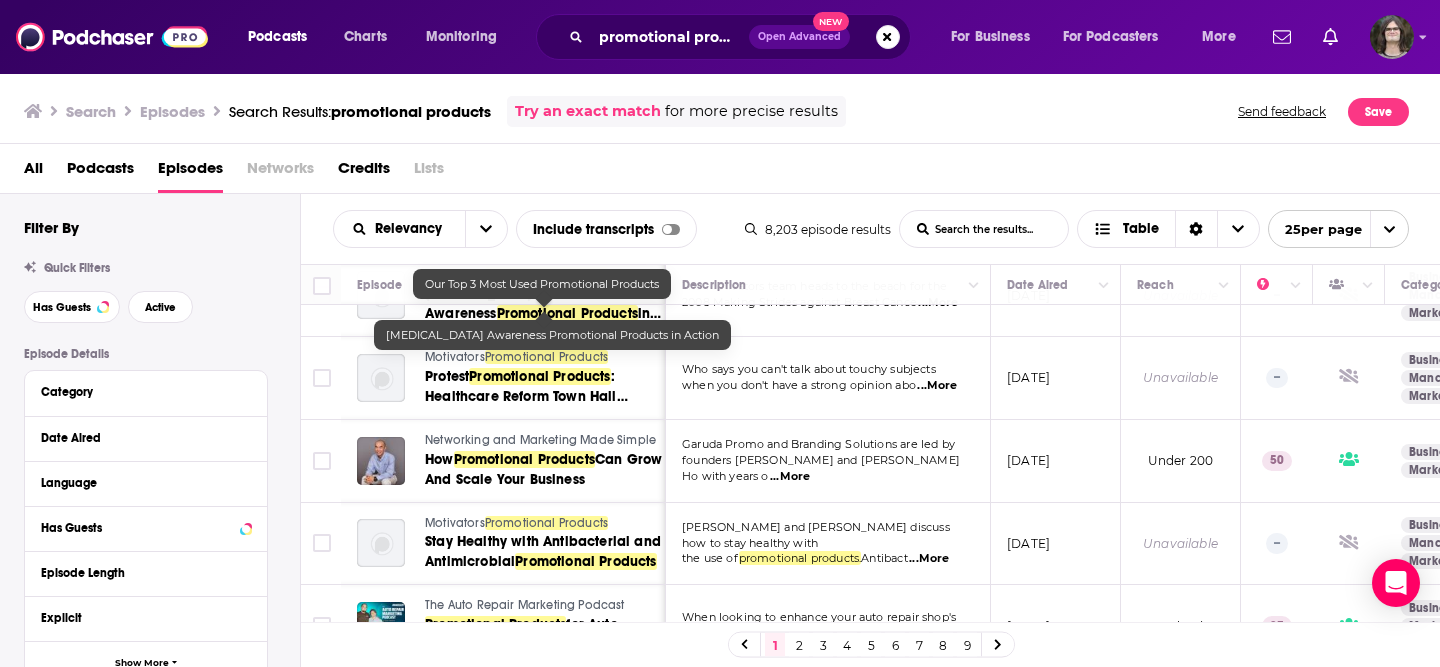 click on "June 8, 2023" at bounding box center (1056, 461) 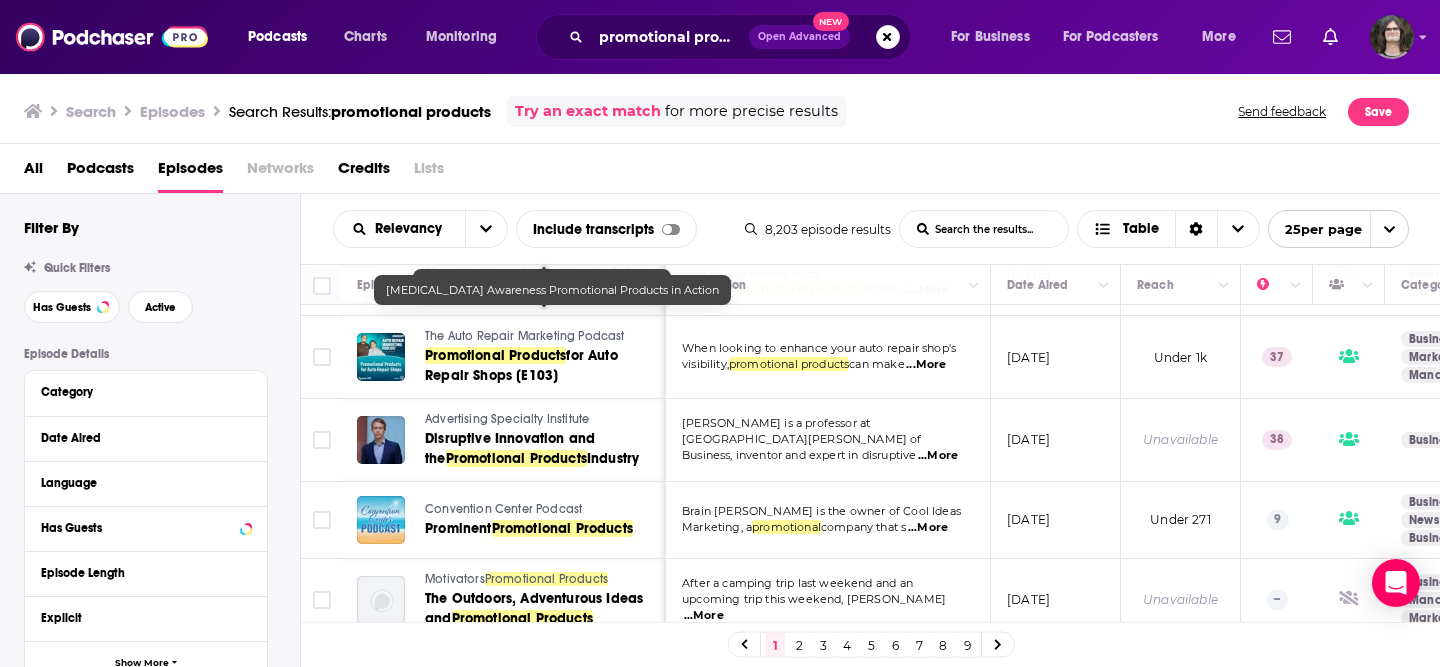 scroll, scrollTop: 1139, scrollLeft: 0, axis: vertical 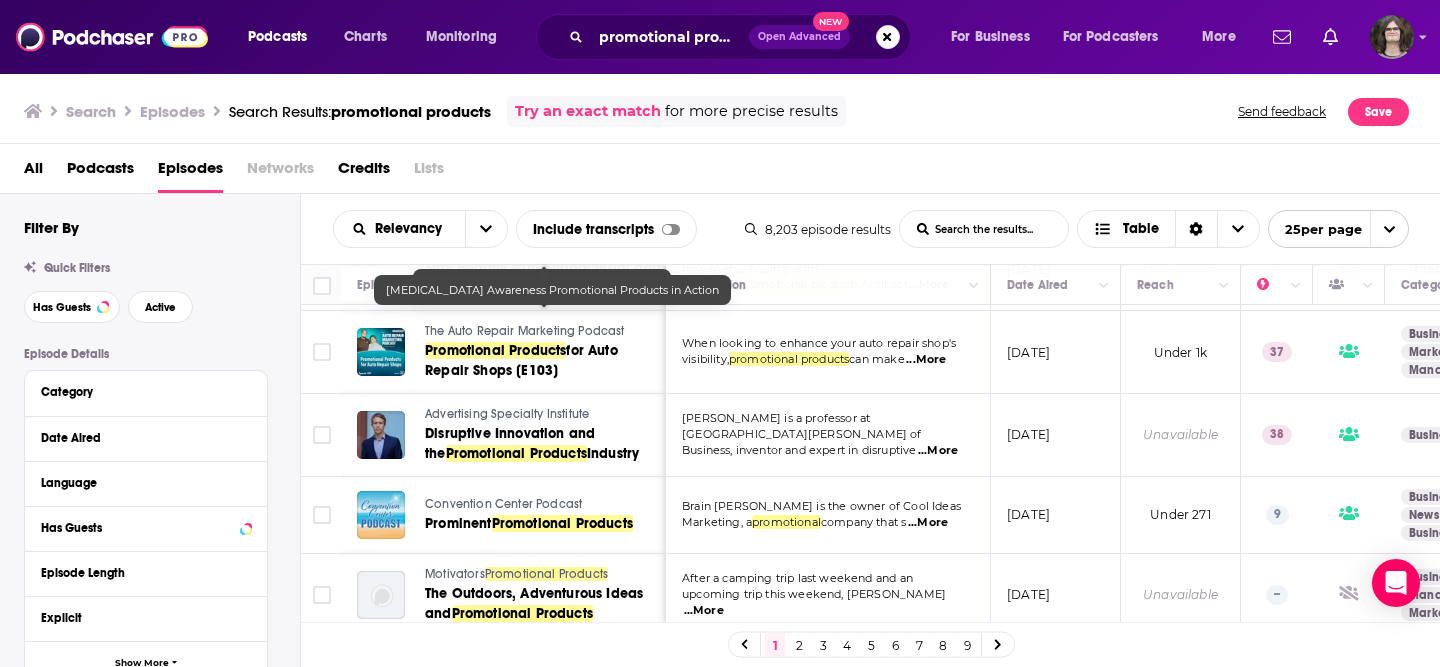click on "Luke Williams is a professor at NYU Stern School of Business, inventor and expert in disruptive  ...More" at bounding box center [828, 435] 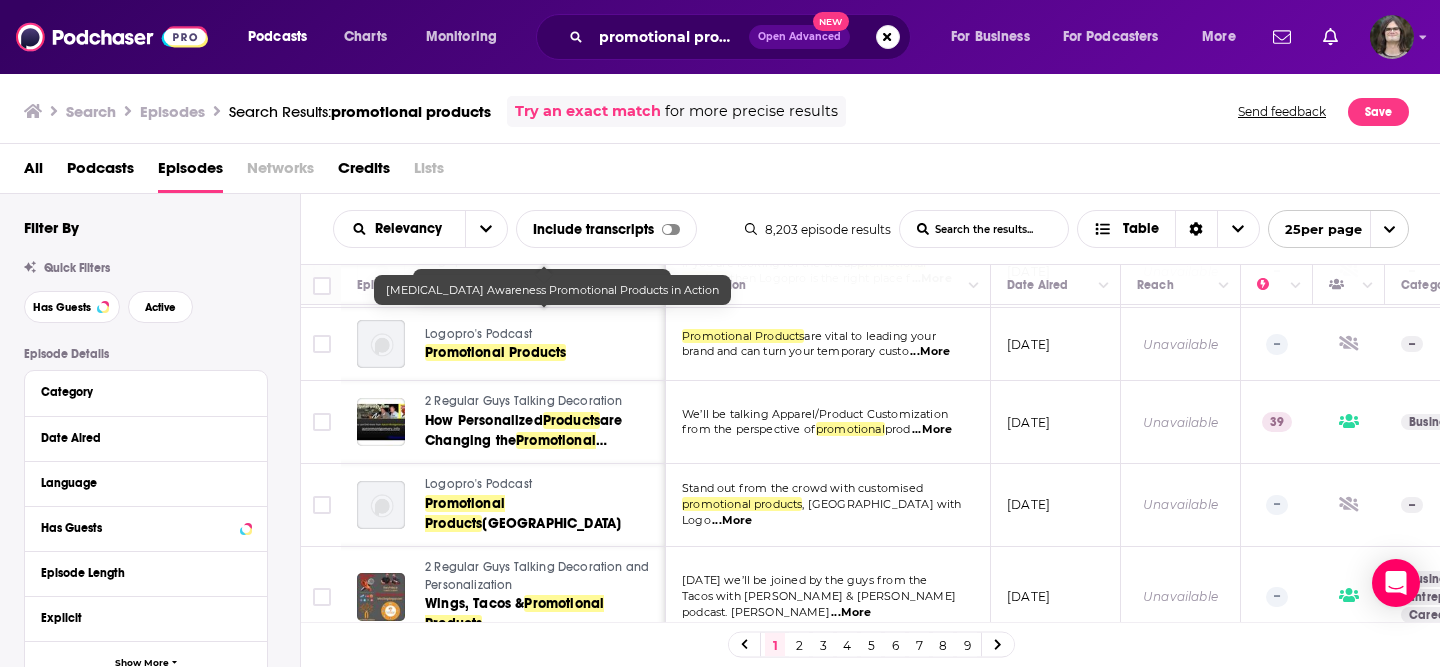 scroll, scrollTop: 1696, scrollLeft: 0, axis: vertical 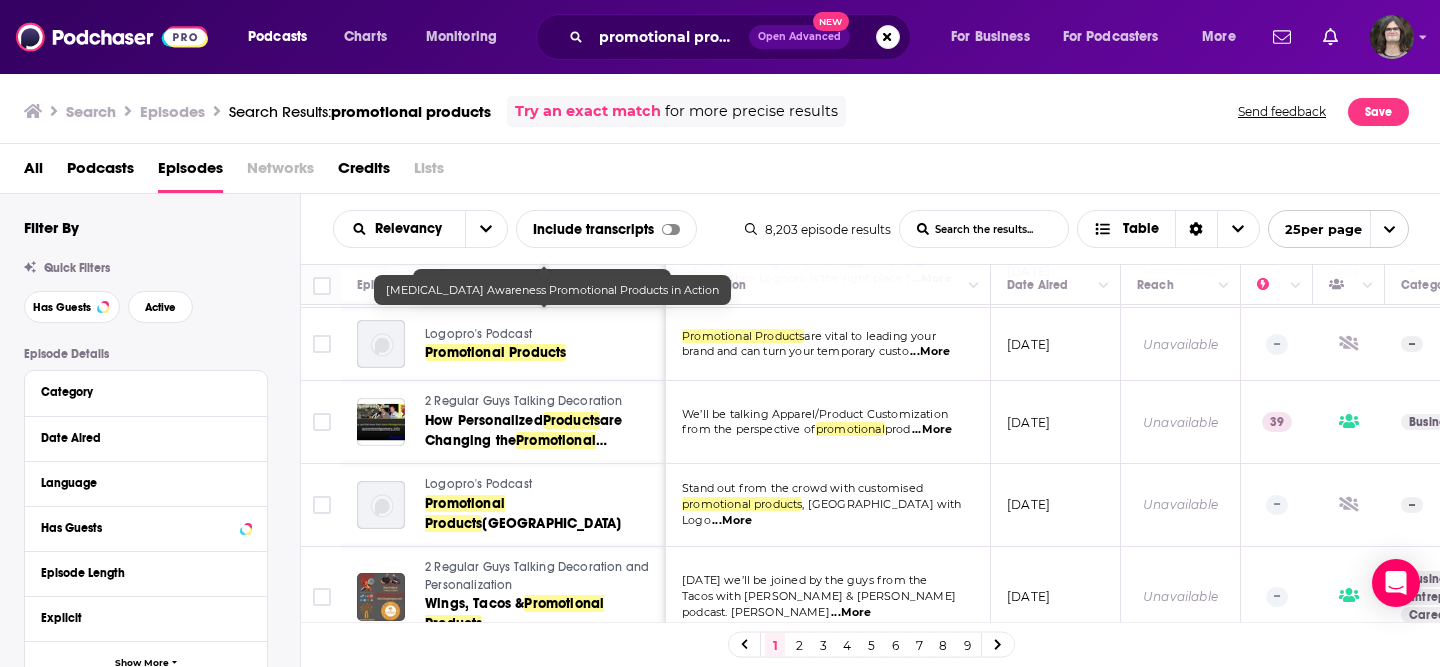 click on "2" at bounding box center (799, 645) 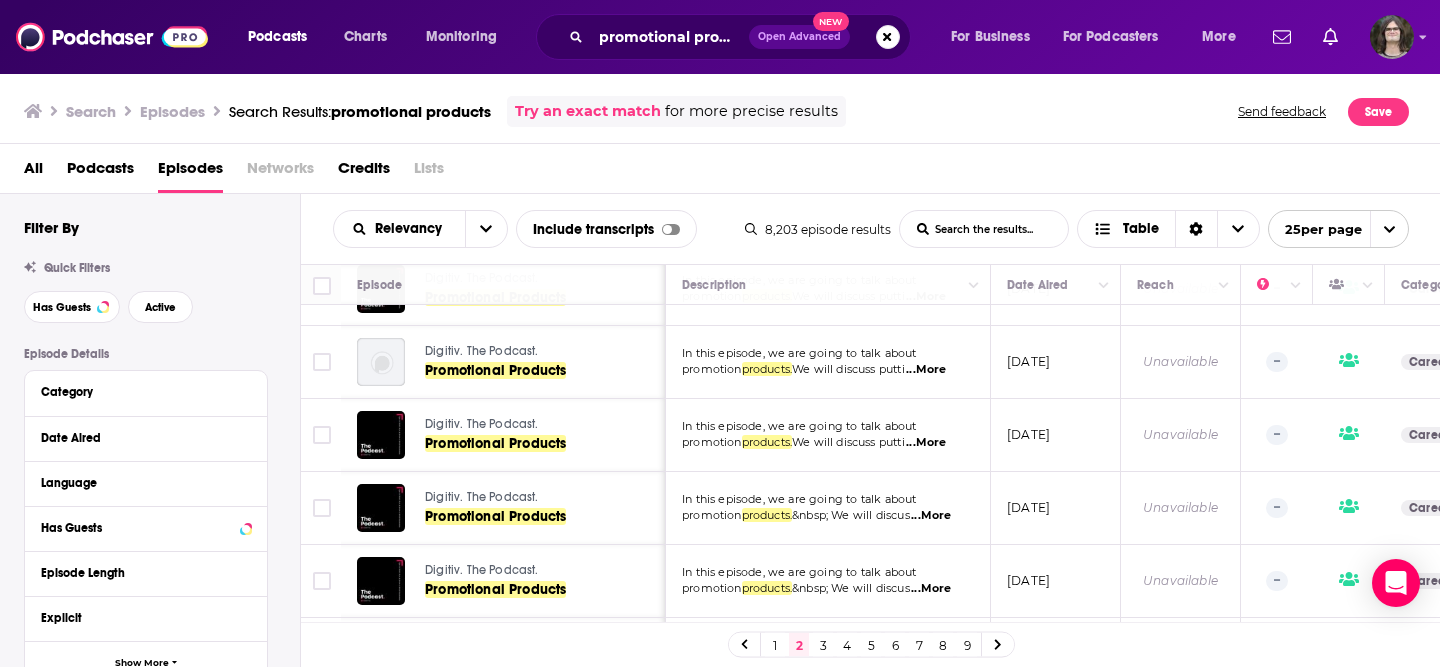 scroll, scrollTop: 1600, scrollLeft: 0, axis: vertical 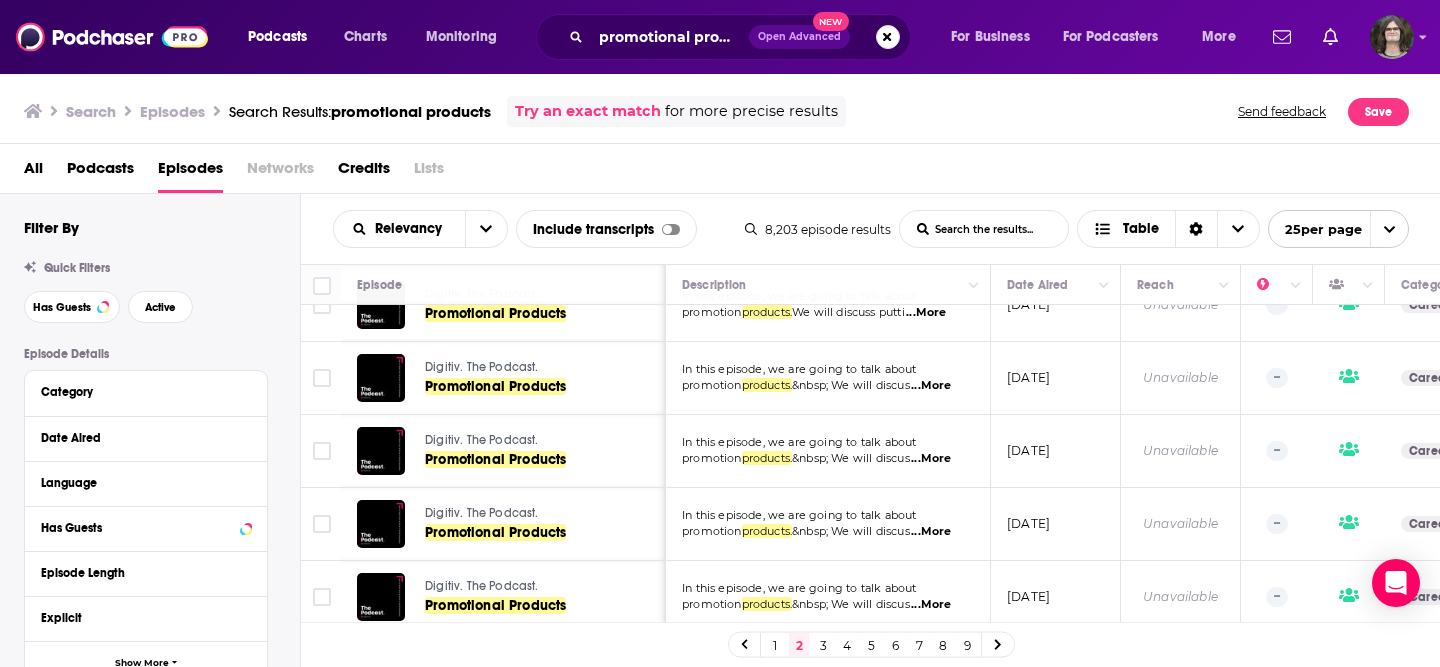 click on "3" at bounding box center (823, 645) 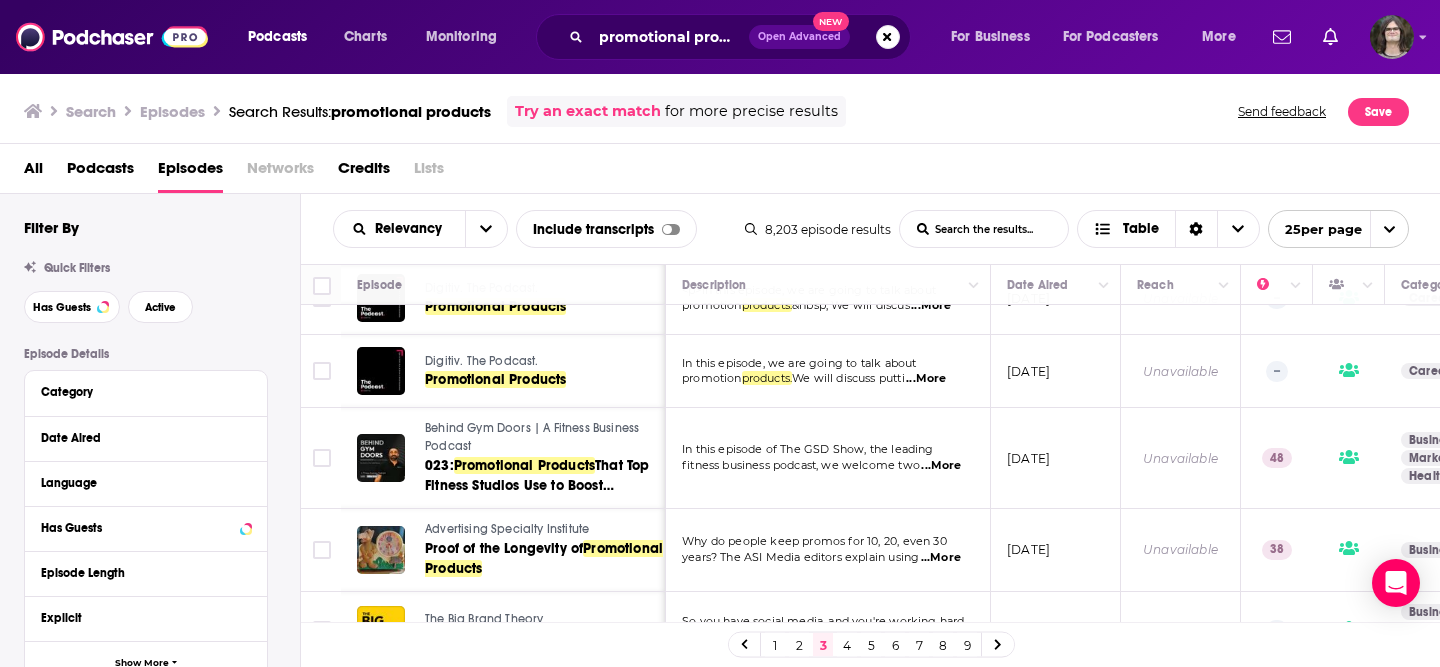 scroll, scrollTop: 1225, scrollLeft: 0, axis: vertical 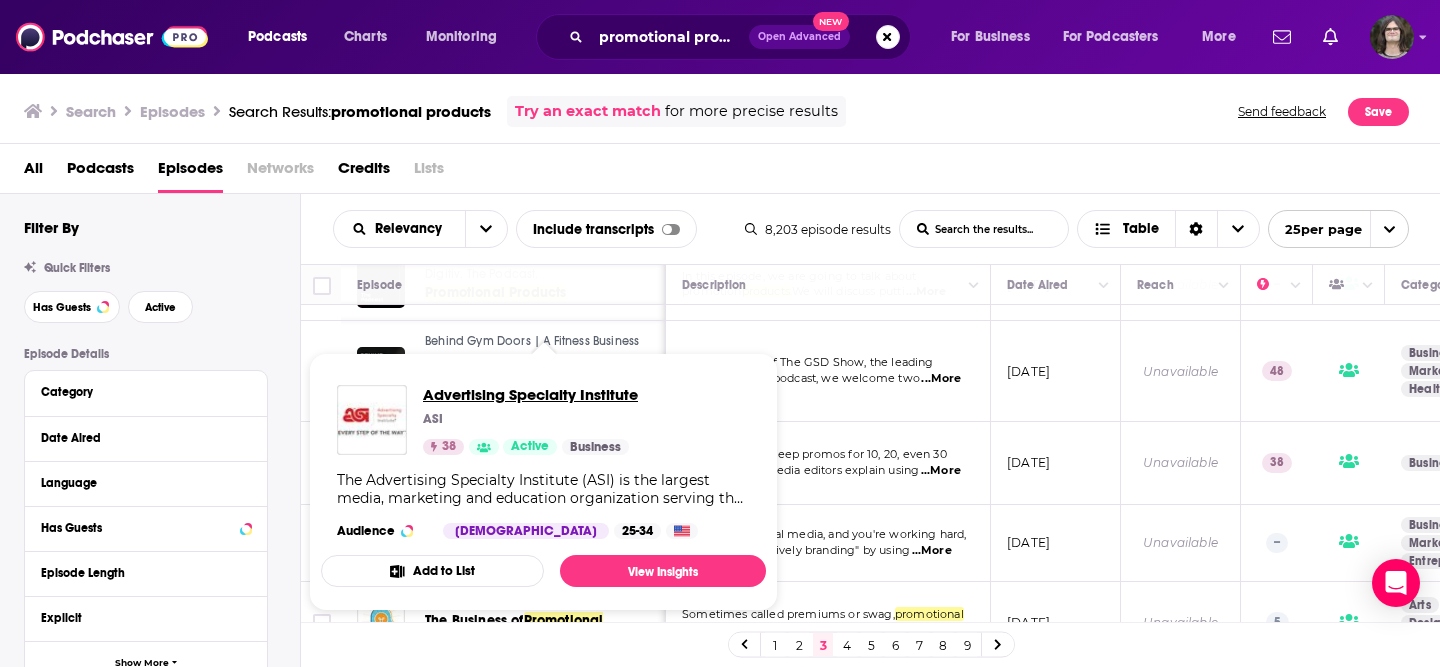 click on "Advertising Specialty Institute" at bounding box center (530, 394) 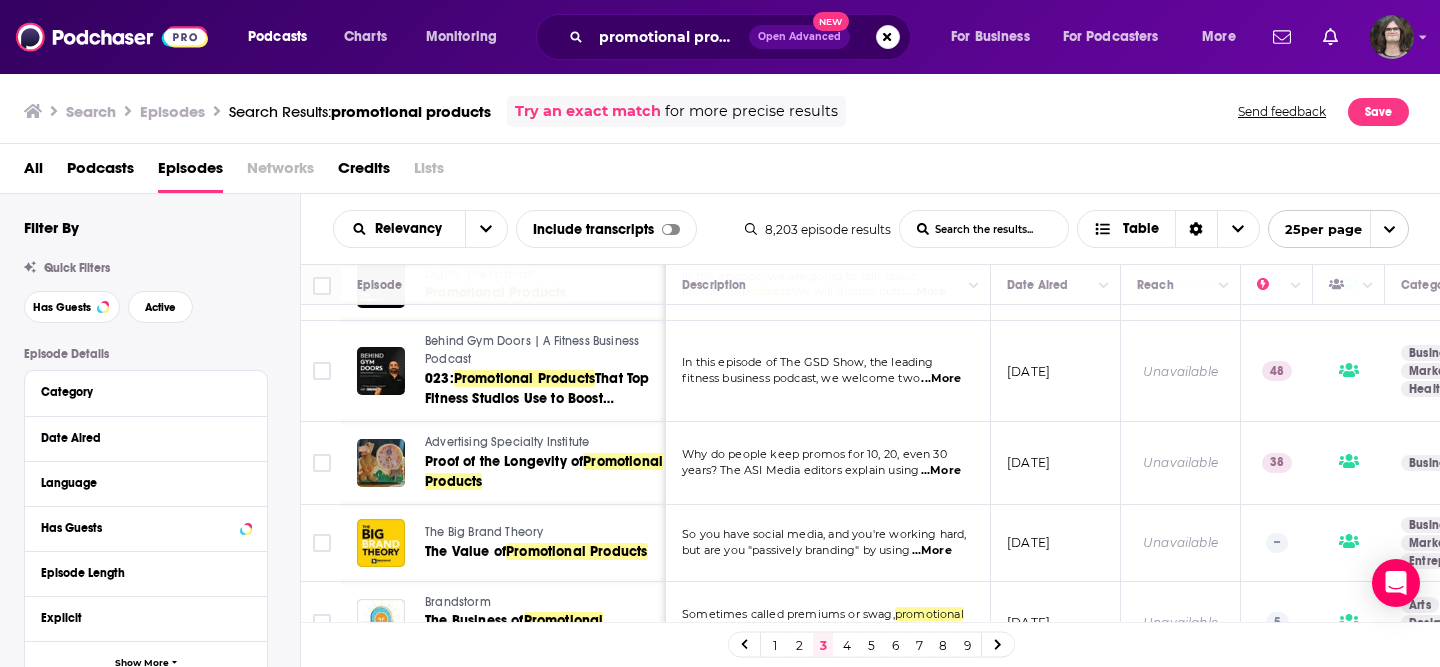 click on "In this episode of The GSD Show, the leading fitness business podcast, we welcome two  ...More" at bounding box center [828, 371] 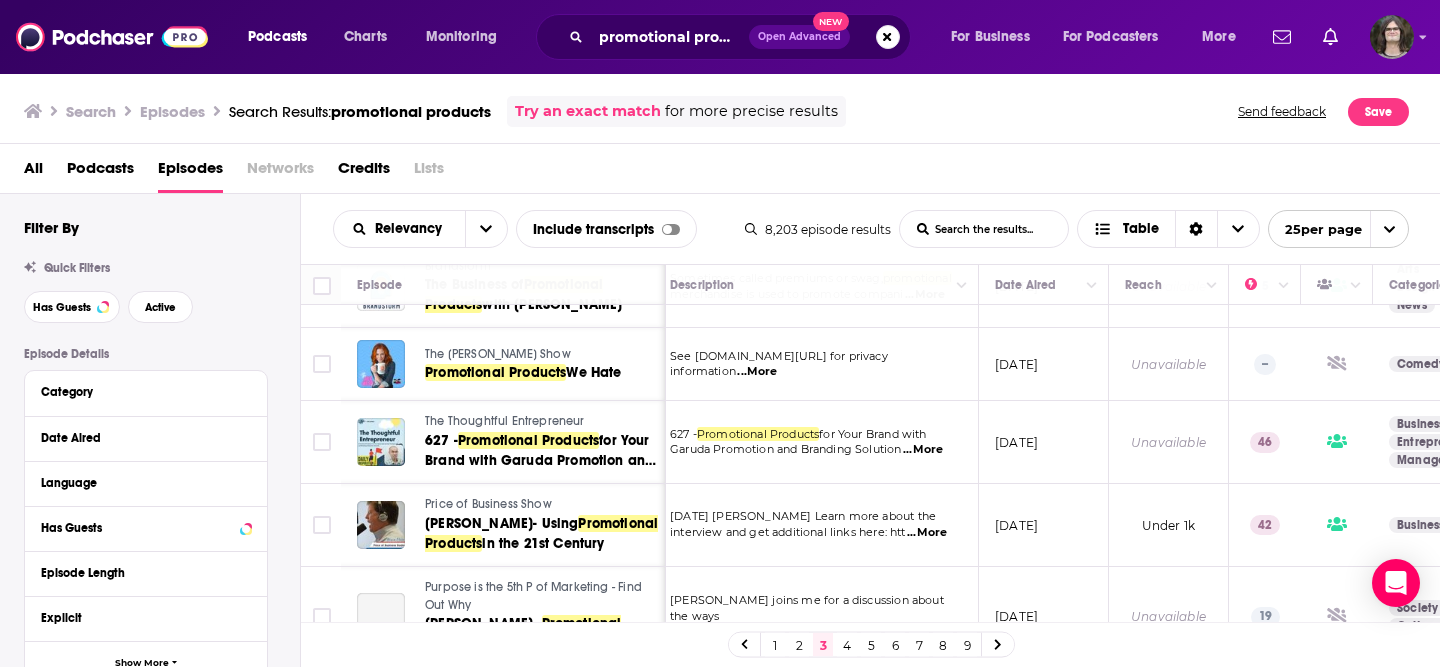 scroll, scrollTop: 1601, scrollLeft: 12, axis: both 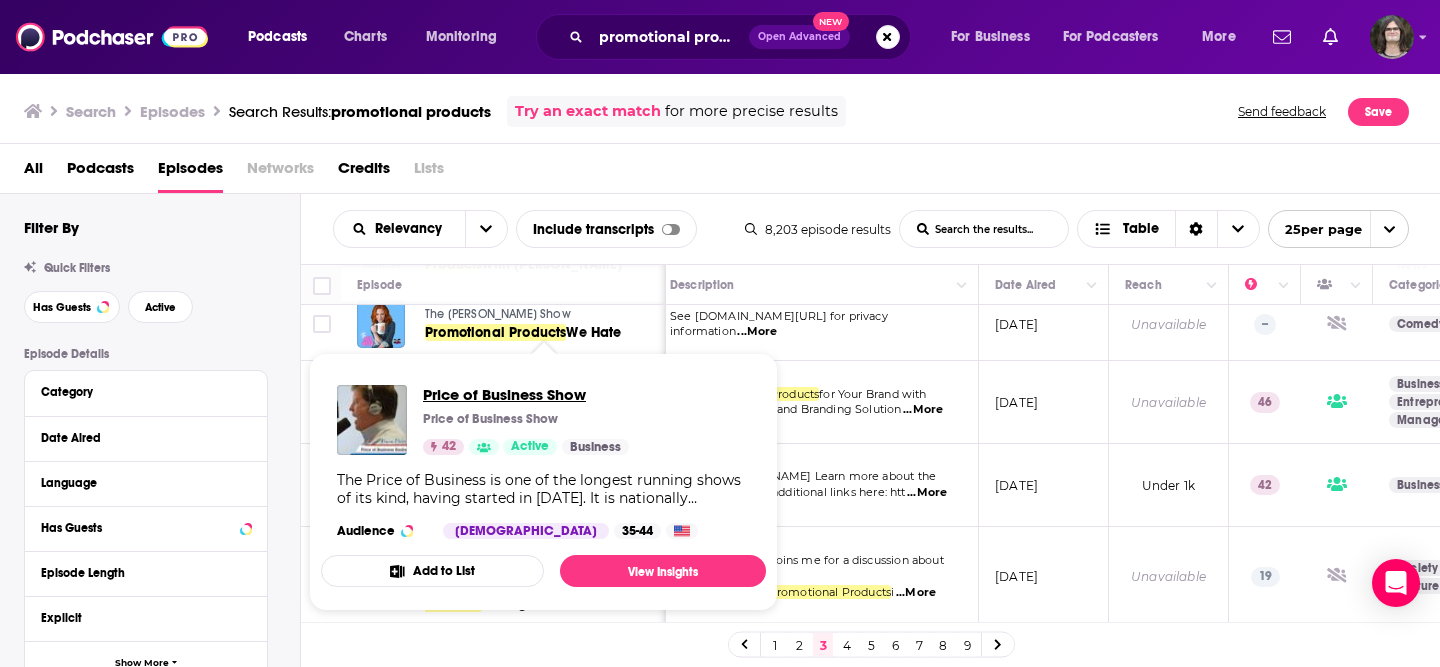 click on "Price of Business Show" at bounding box center [526, 394] 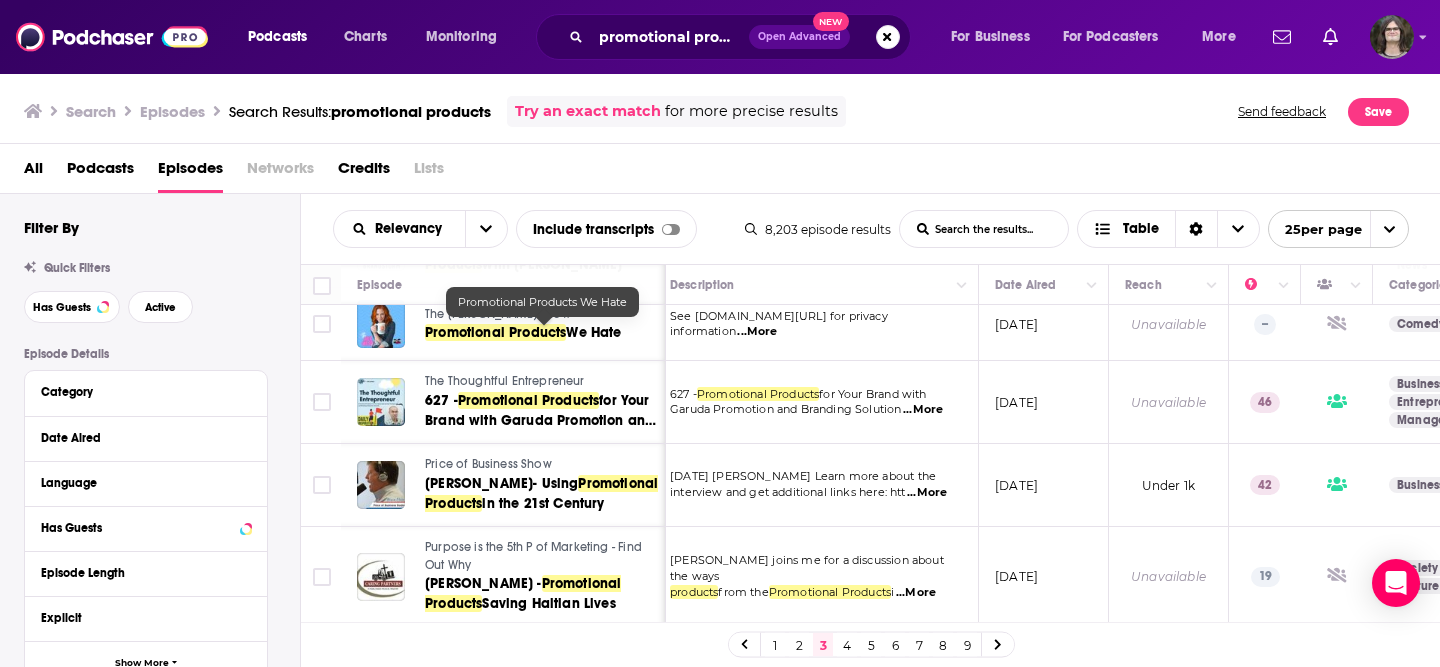 click on "See omnystudio.com/listener for privacy information  ...More" at bounding box center (816, 324) 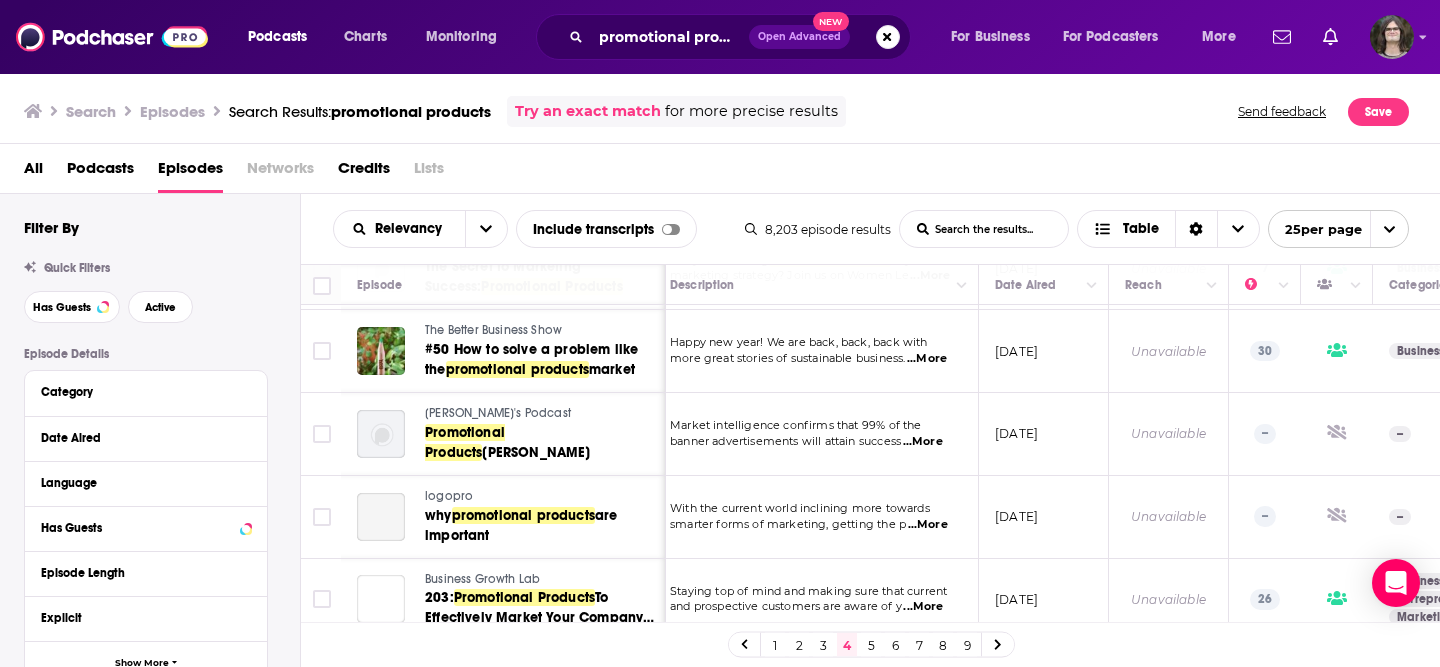 scroll, scrollTop: 1764, scrollLeft: 12, axis: both 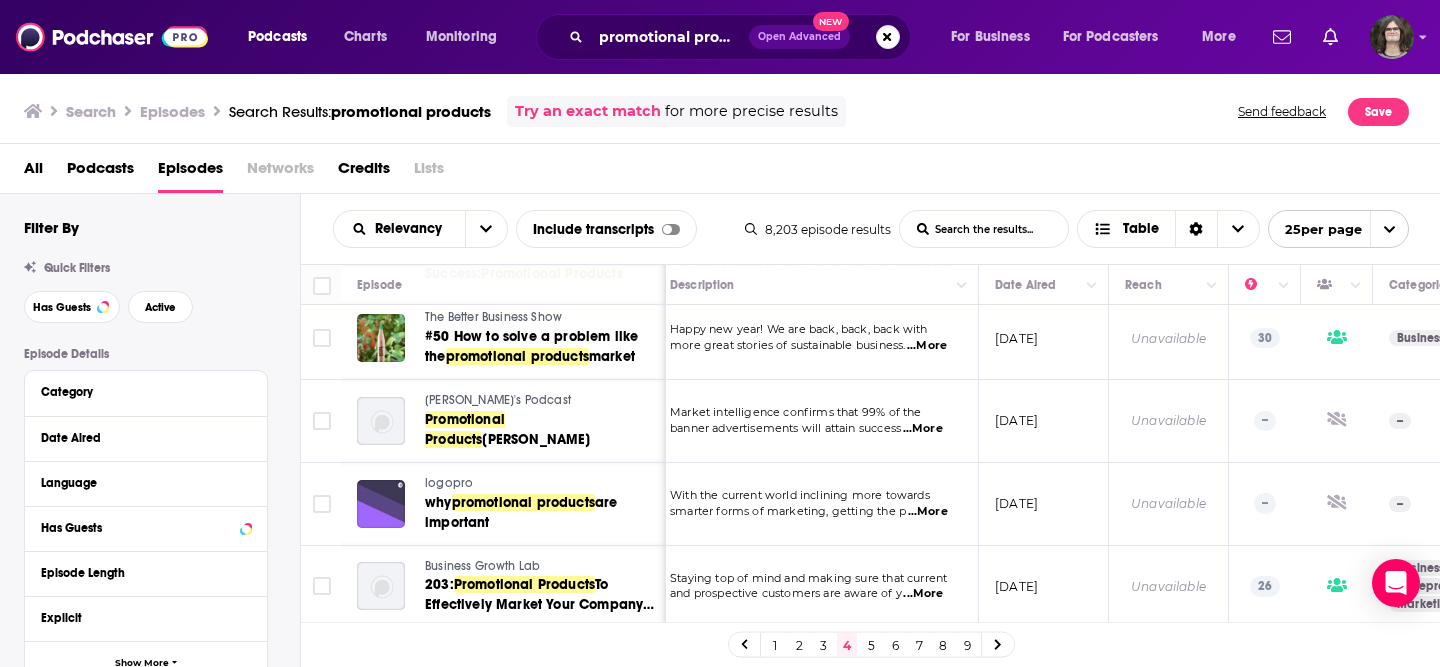 click on "5" at bounding box center [871, 645] 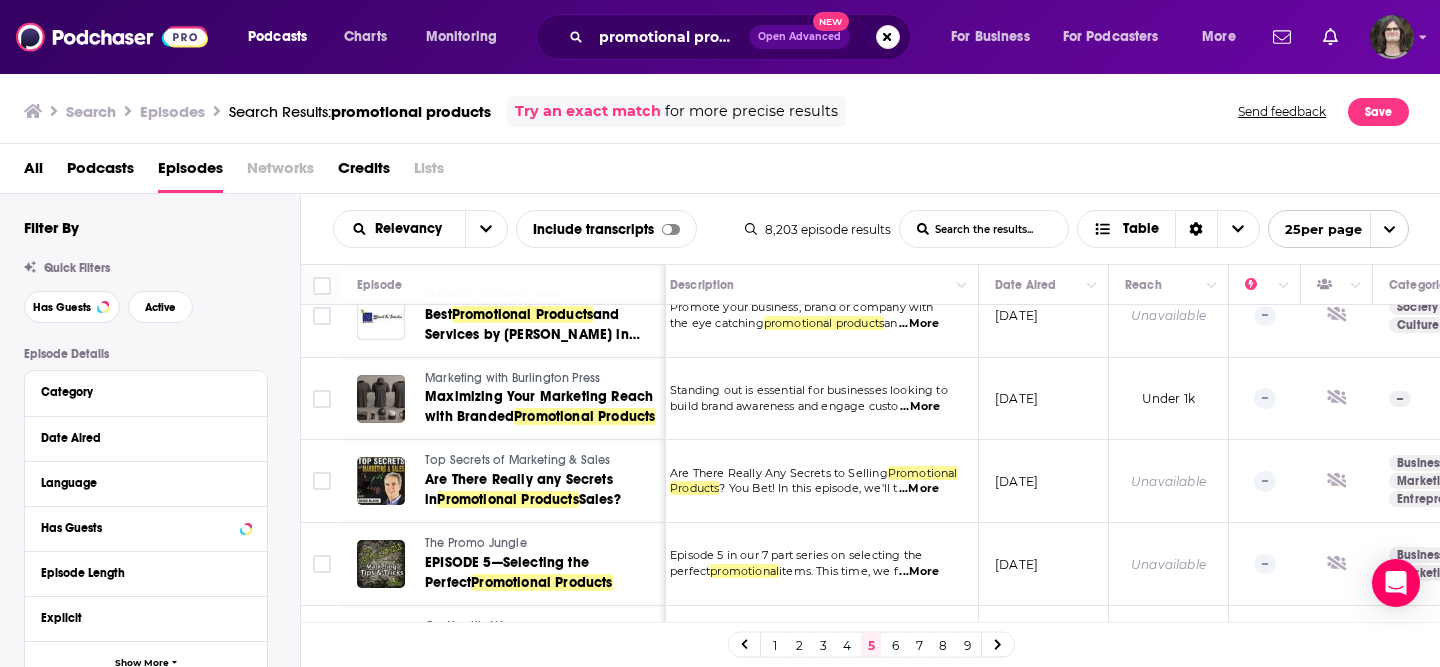 scroll, scrollTop: 1764, scrollLeft: 12, axis: both 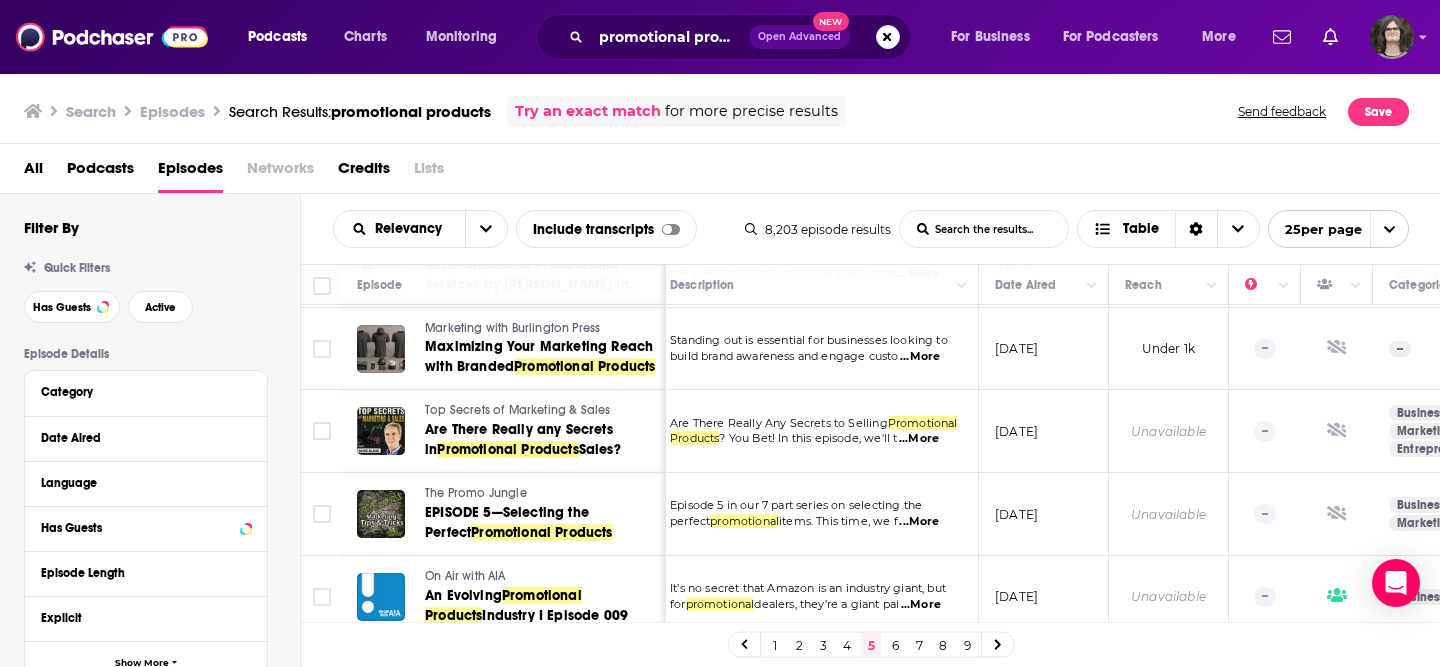 click on "6" at bounding box center (895, 645) 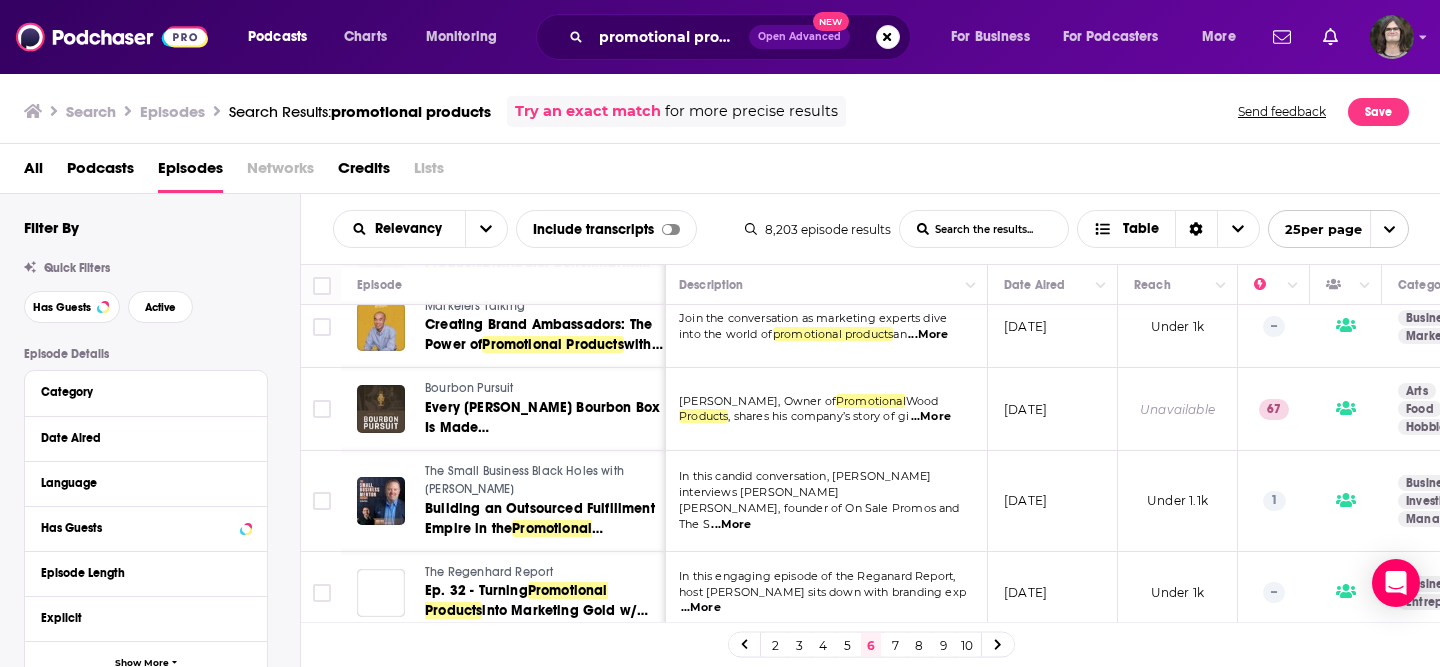 scroll, scrollTop: 1835, scrollLeft: 3, axis: both 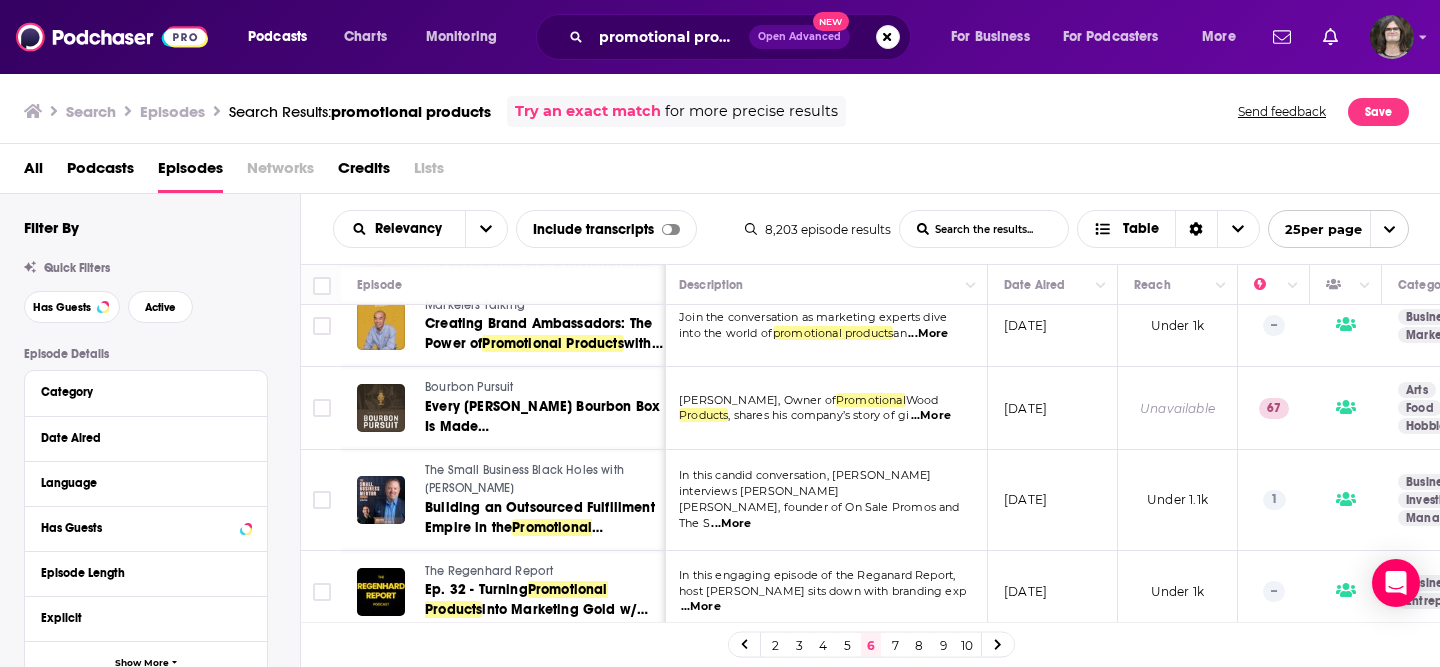 click on "7" at bounding box center (895, 645) 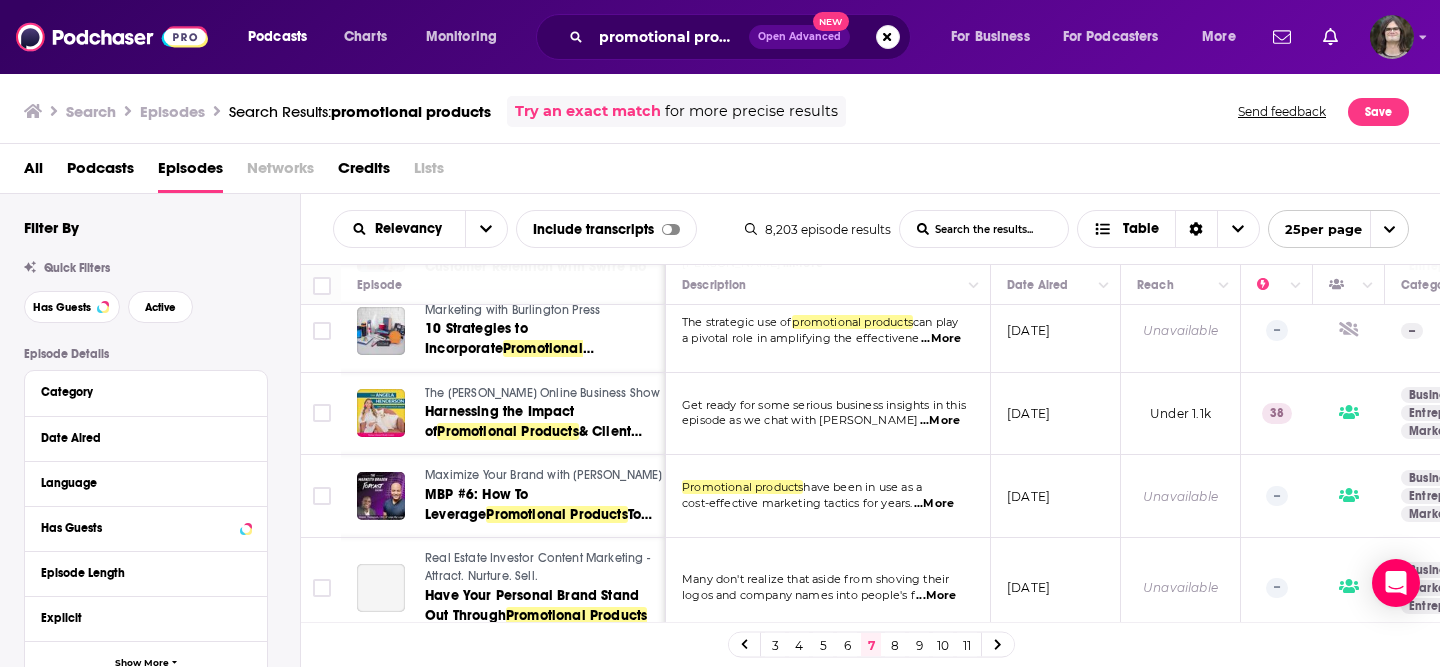 scroll, scrollTop: 366, scrollLeft: 0, axis: vertical 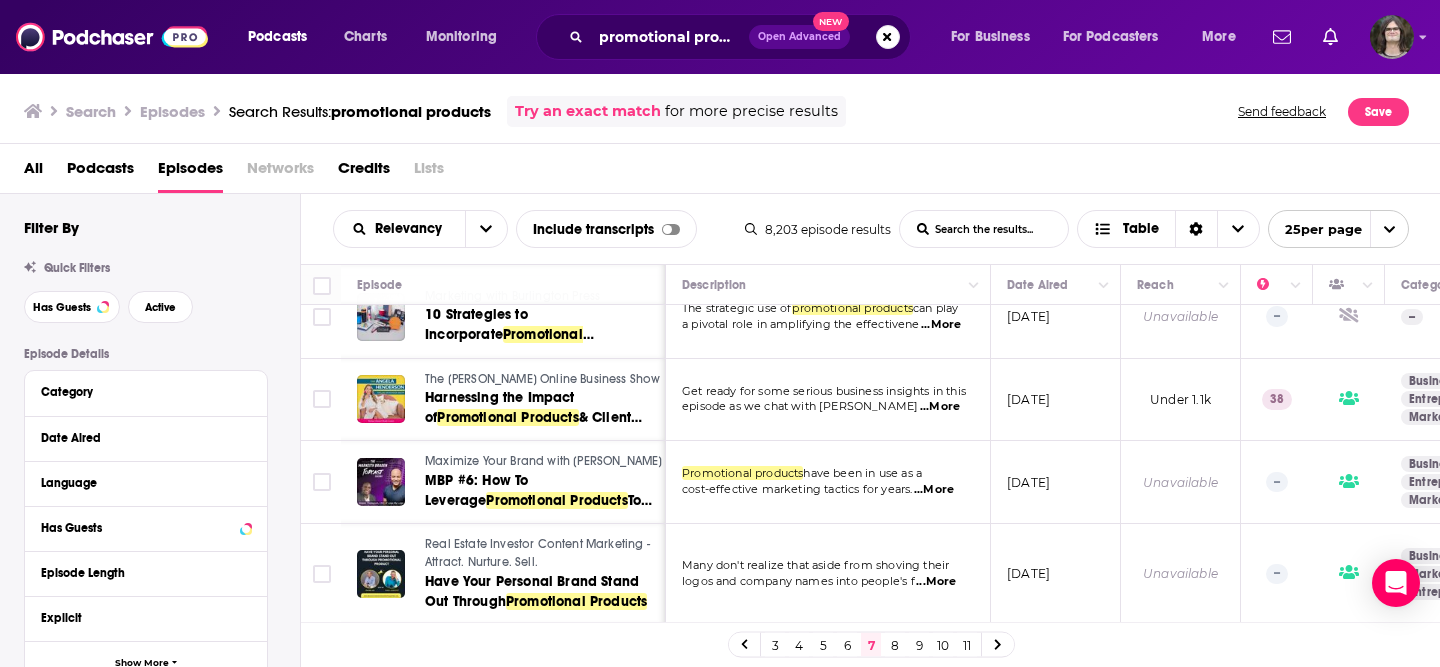 click on "Episode Details Category Date Aired Language Has Guests Episode Length Explicit Show More Audience & Reach Episode Reach Power Score™ Gender Age Location Beta" at bounding box center [162, 657] 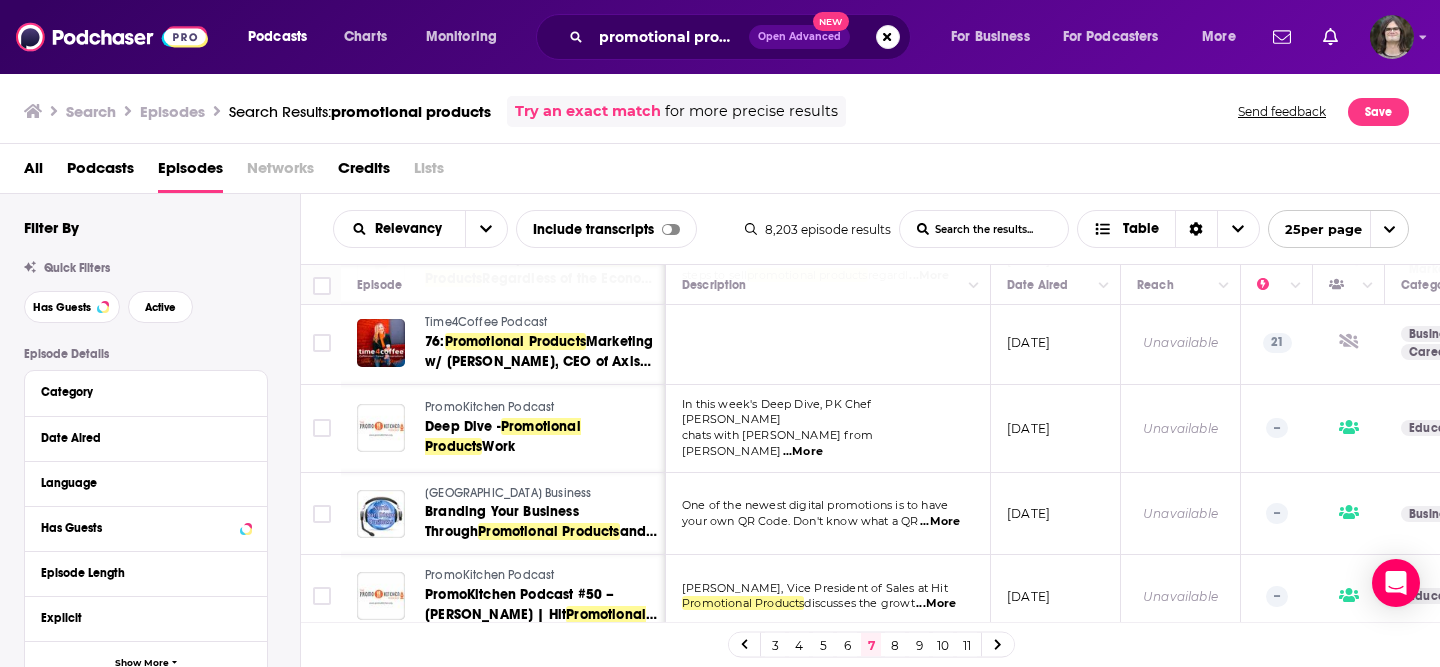 scroll, scrollTop: 1784, scrollLeft: 0, axis: vertical 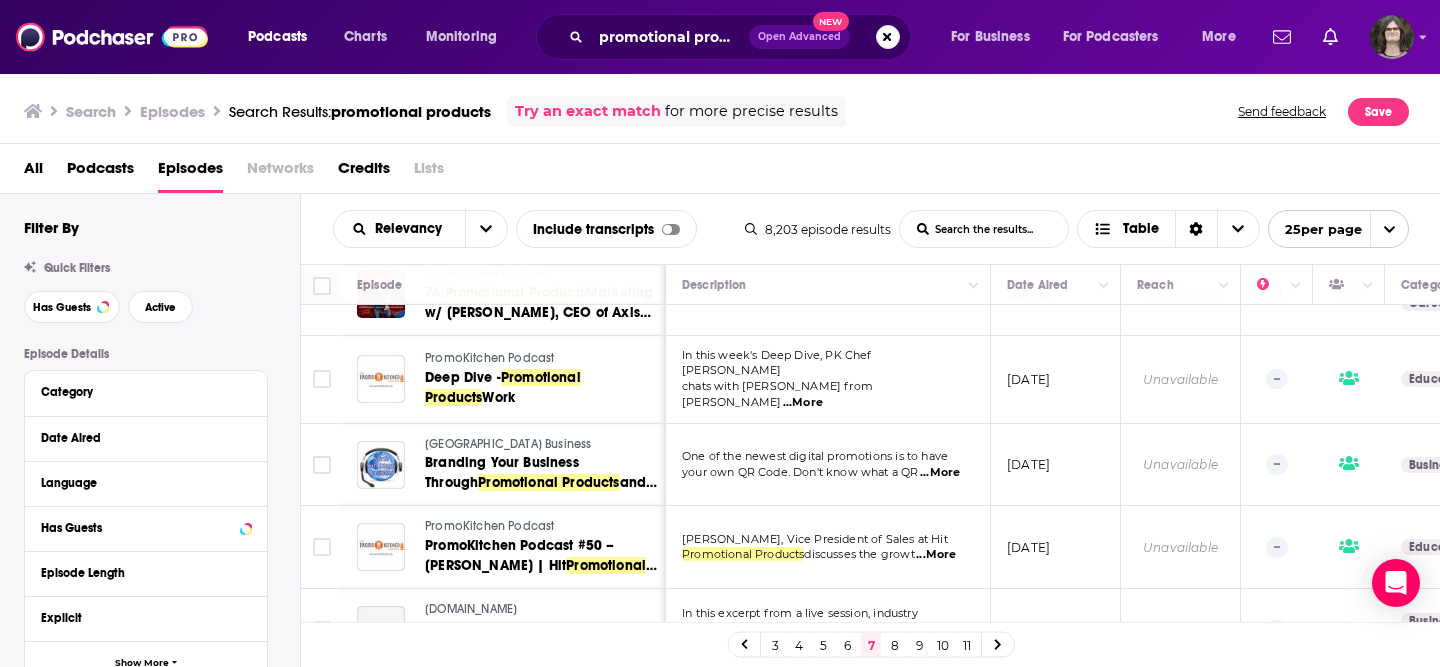 click at bounding box center [828, 294] 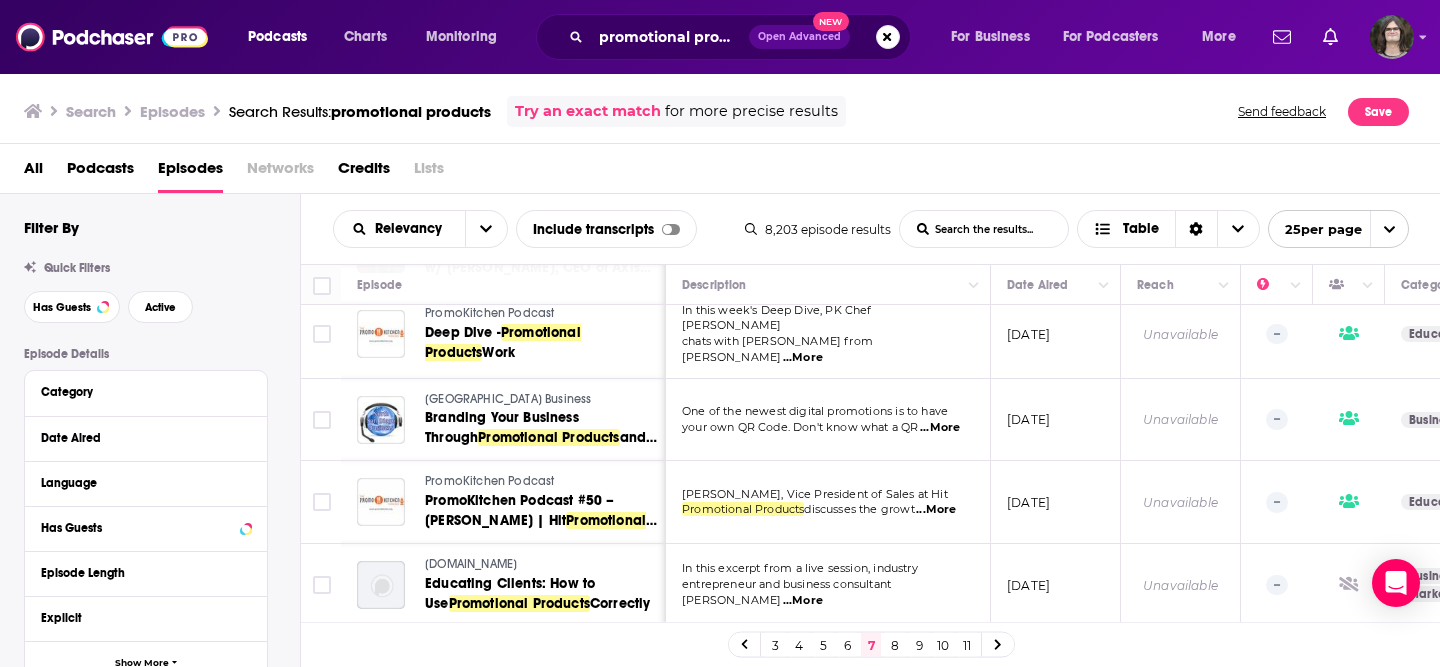 click on "Episode Details Category Date Aired Language Has Guests Episode Length Explicit Show More Audience & Reach Episode Reach Power Score™ Gender Age Location Beta" at bounding box center [162, 657] 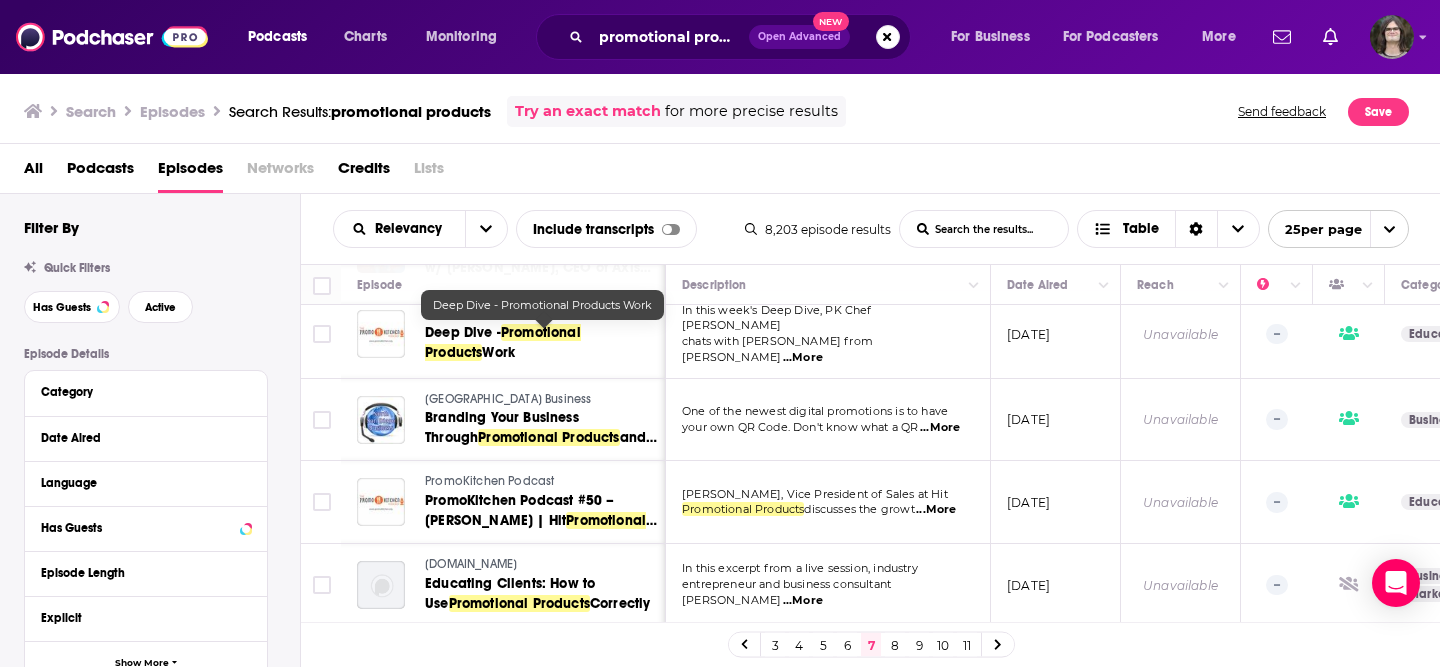 click on "8" at bounding box center (895, 645) 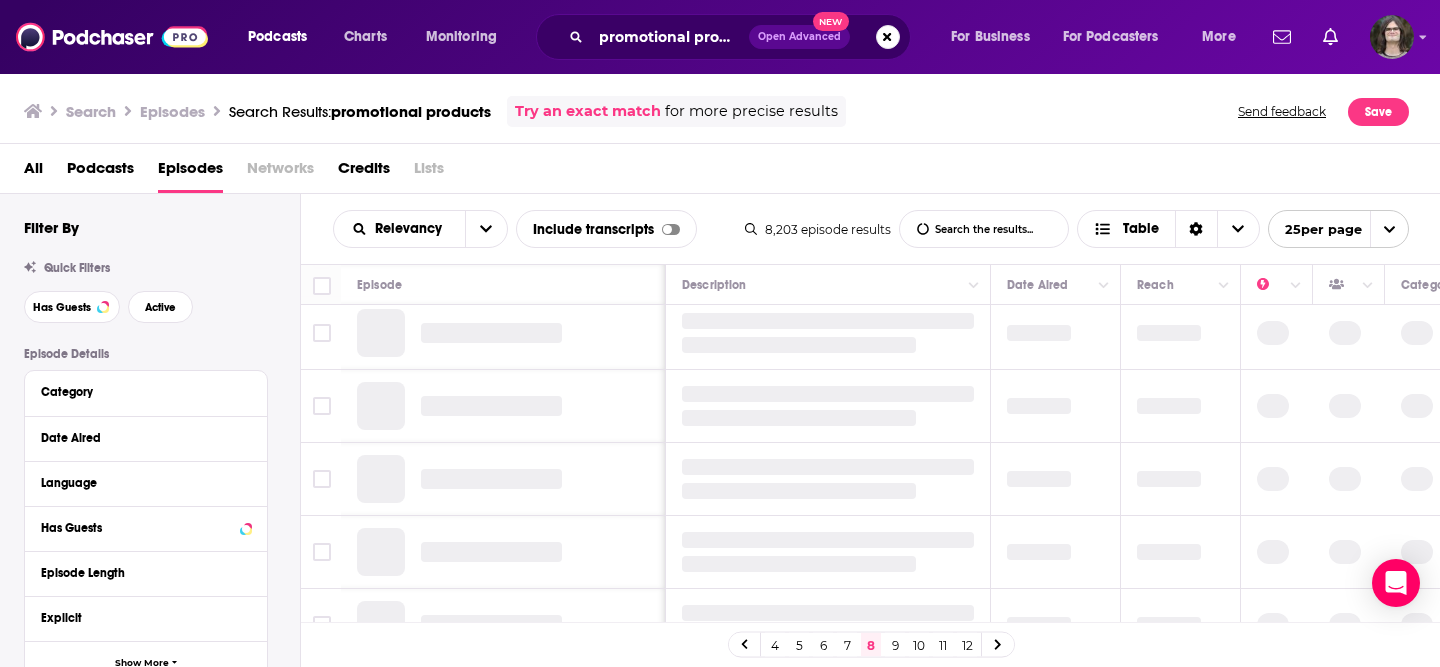 scroll, scrollTop: 0, scrollLeft: 0, axis: both 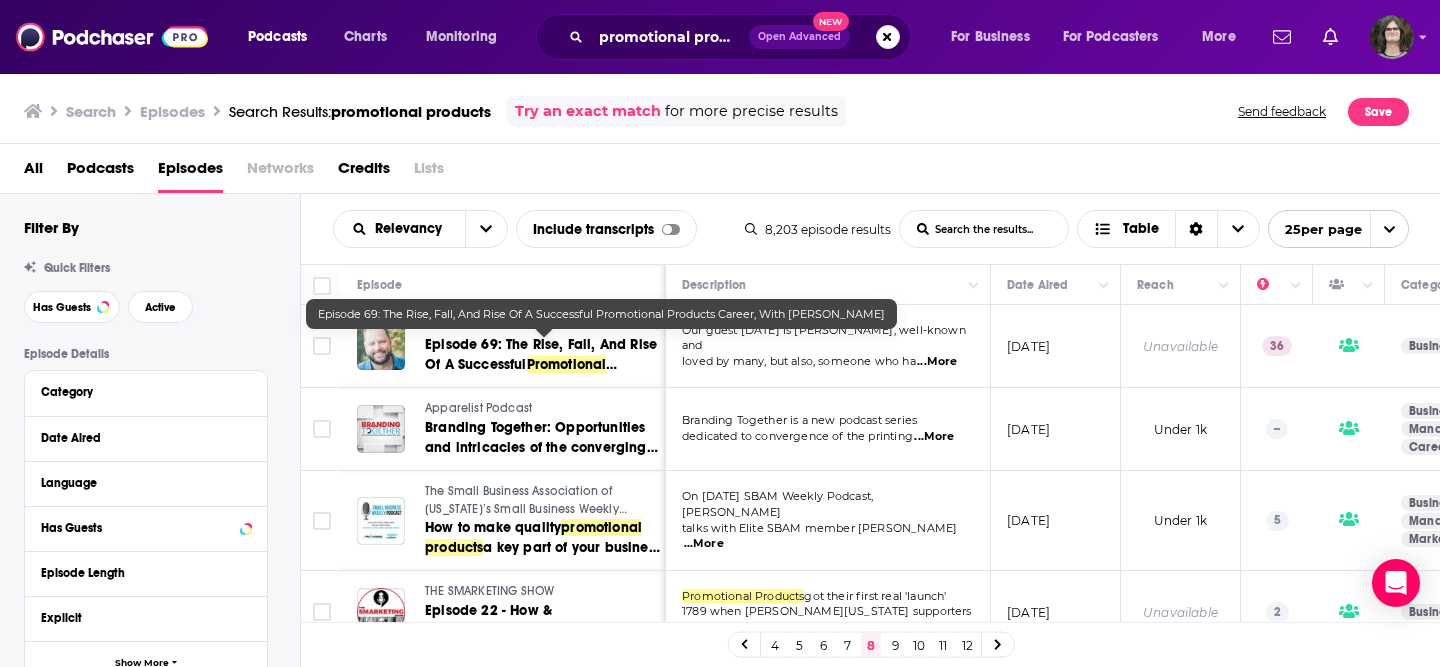 click on "All Podcasts Episodes Networks Credits Lists" at bounding box center (724, 172) 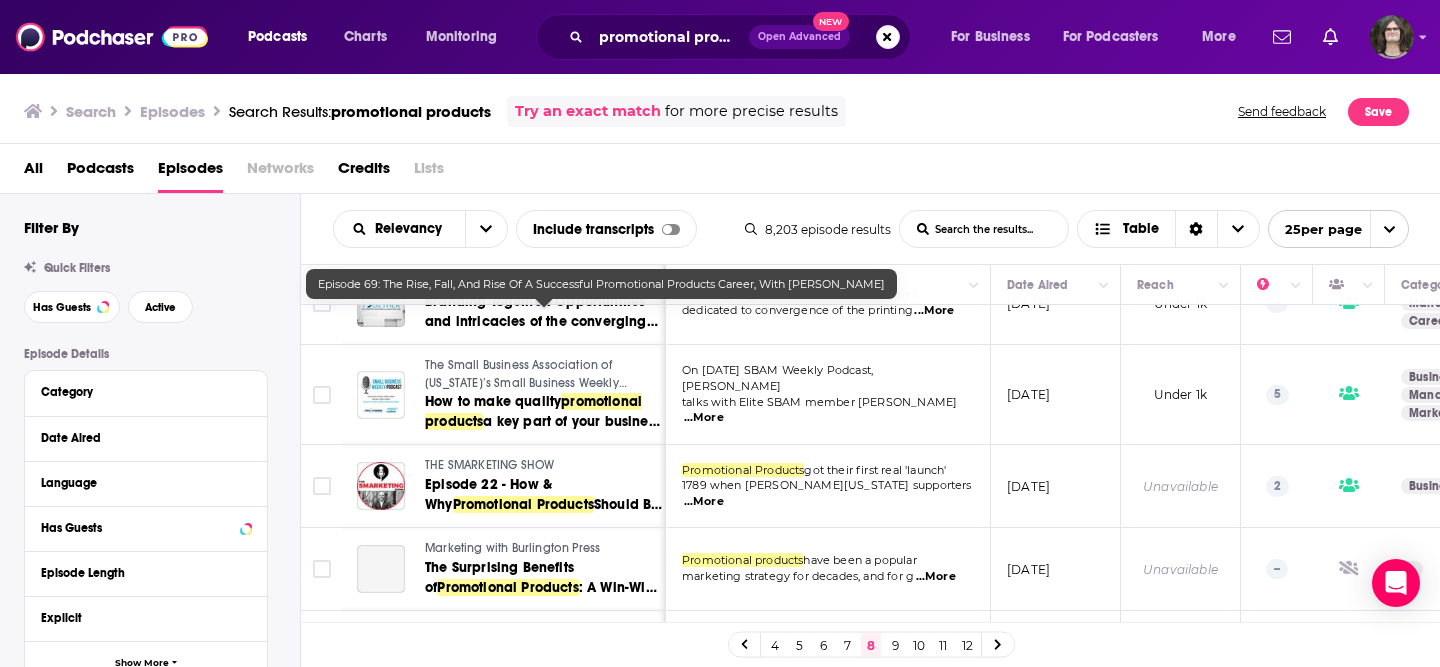 click on "On today’s SBAM Weekly Podcast, Michael Rogers talks with Elite SBAM member Karen Scar  ...More" at bounding box center [828, 395] 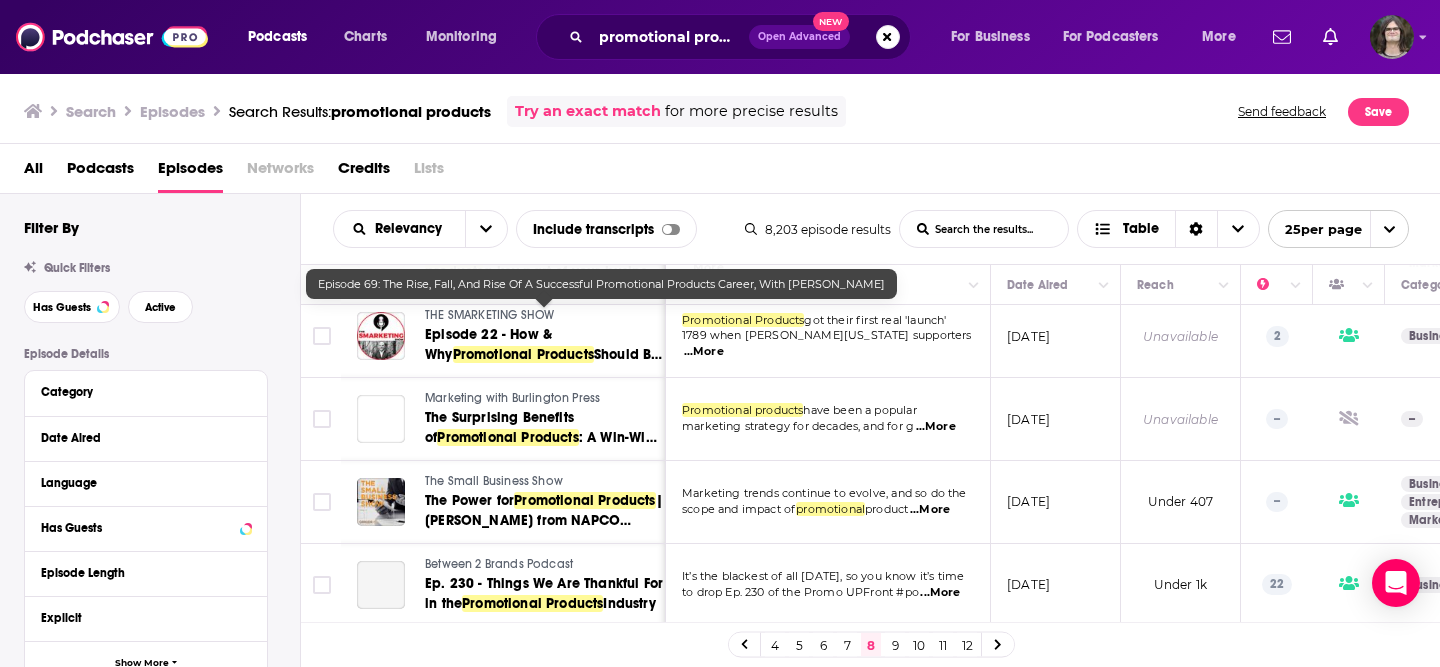 scroll, scrollTop: 277, scrollLeft: 0, axis: vertical 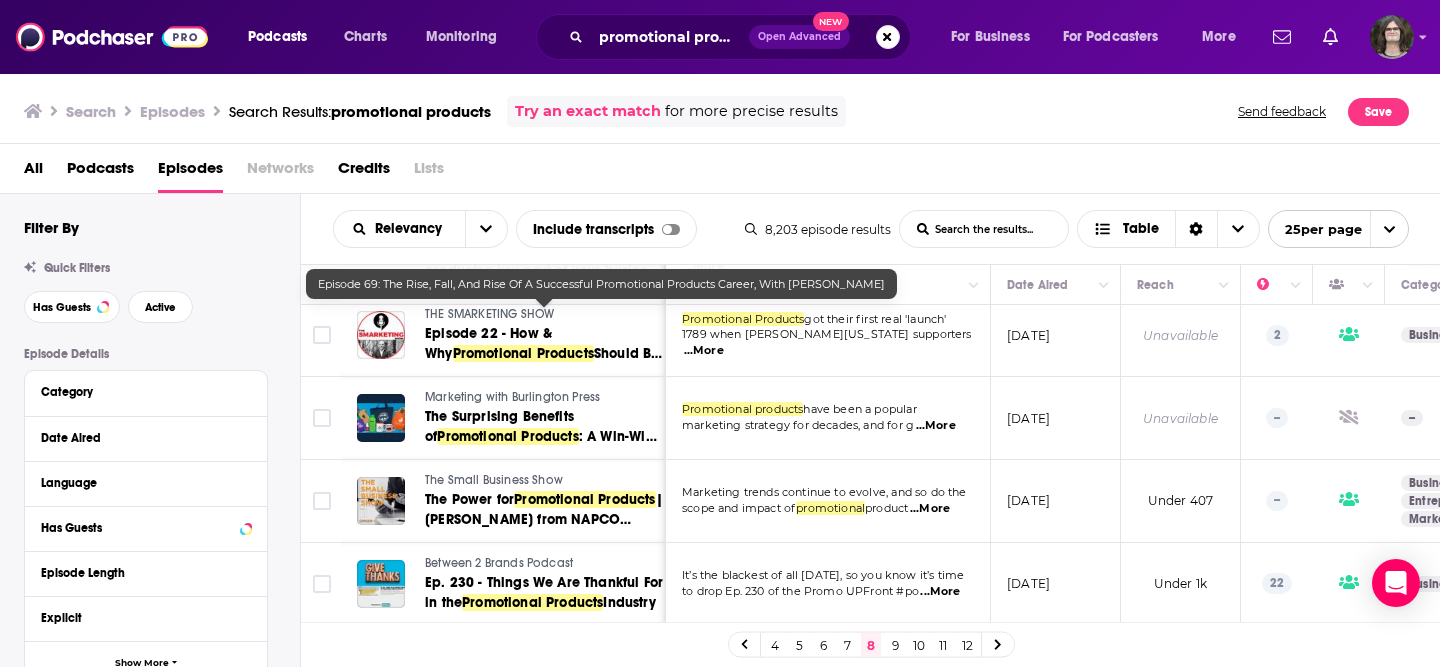 click on "Promotional products  have been a popular marketing strategy for decades, and for g  ...More" at bounding box center (828, 418) 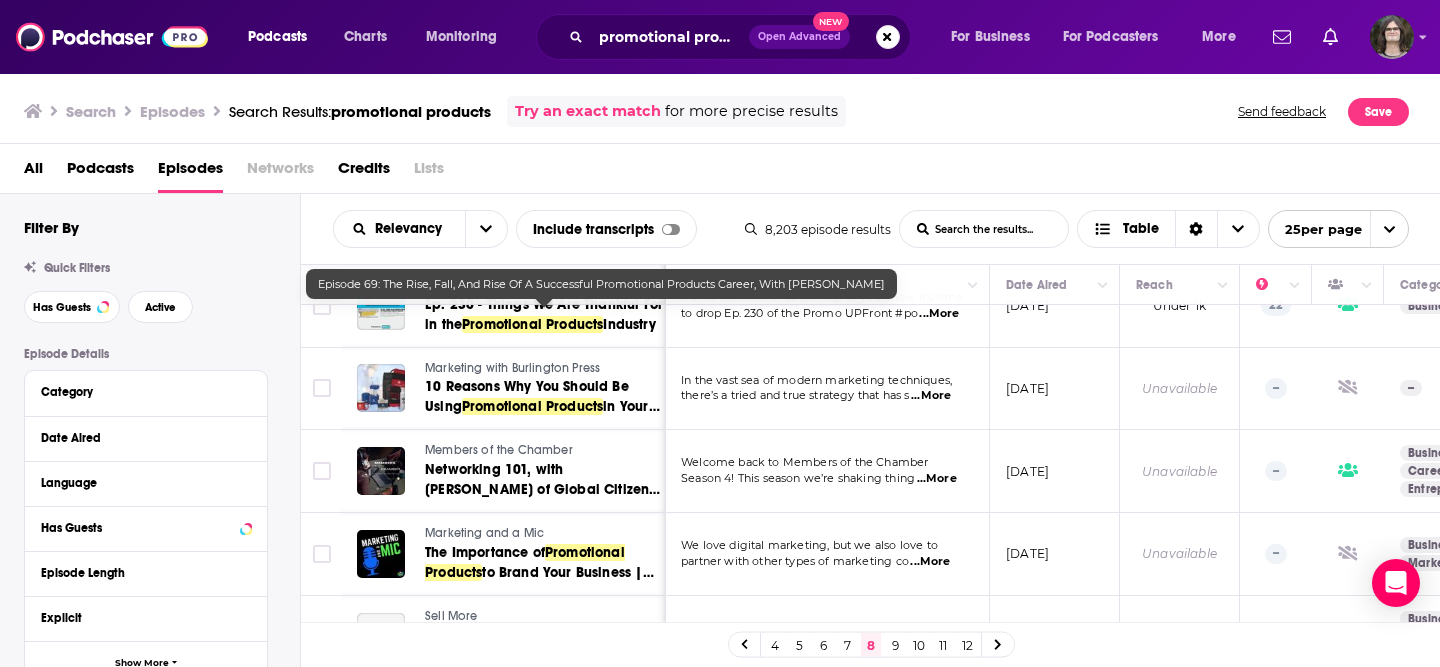 scroll, scrollTop: 581, scrollLeft: 1, axis: both 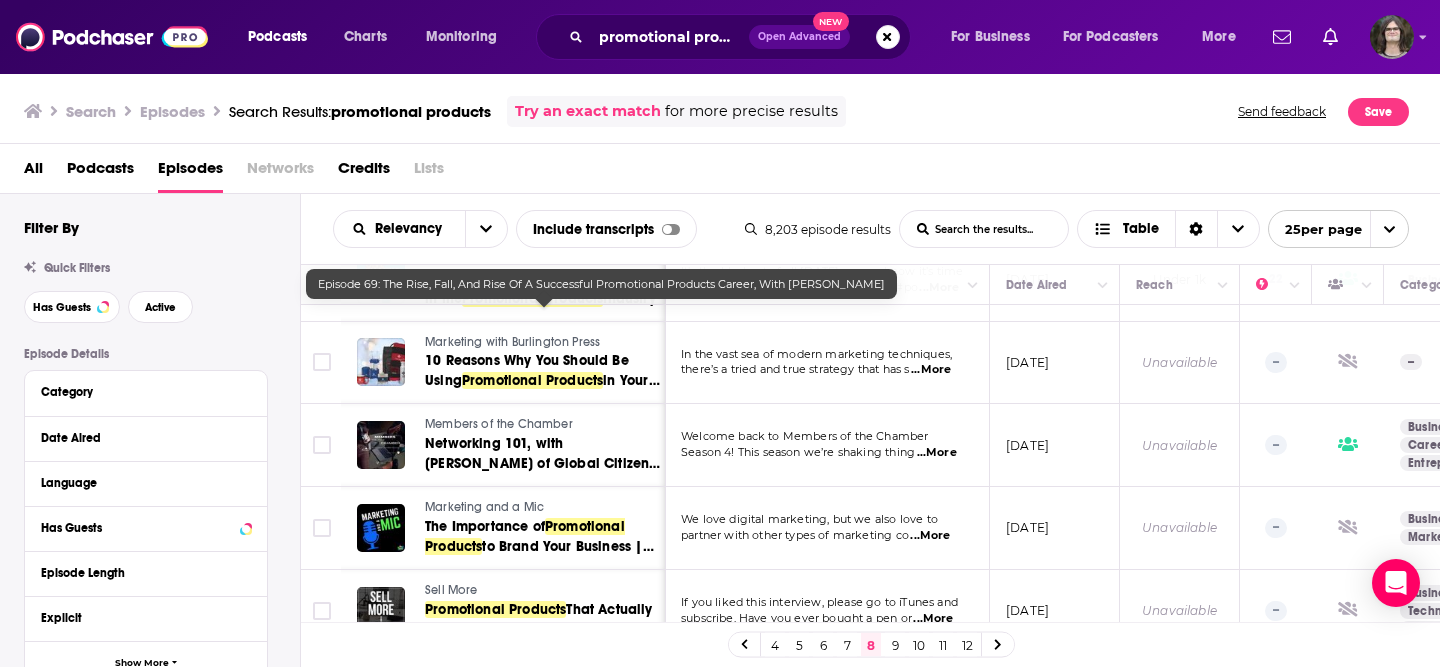 click on "We love digital marketing, but we also love to partner with other types of marketing co  ...More" at bounding box center [827, 528] 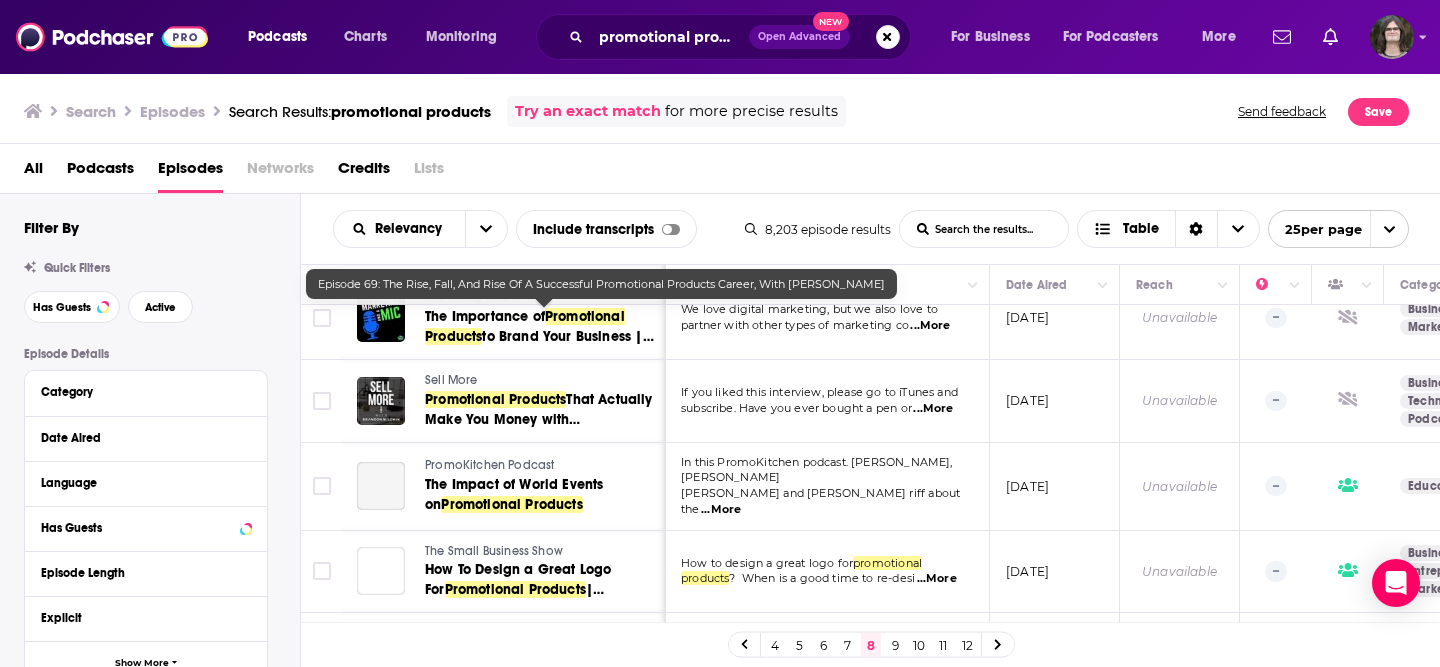 scroll, scrollTop: 796, scrollLeft: 1, axis: both 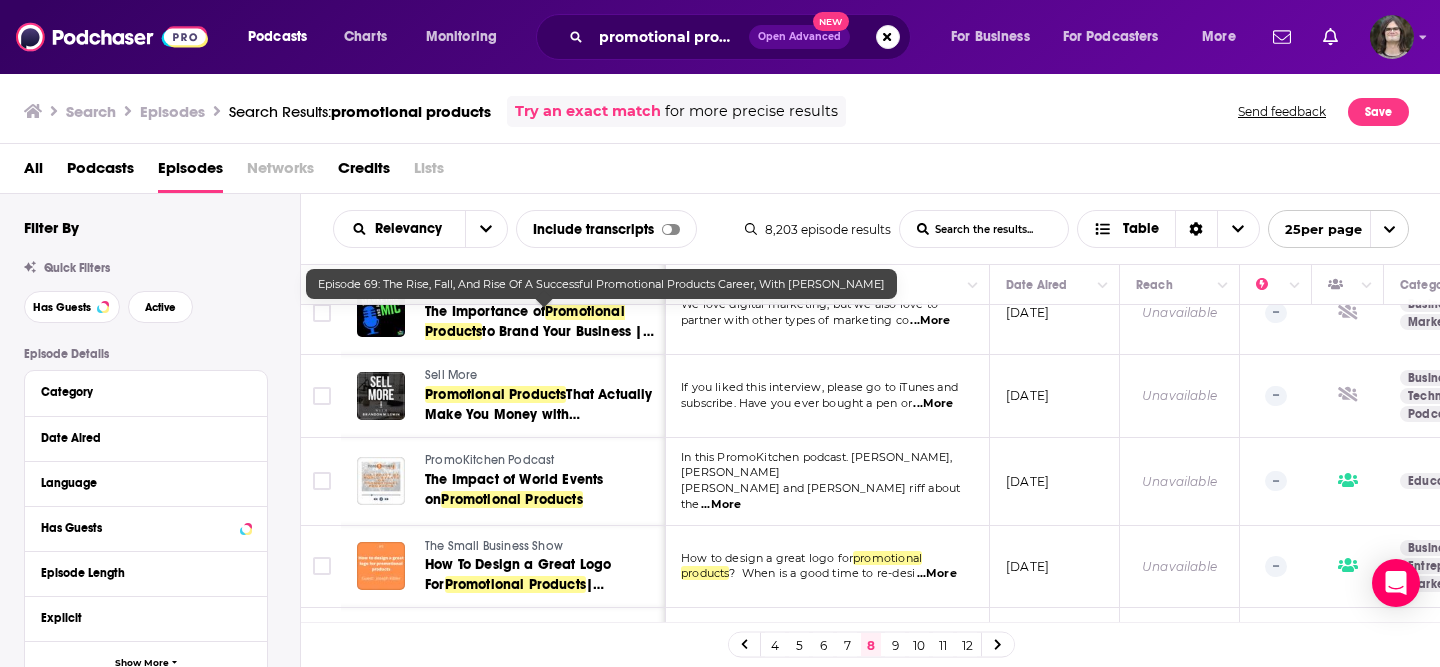 click on "In this PromoKitchen podcast. Mark Graham, Kate Plummer and Jeremy Picker riff about the  ...More" at bounding box center (827, 482) 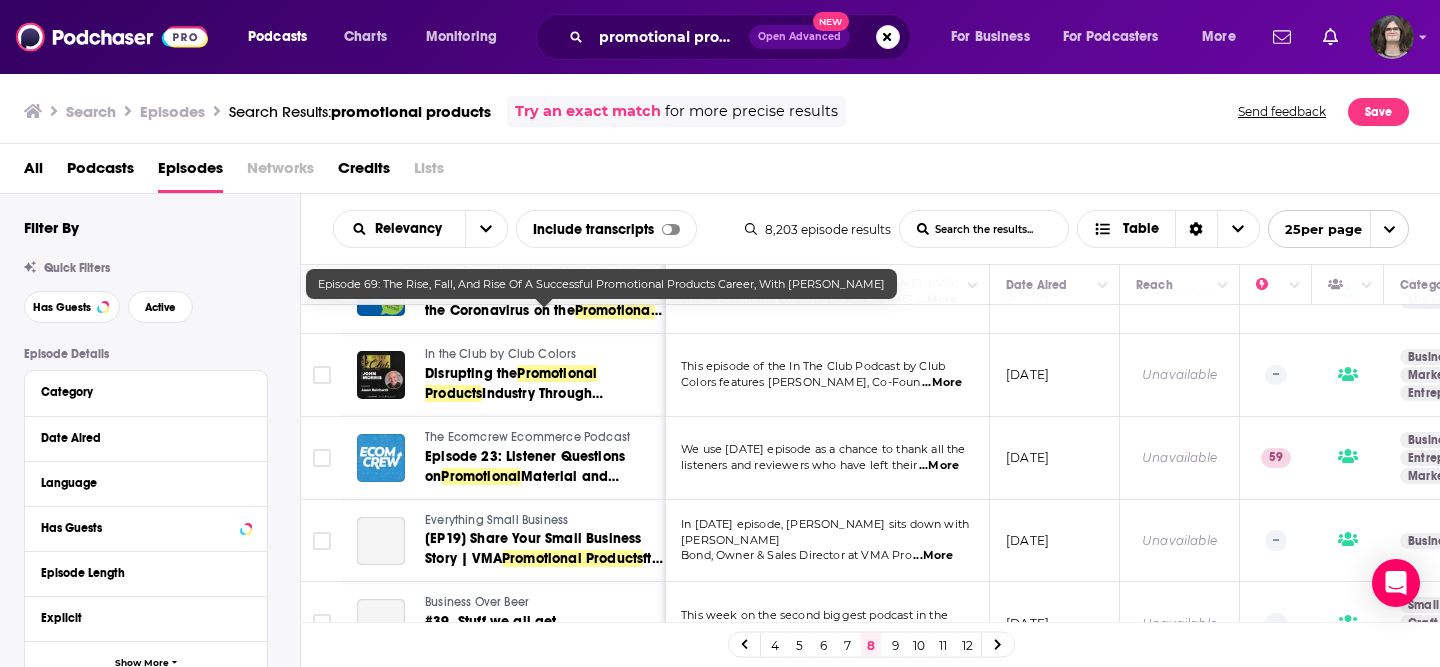 scroll, scrollTop: 1154, scrollLeft: 1, axis: both 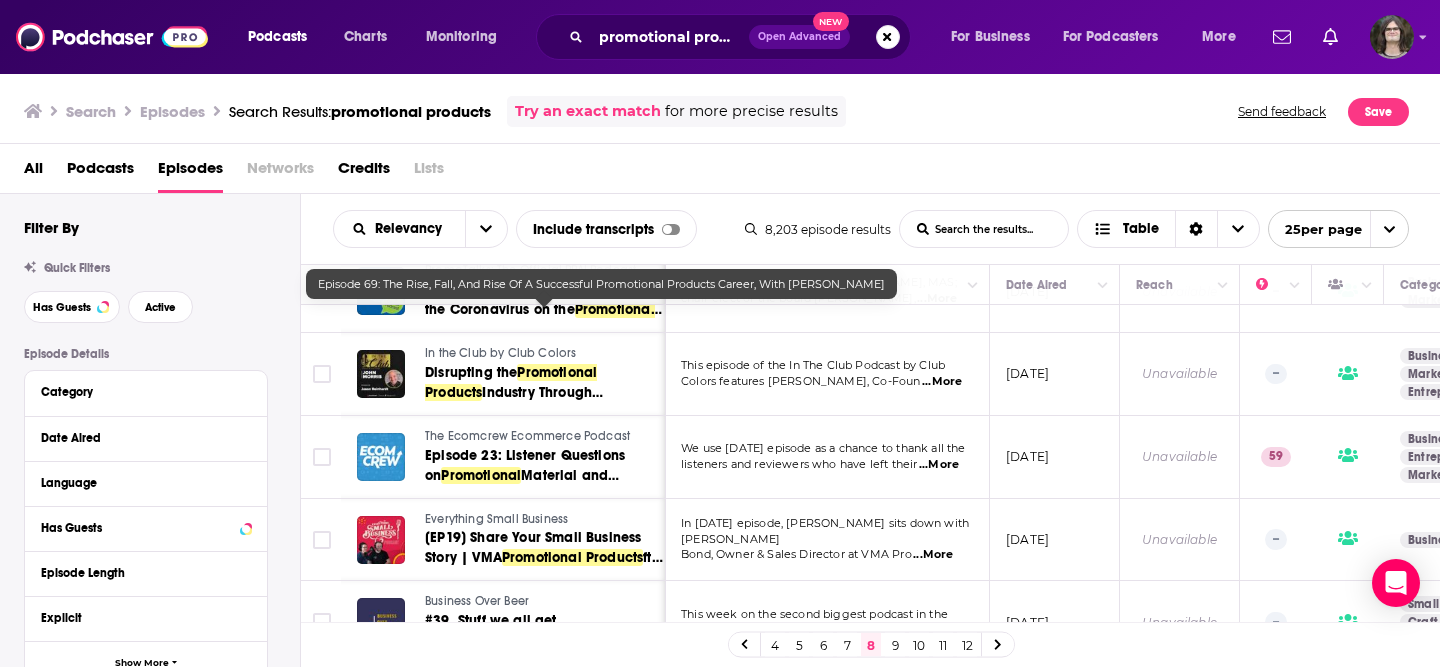 click on "We use today’s episode as a chance to thank all the listeners and reviewers who have left their   ...More" at bounding box center (827, 457) 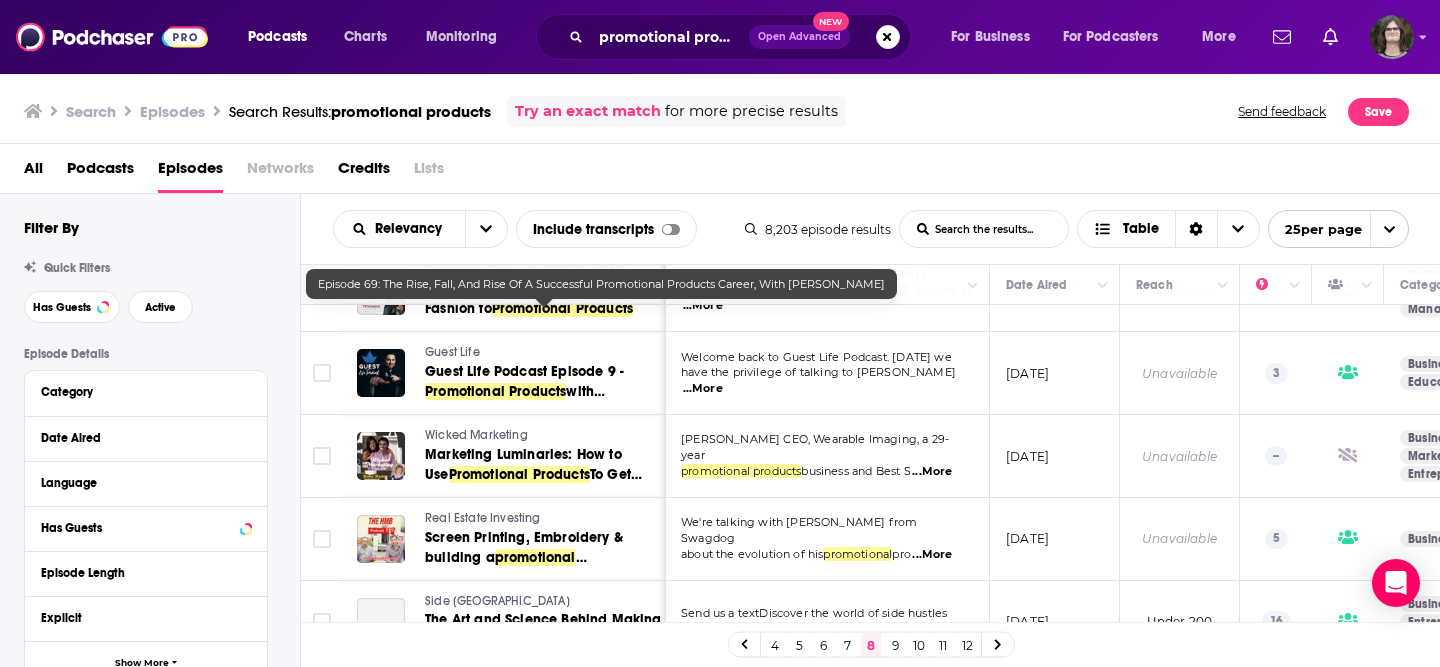 scroll, scrollTop: 1667, scrollLeft: 1, axis: both 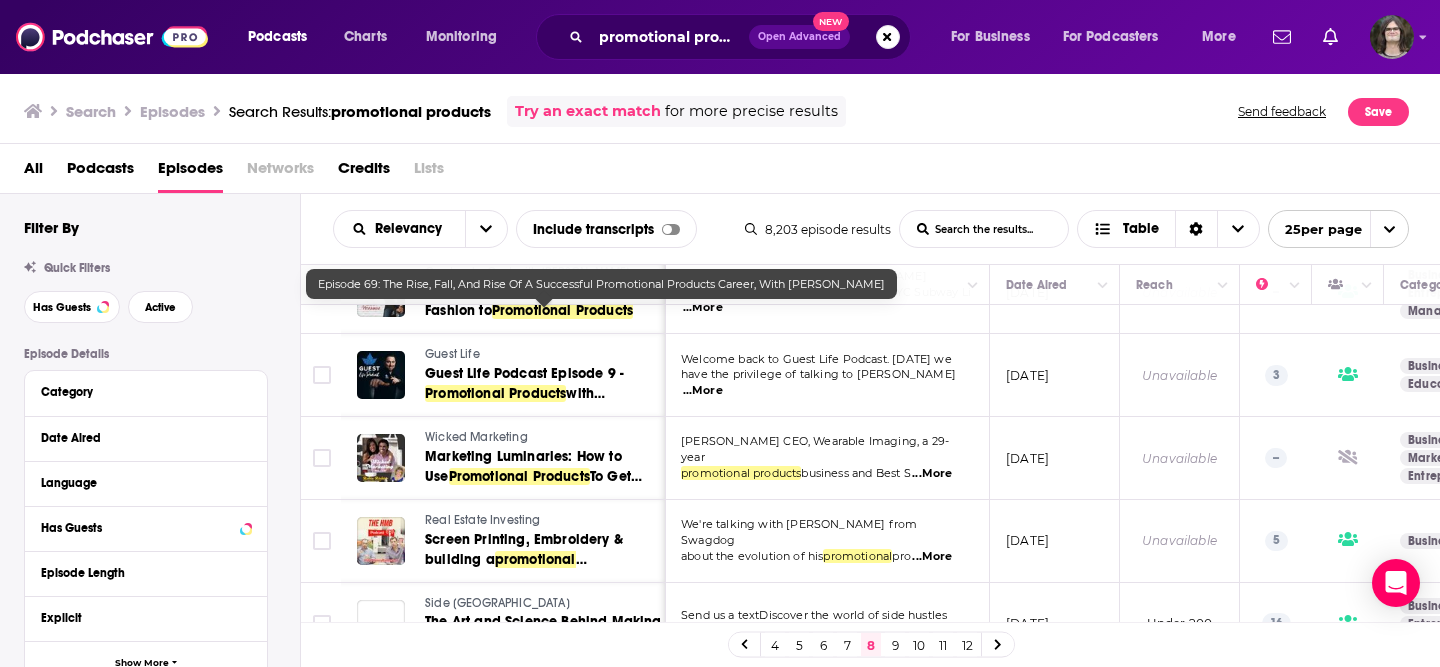 click on "Welcome back to Guest Life Podcast. Today we have the privilege of talking to Frank Agos  ...More" at bounding box center (827, 375) 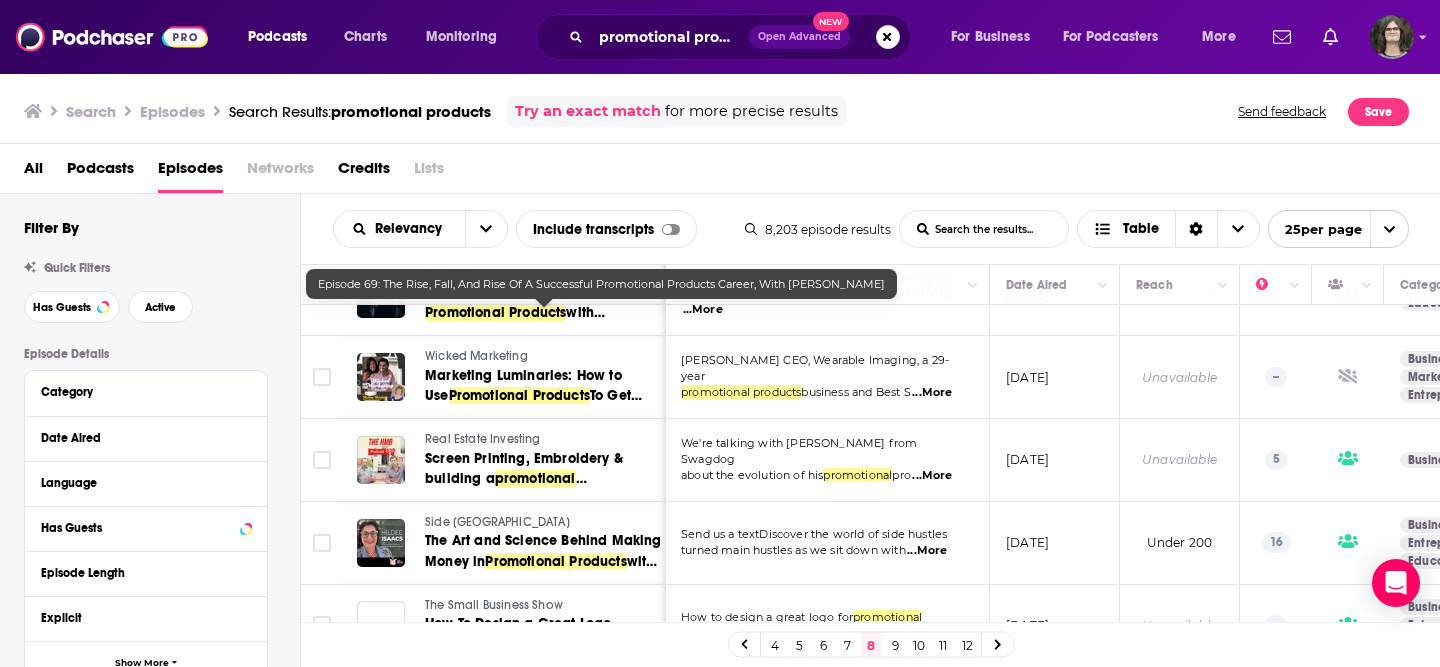 scroll, scrollTop: 1782, scrollLeft: 1, axis: both 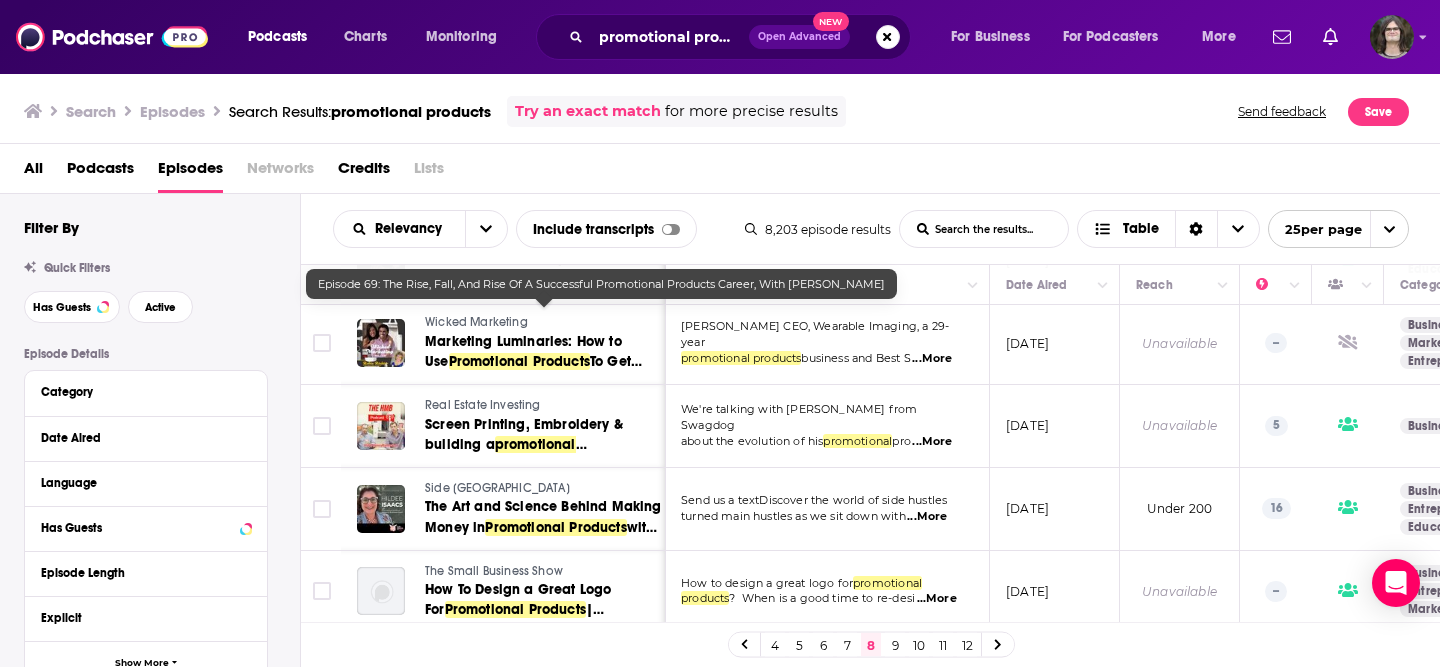 click on "We're talking with Russ White from Swagdog about the evolution of his  promotional  pro  ...More" at bounding box center [827, 426] 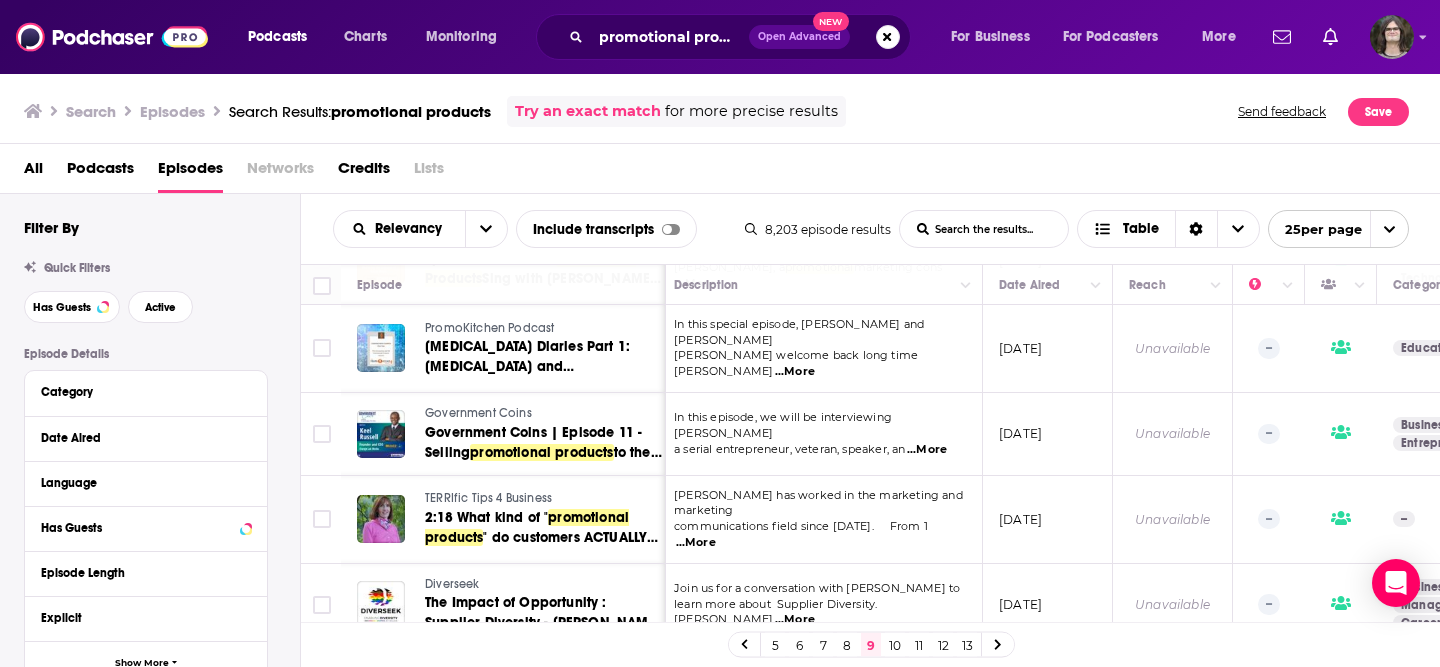 scroll, scrollTop: 1747, scrollLeft: 8, axis: both 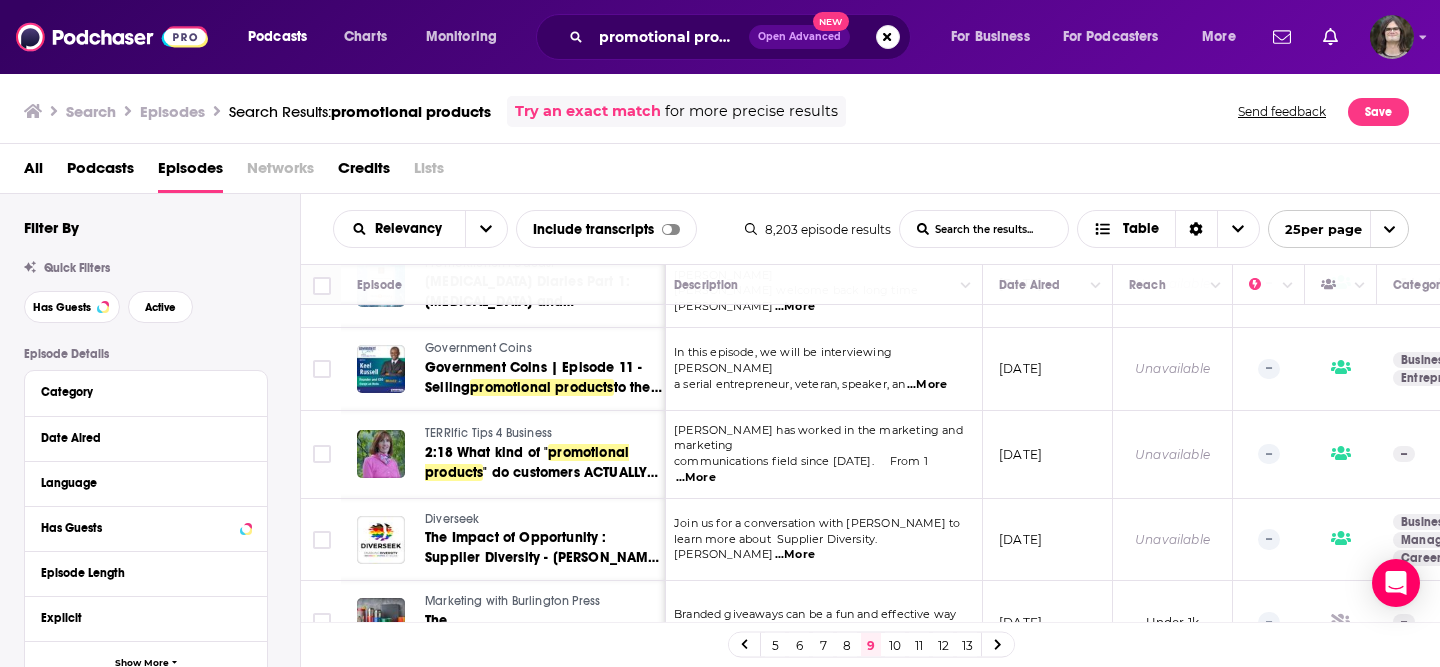 click on "10" at bounding box center [895, 645] 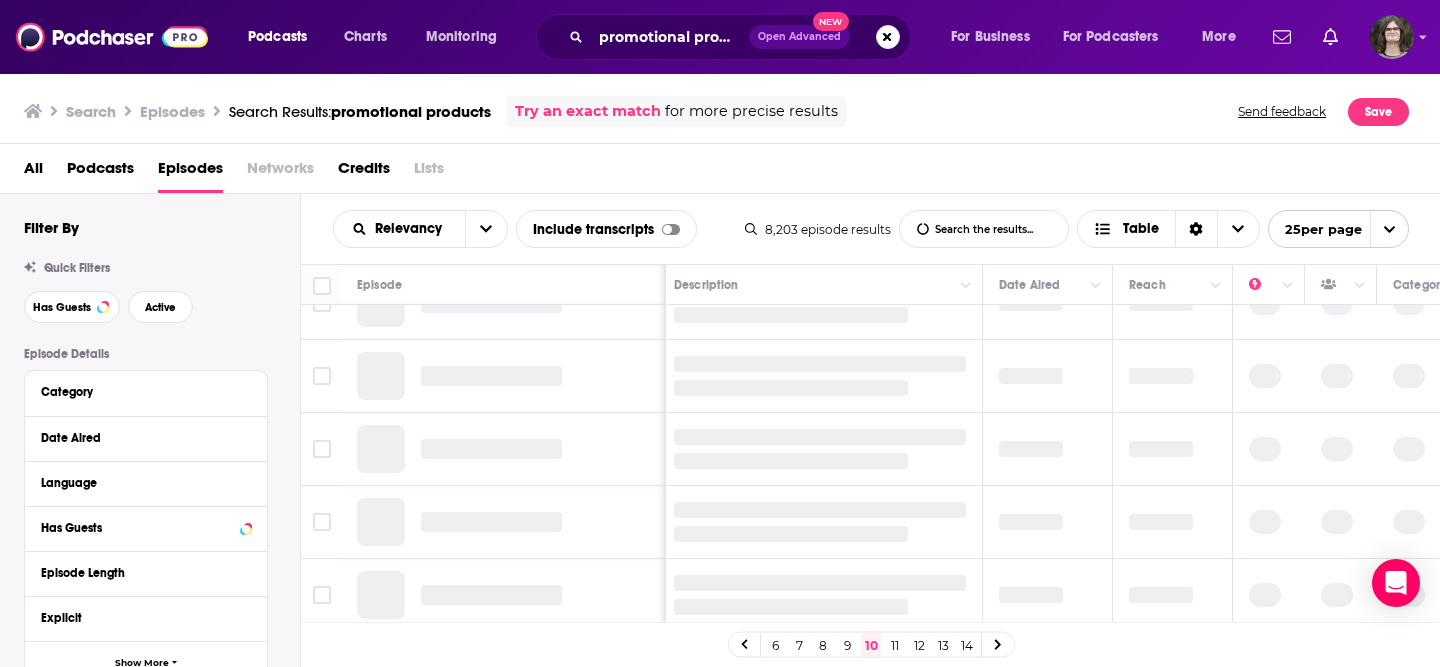scroll, scrollTop: 0, scrollLeft: 8, axis: horizontal 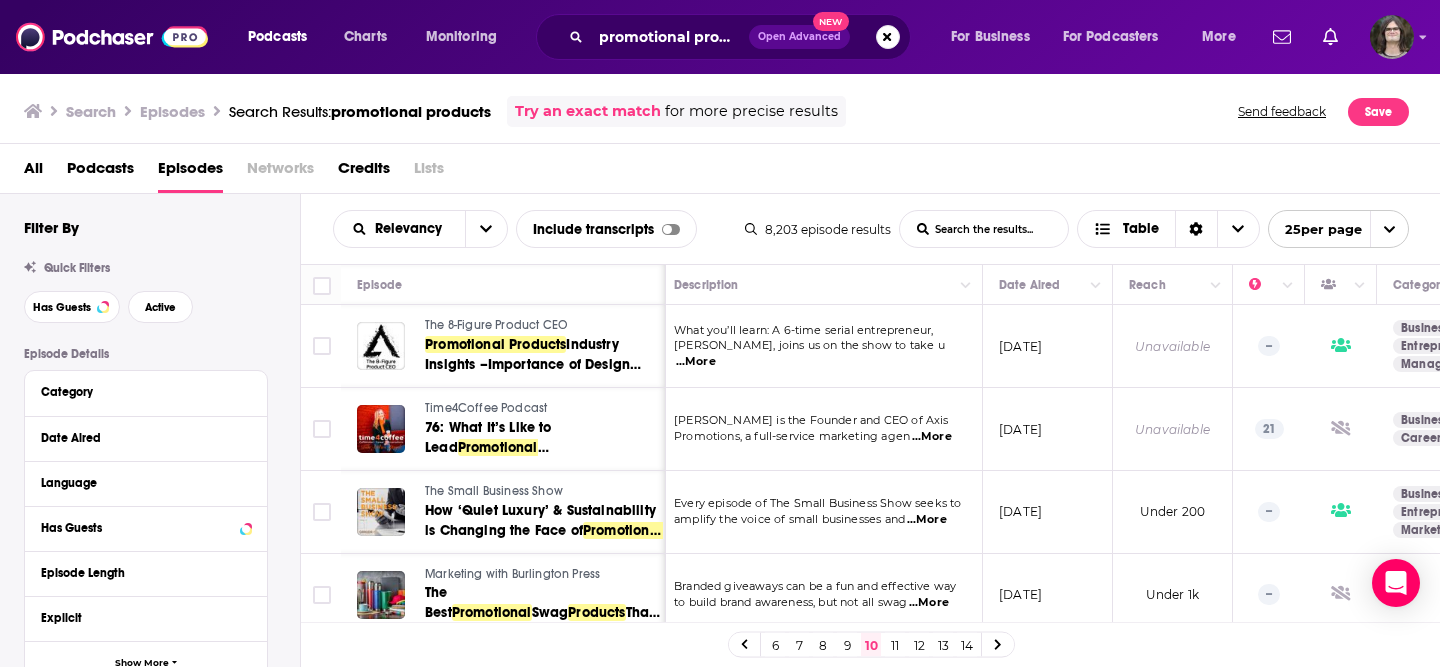 drag, startPoint x: 891, startPoint y: 446, endPoint x: 734, endPoint y: 405, distance: 162.26521 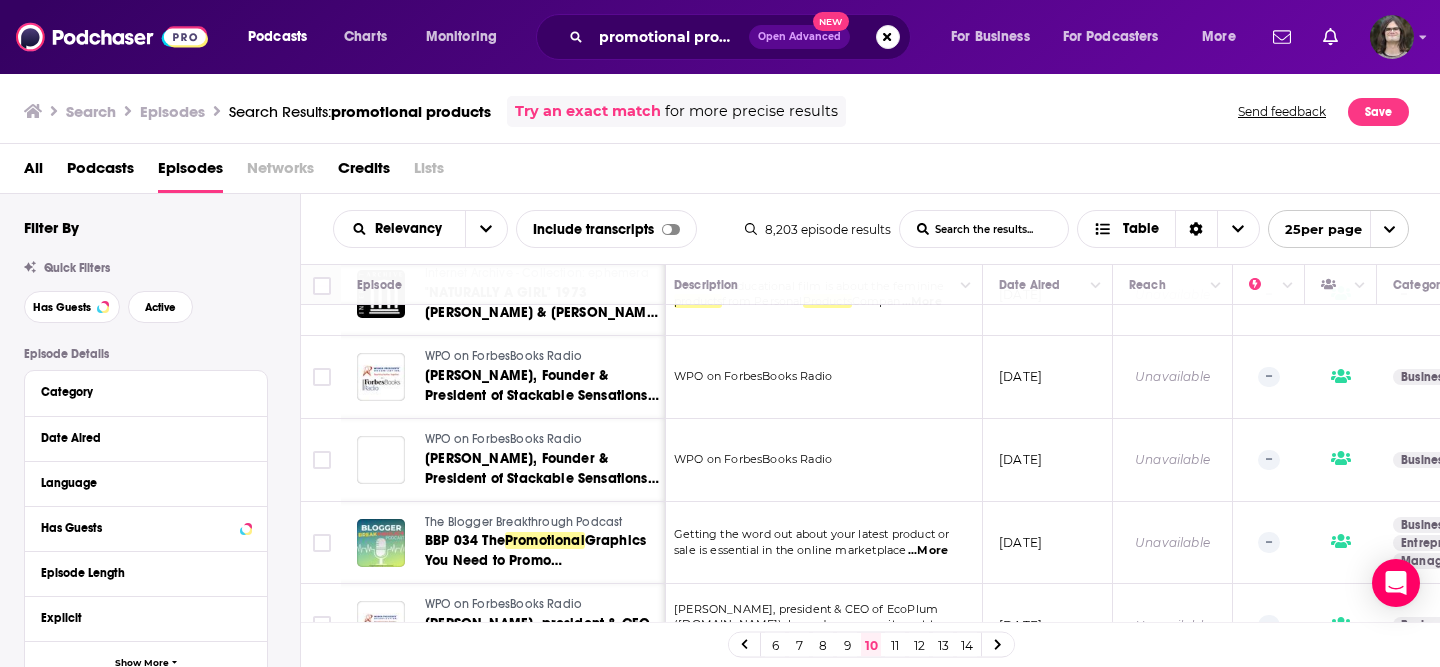 scroll, scrollTop: 1782, scrollLeft: 8, axis: both 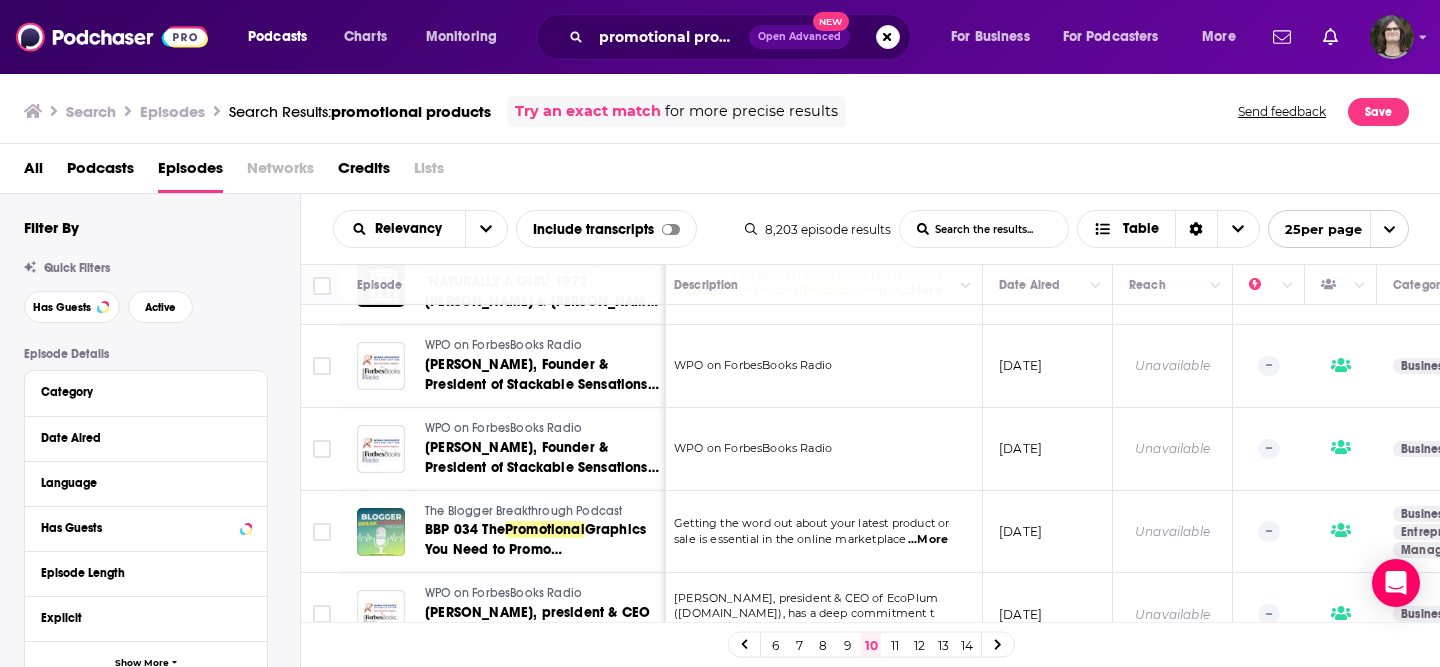 click on "11" at bounding box center [895, 645] 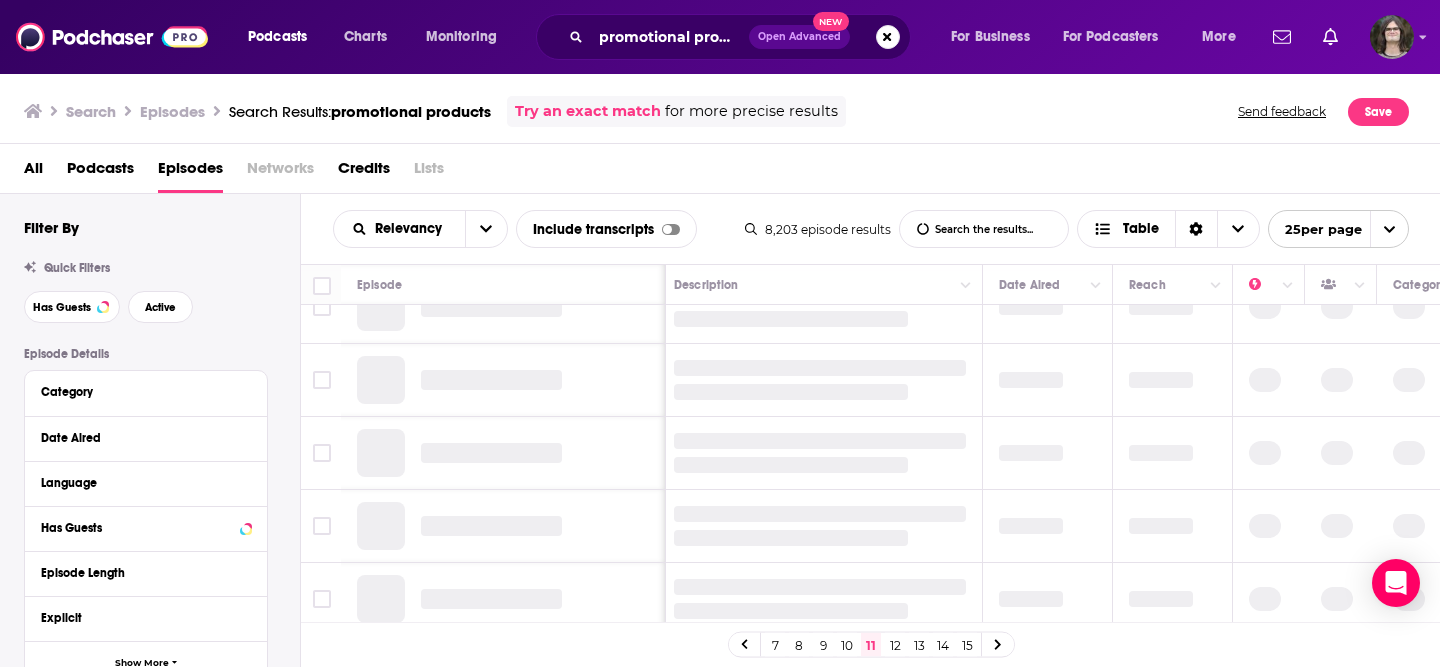 scroll, scrollTop: 0, scrollLeft: 8, axis: horizontal 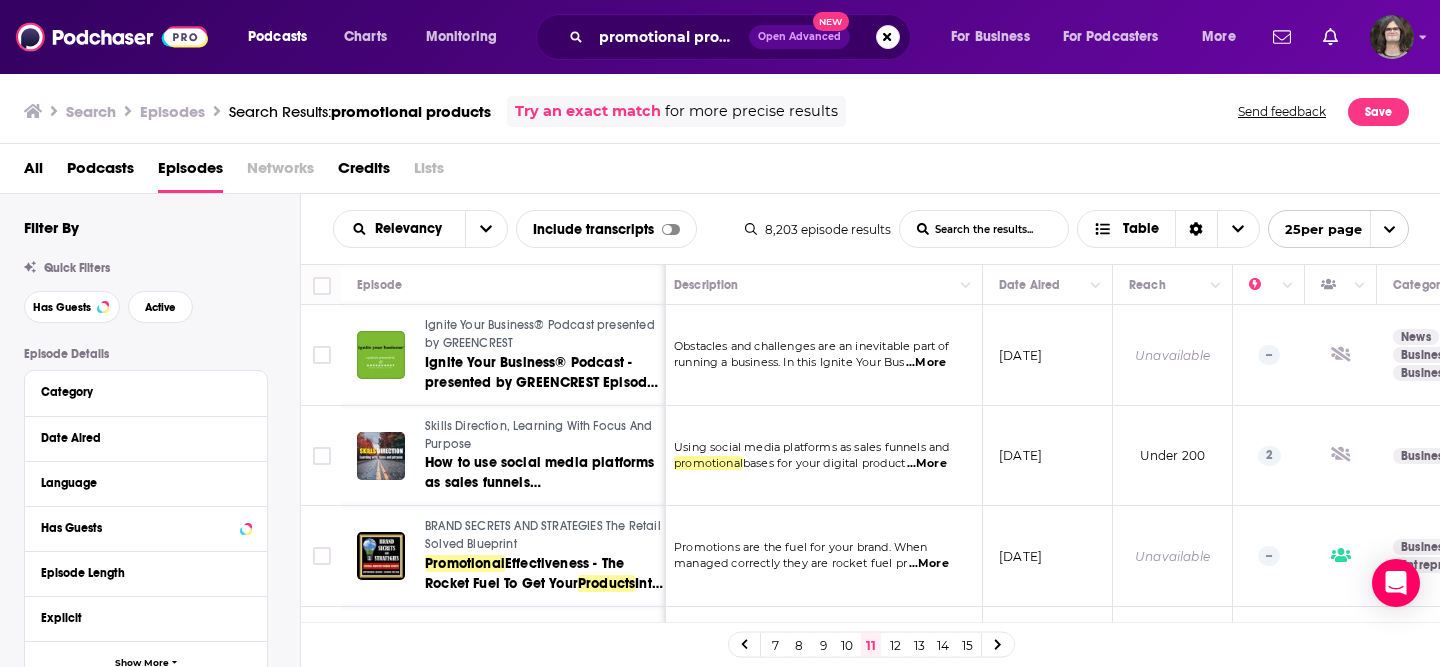 click on "Obstacles and challenges are an inevitable part of running a business. In this Ignite Your Bus  ...More" at bounding box center [820, 355] 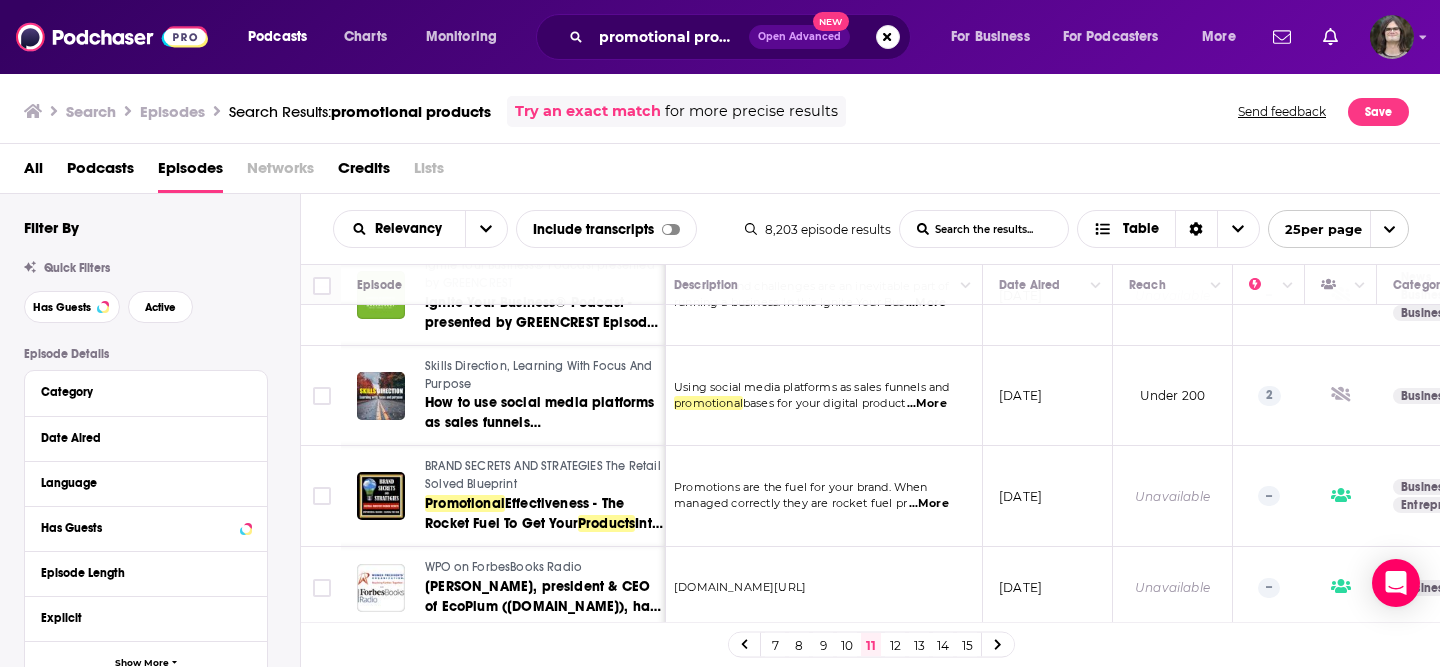 scroll, scrollTop: 114, scrollLeft: 8, axis: both 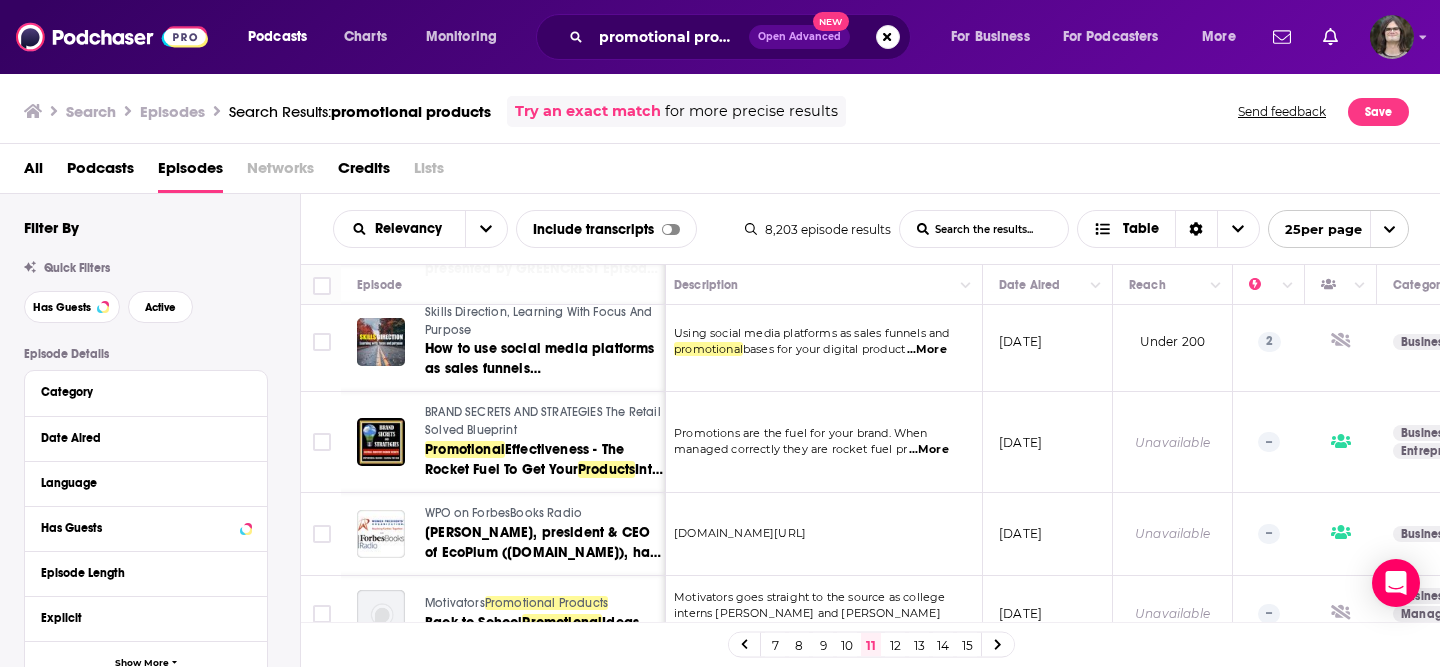 click on "Promotions are the fuel for your brand. When managed correctly they are rocket fuel pr  ...More" at bounding box center [820, 442] 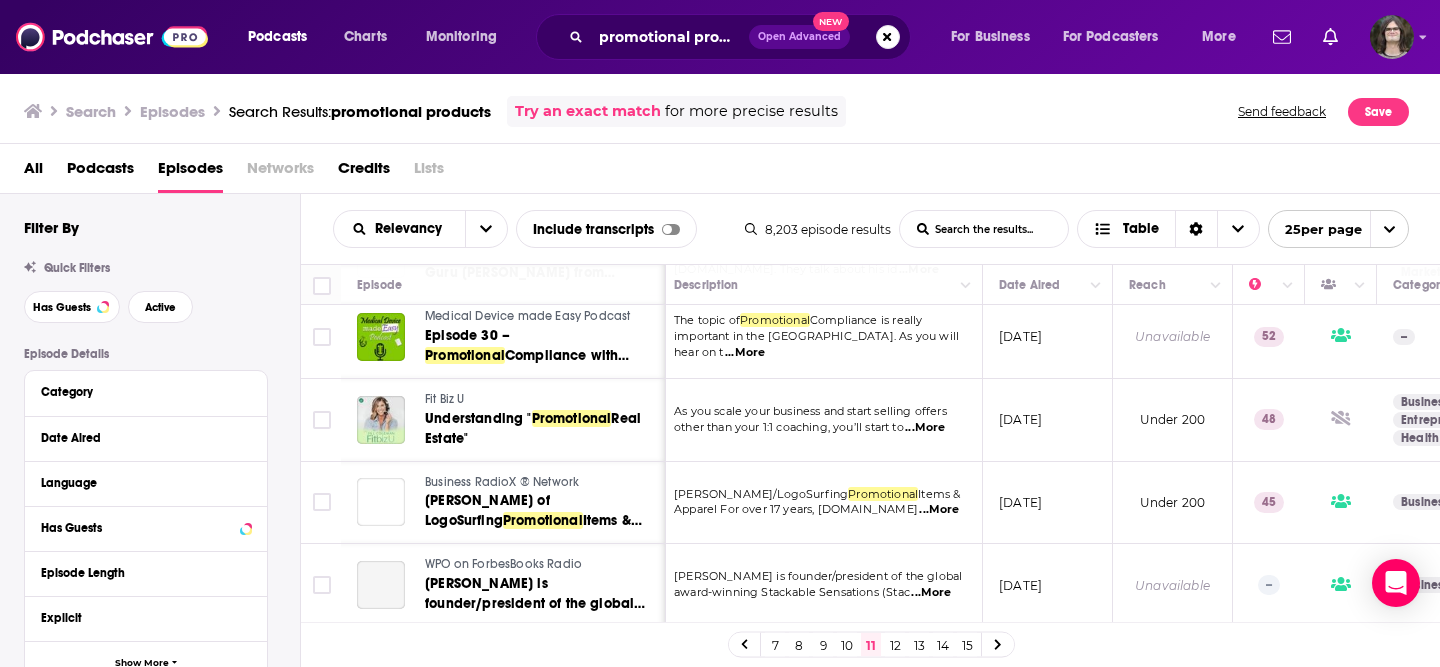 scroll, scrollTop: 737, scrollLeft: 8, axis: both 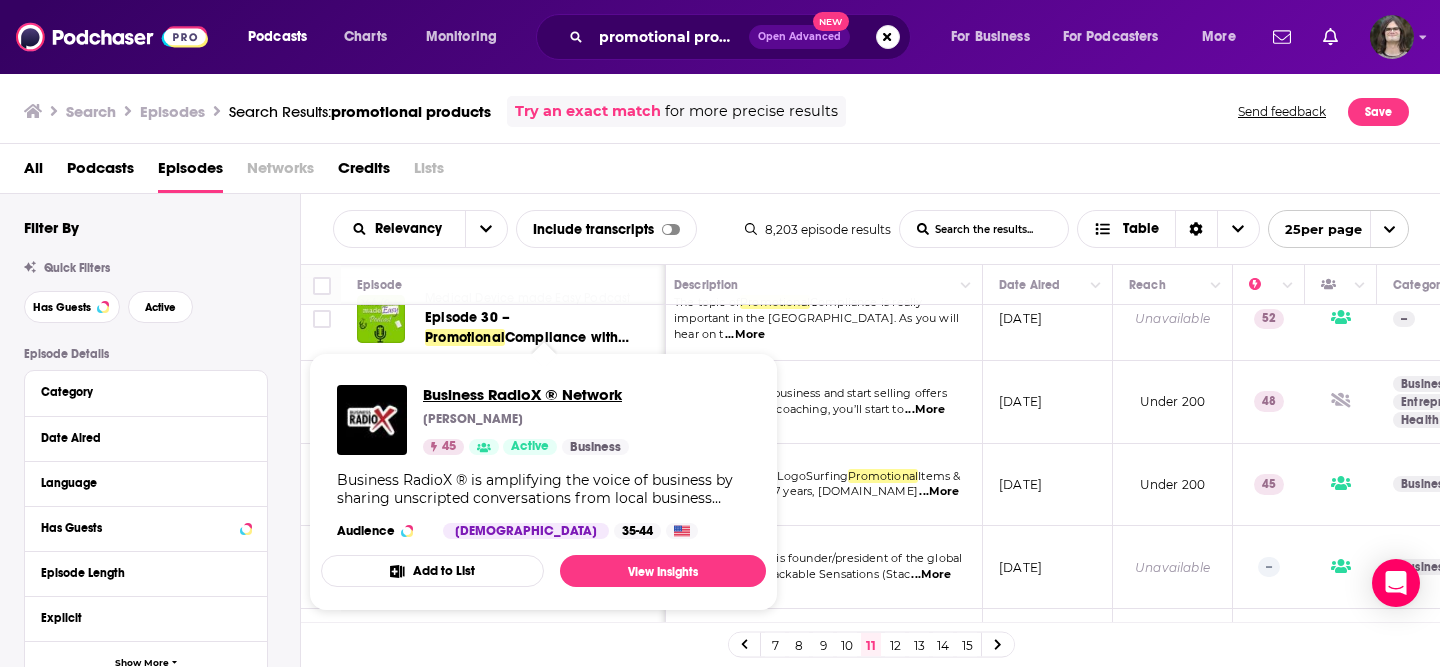 click on "Business RadioX ® Network" at bounding box center [526, 394] 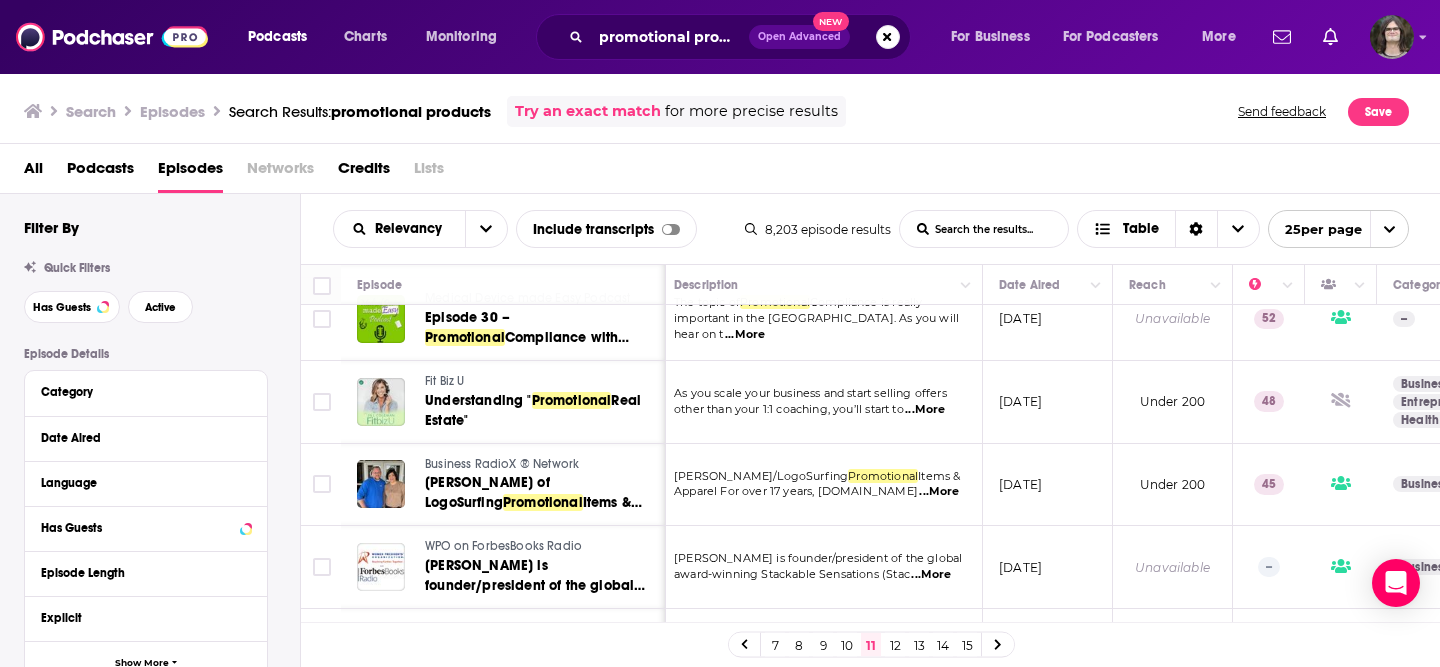 click on "As you scale your business and start selling offers other than your 1:1 coaching, you’ll start to   ...More" at bounding box center (820, 402) 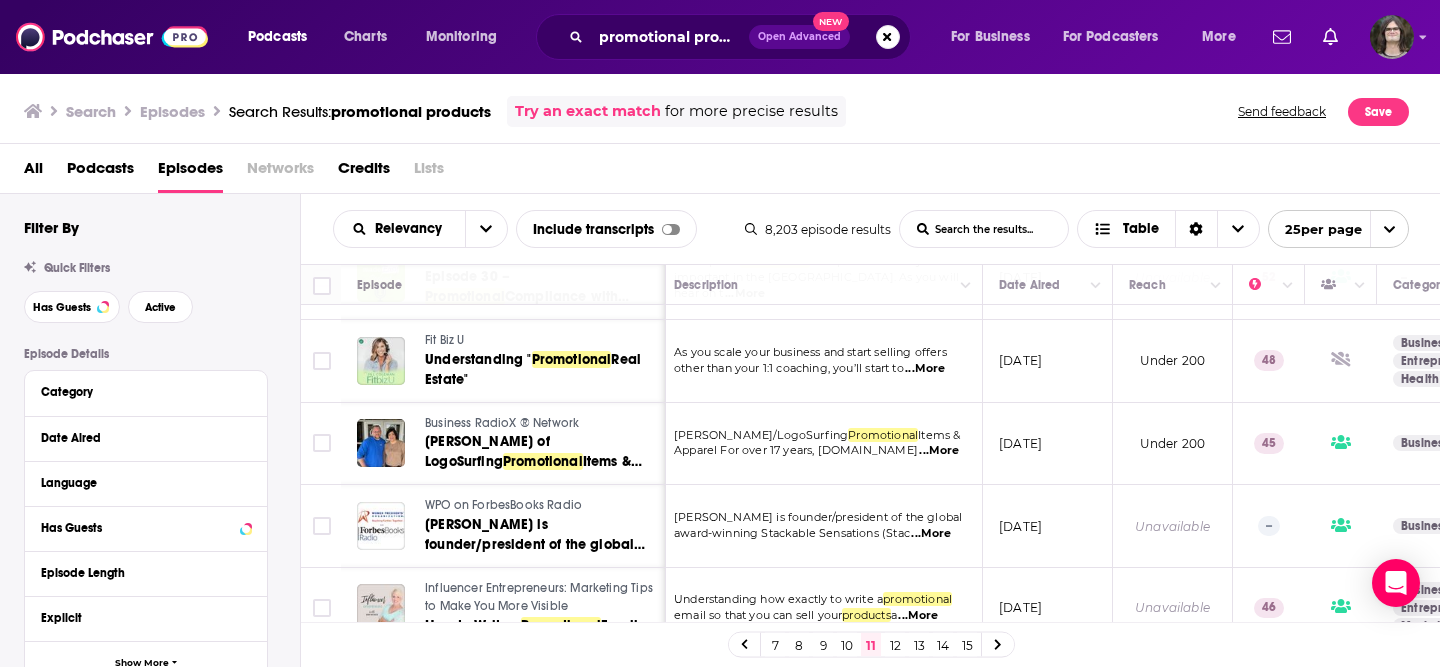 scroll, scrollTop: 782, scrollLeft: 8, axis: both 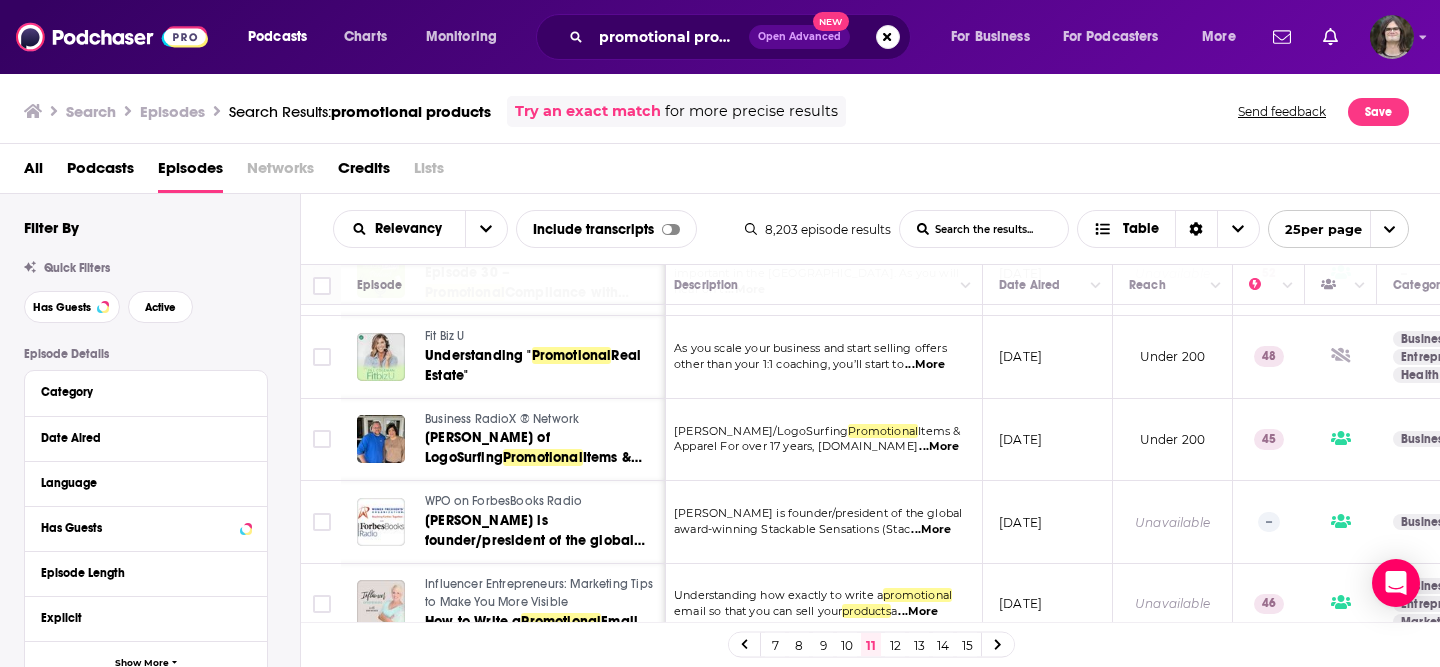 click on "Haruko Watkins/LogoSurfing" at bounding box center (761, 431) 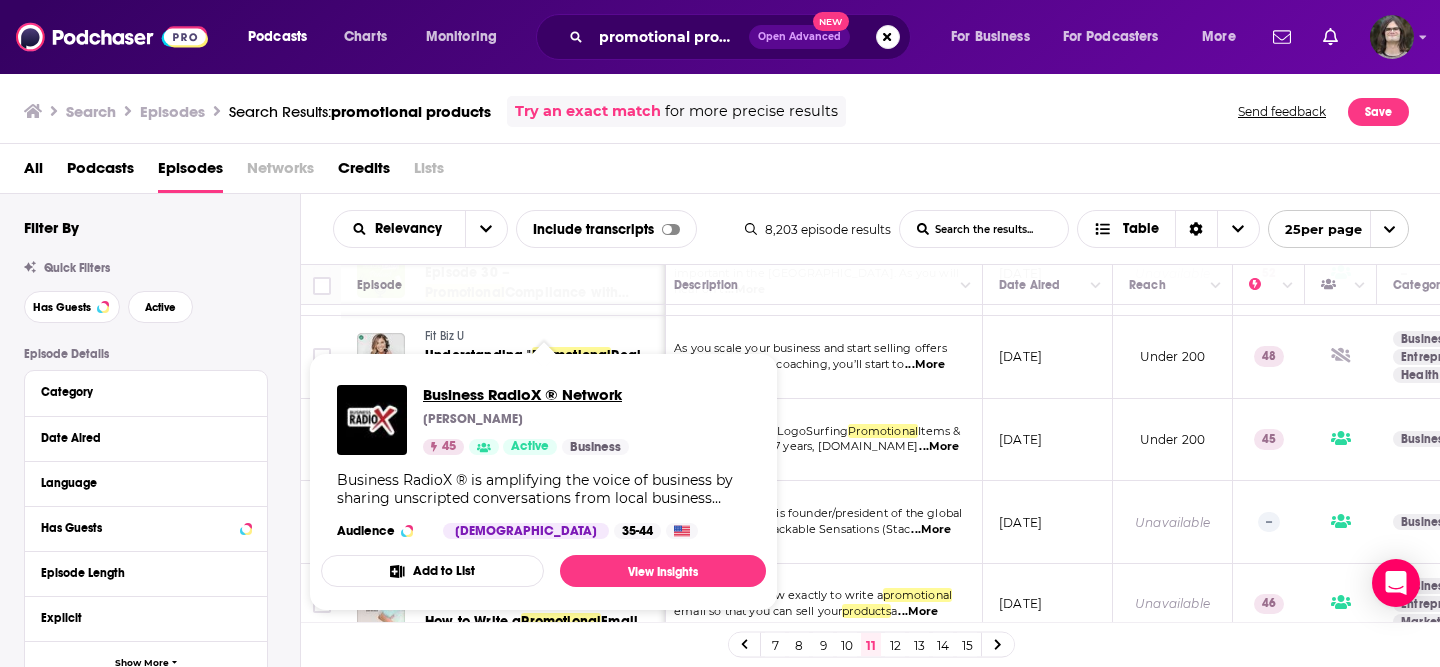 click on "Business RadioX ® Network" at bounding box center (526, 394) 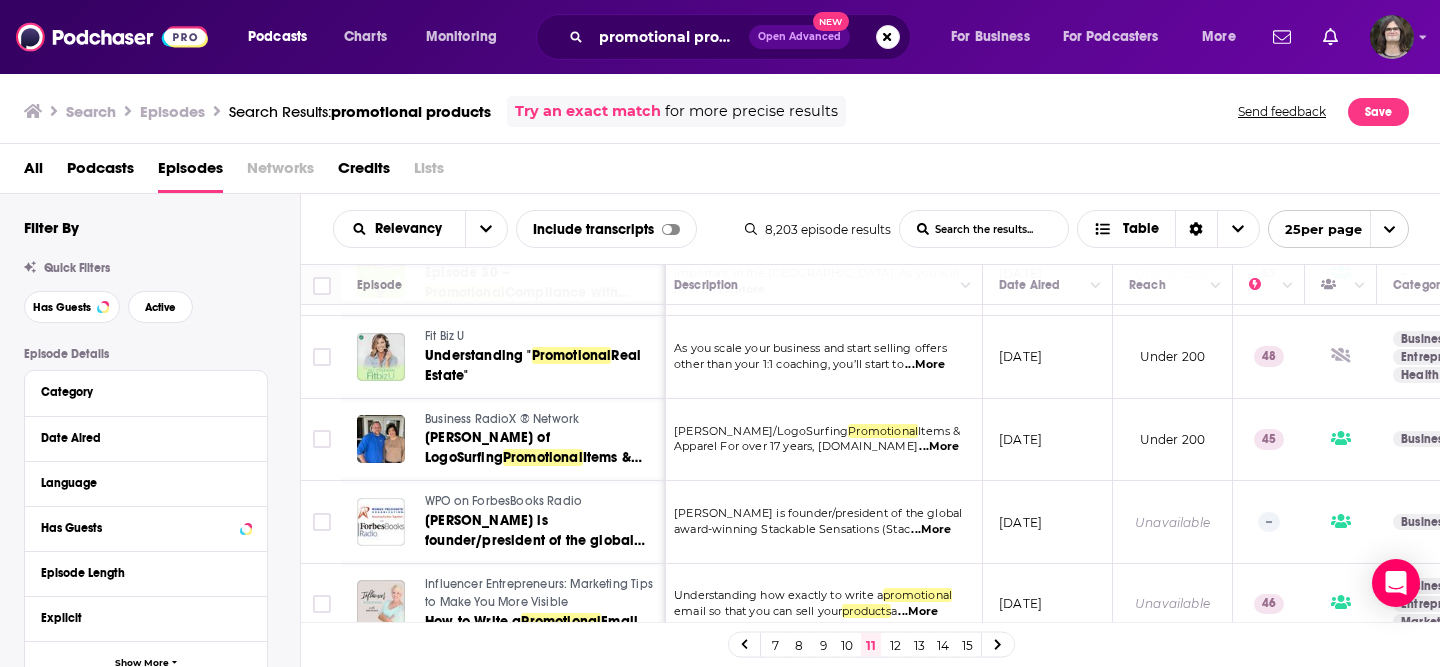 click on "As you scale your business and start selling offers other than your 1:1 coaching, you’ll start to   ...More" at bounding box center [820, 357] 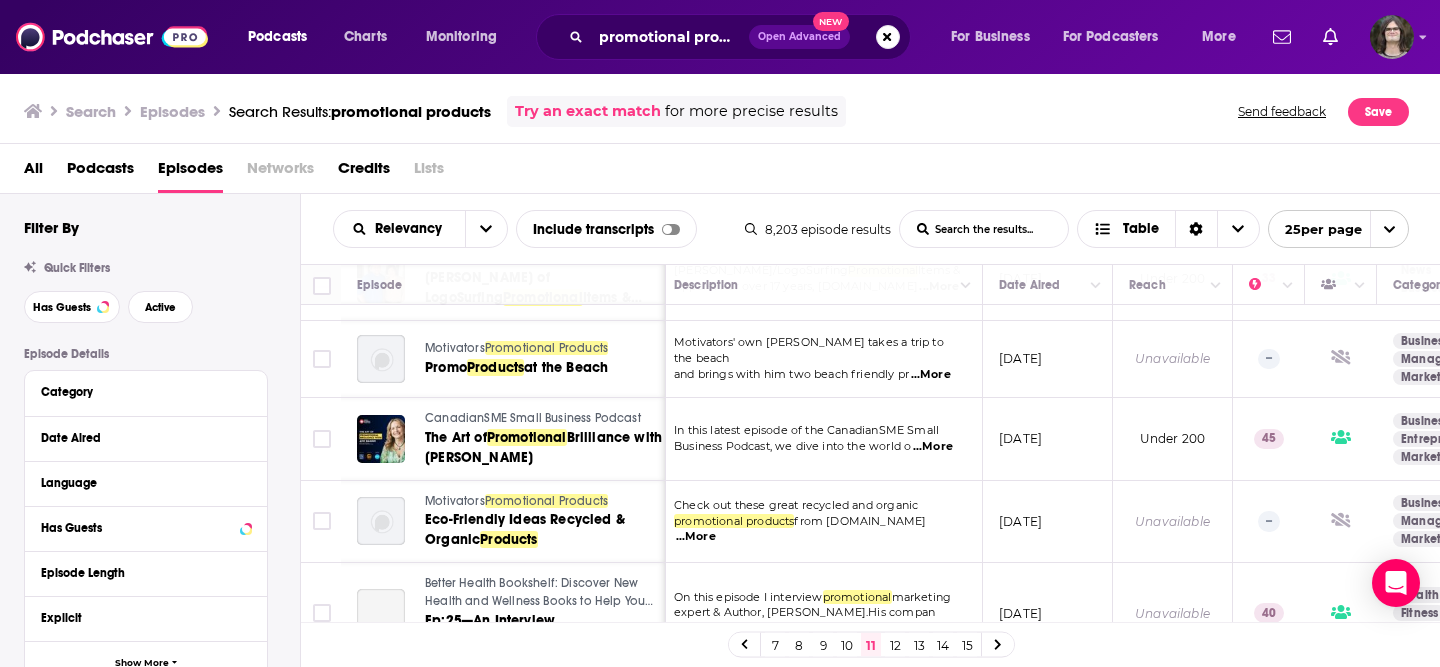 scroll, scrollTop: 1759, scrollLeft: 8, axis: both 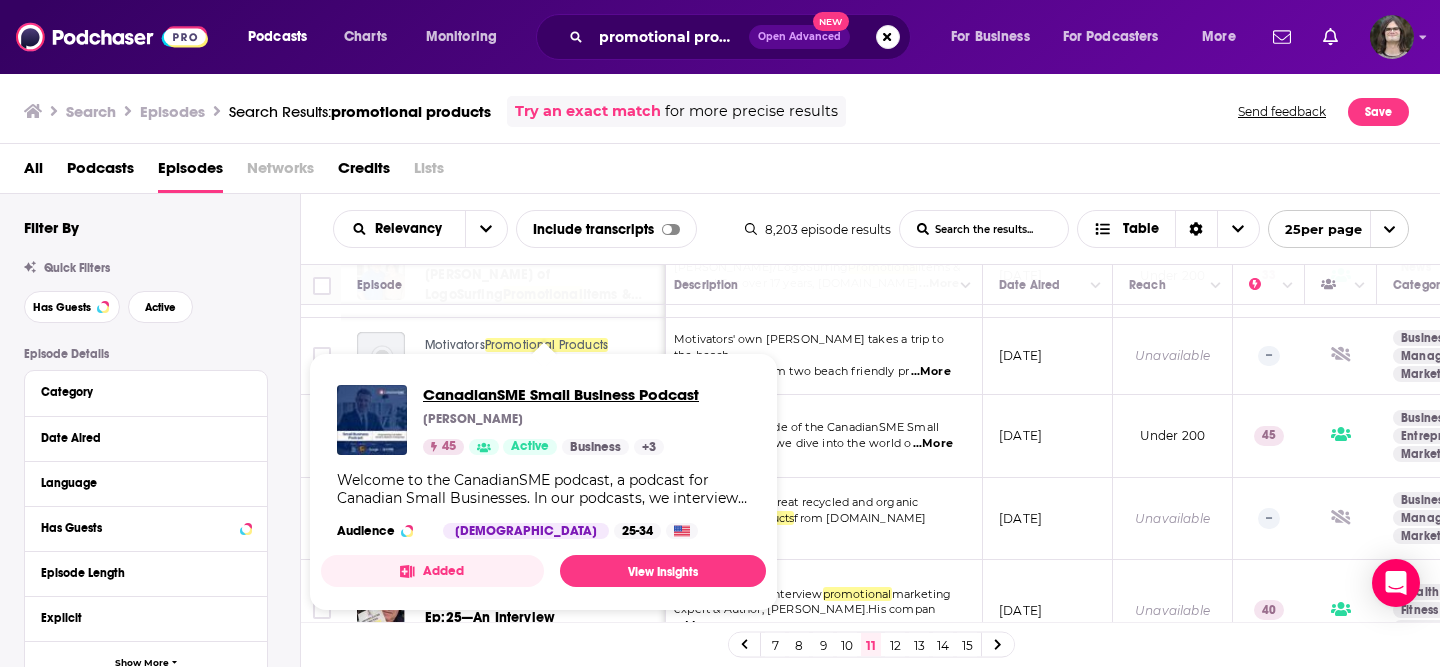 click on "CanadianSME Small Business Podcast" at bounding box center (561, 394) 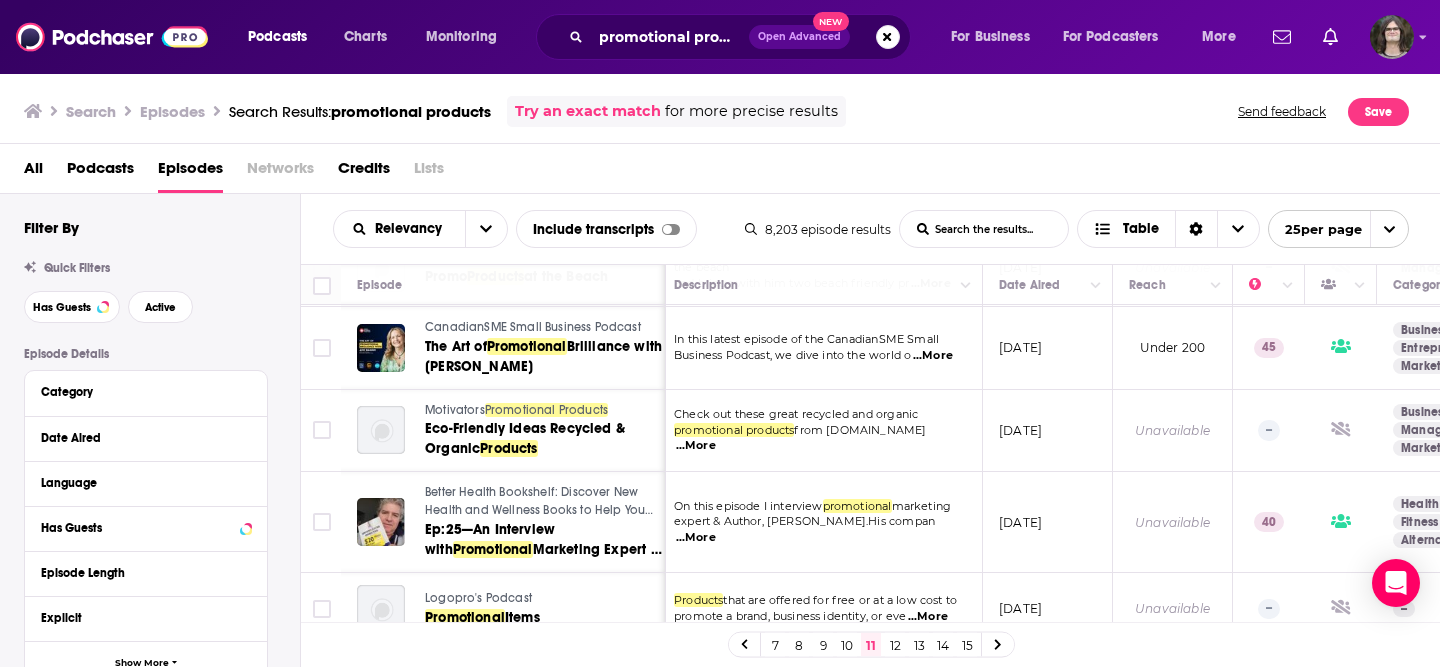 scroll, scrollTop: 1865, scrollLeft: 8, axis: both 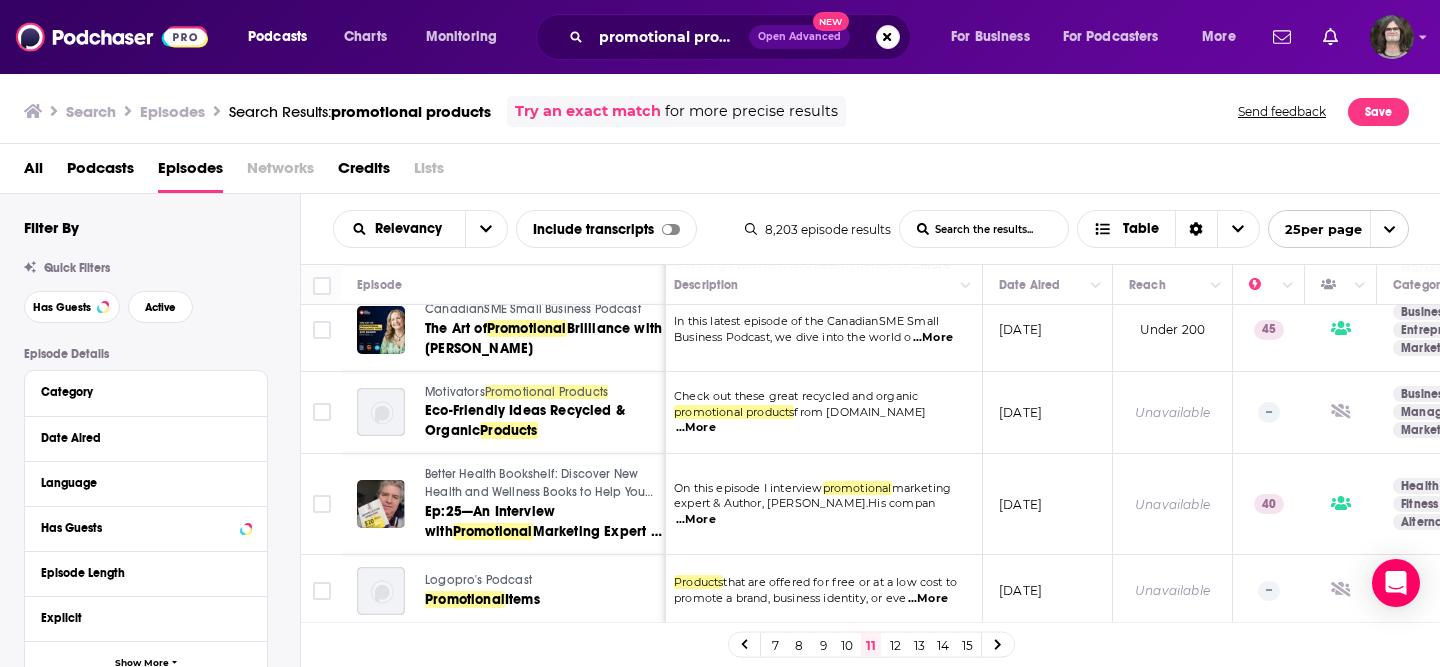 click on "12" at bounding box center [895, 645] 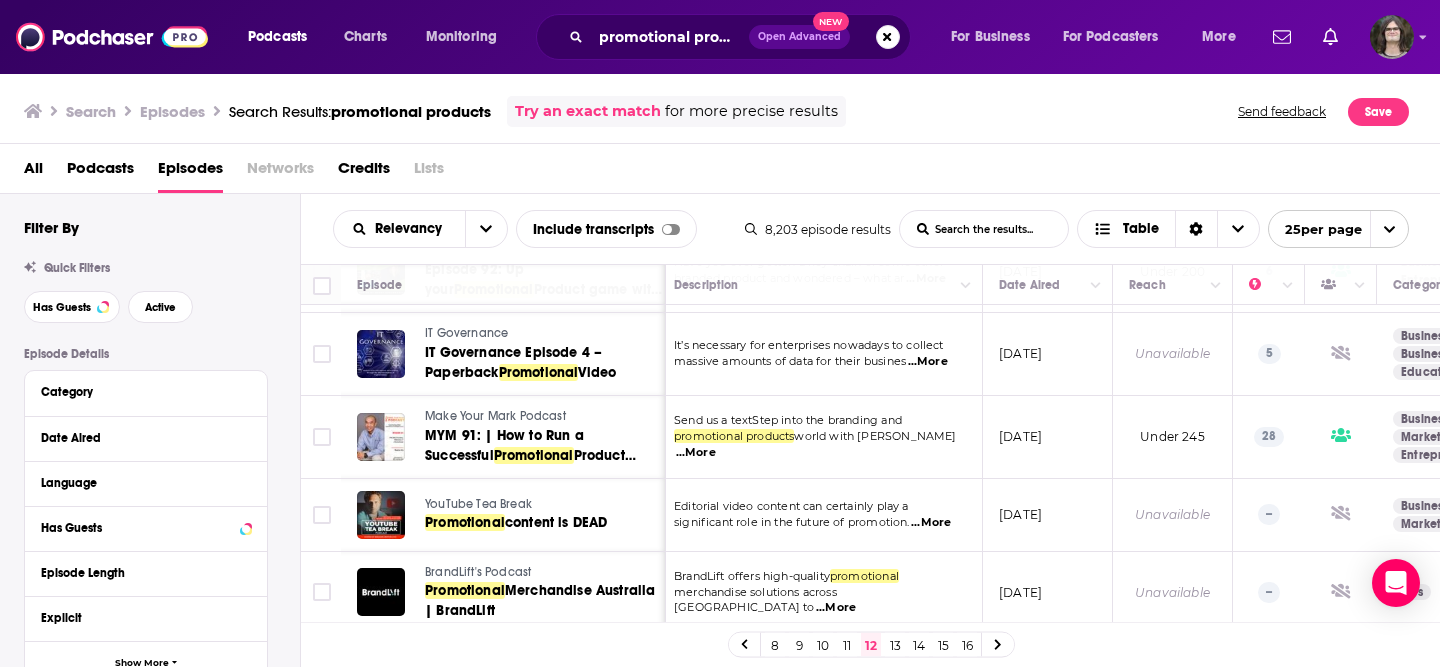 scroll, scrollTop: 1376, scrollLeft: 8, axis: both 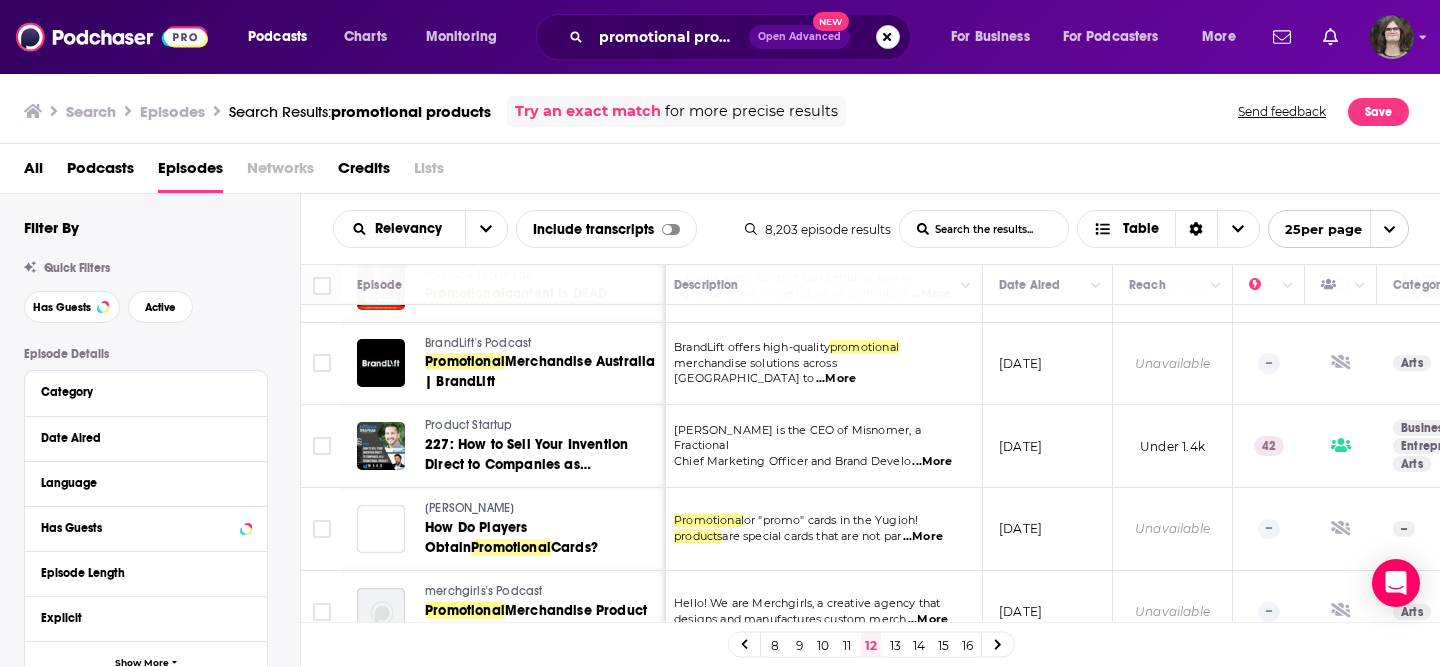 click at bounding box center [888, 37] 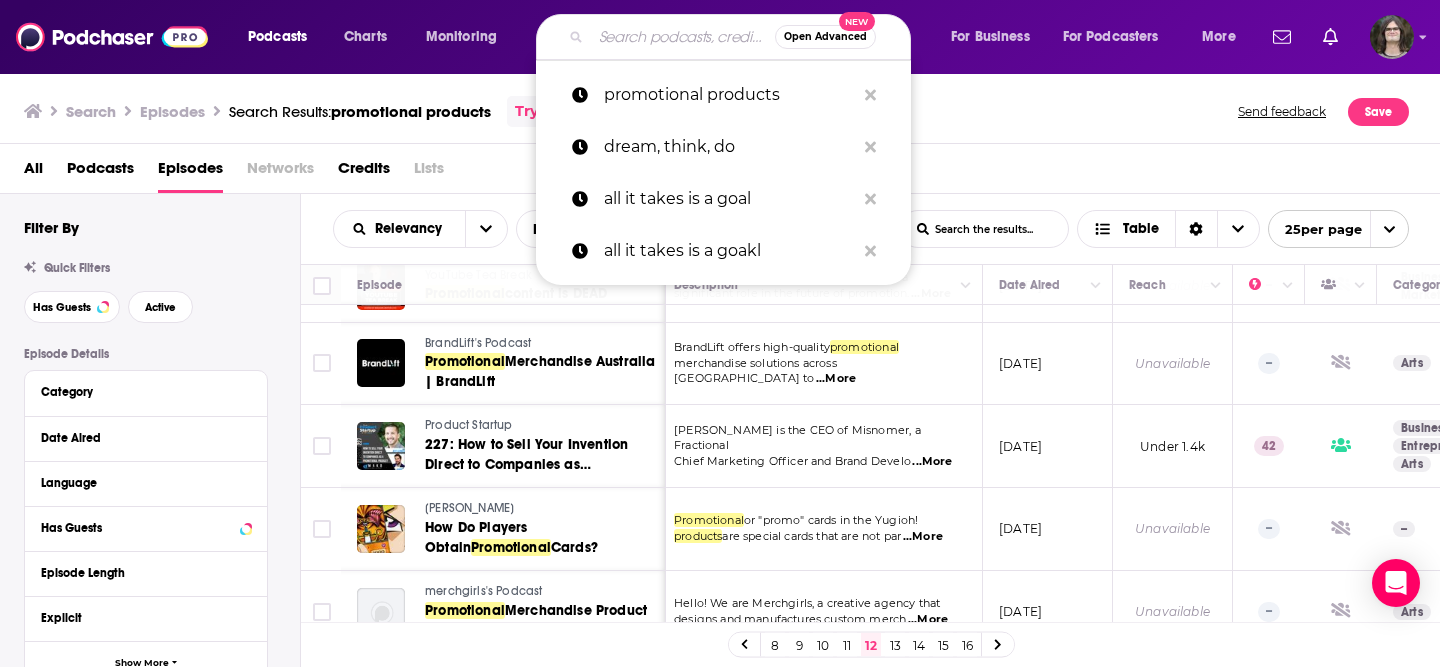 click at bounding box center (683, 37) 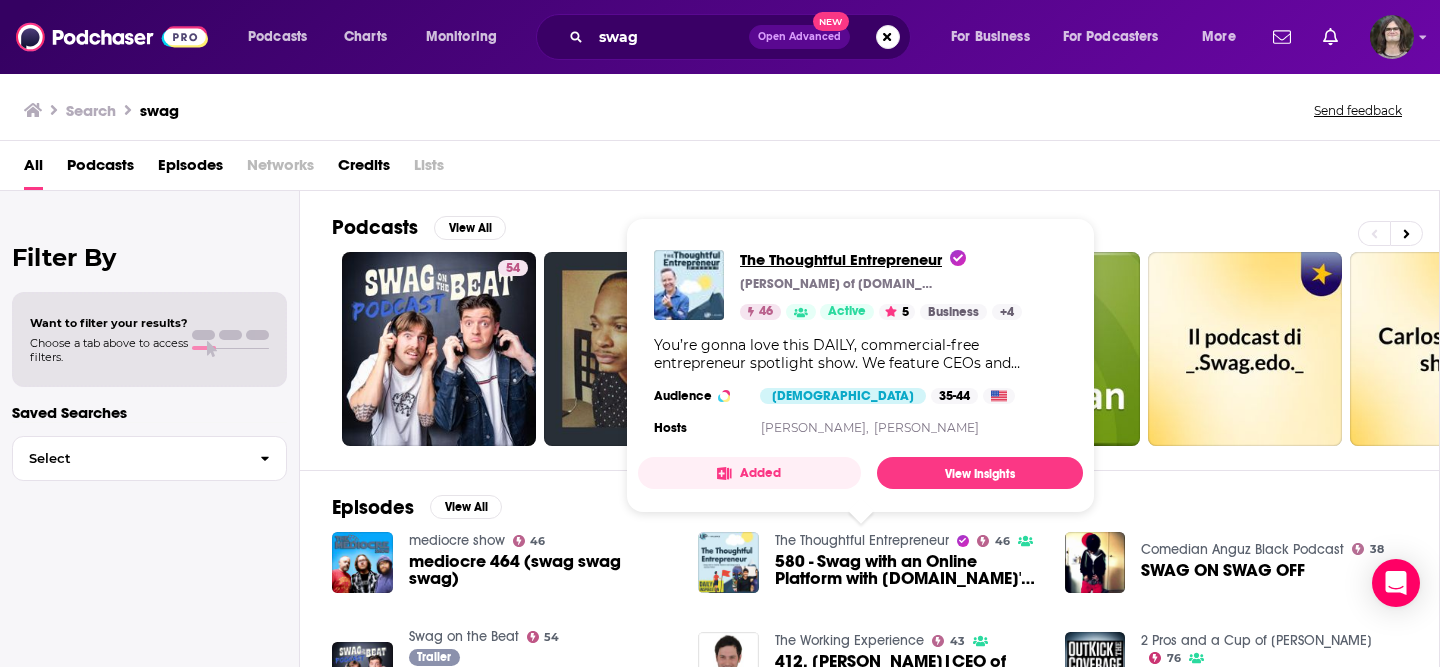 click on "The Thoughtful Entrepreneur" at bounding box center [853, 259] 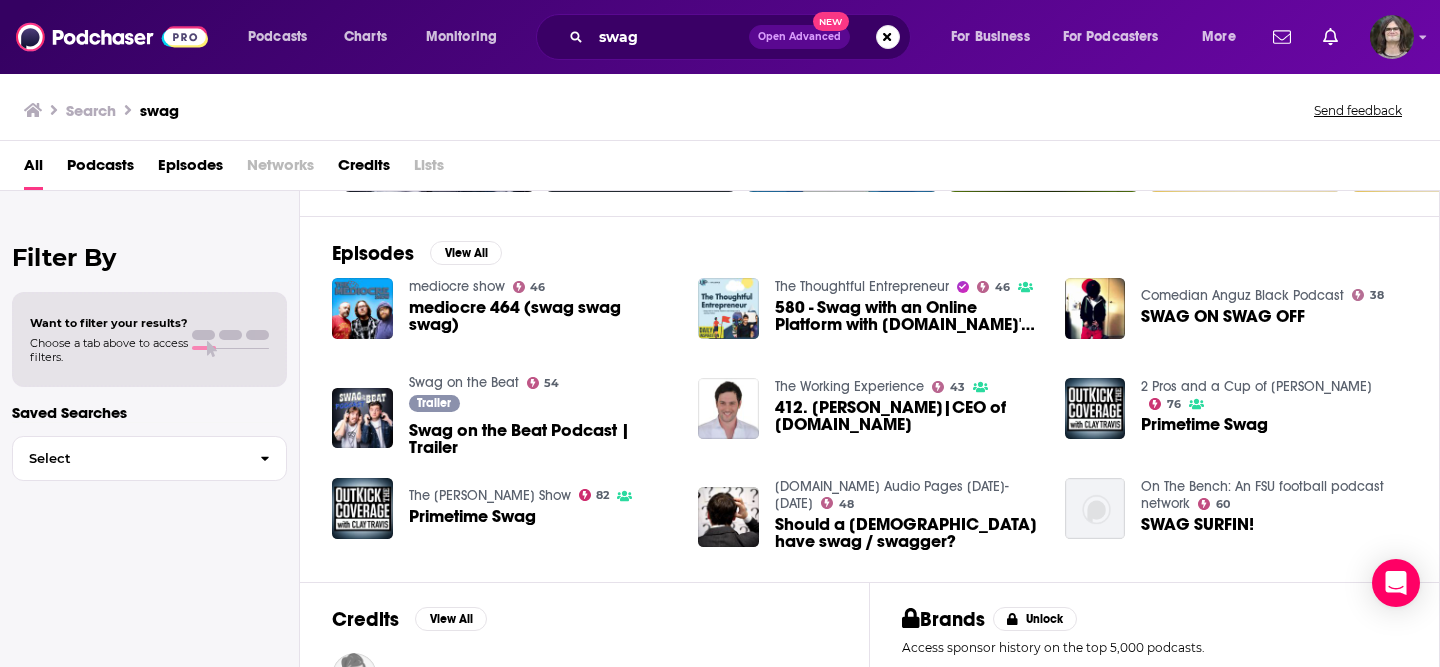scroll, scrollTop: 257, scrollLeft: 0, axis: vertical 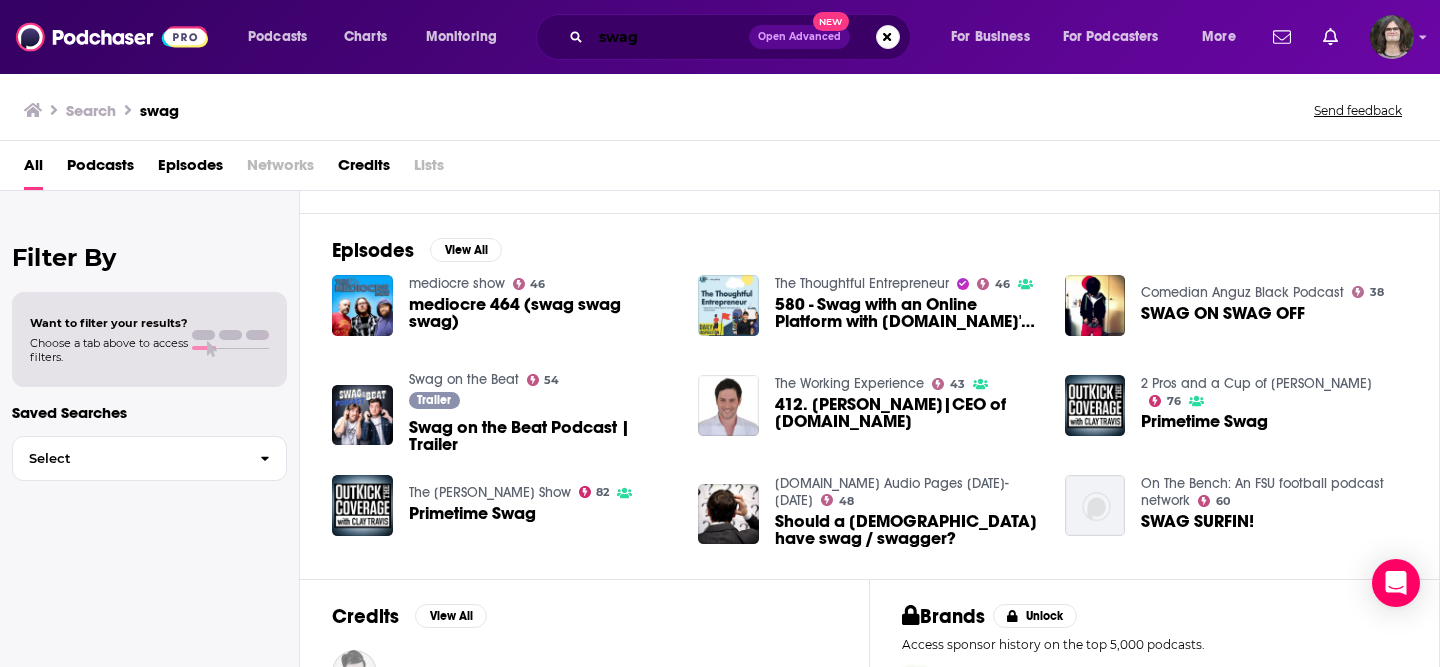 click on "swag" at bounding box center [670, 37] 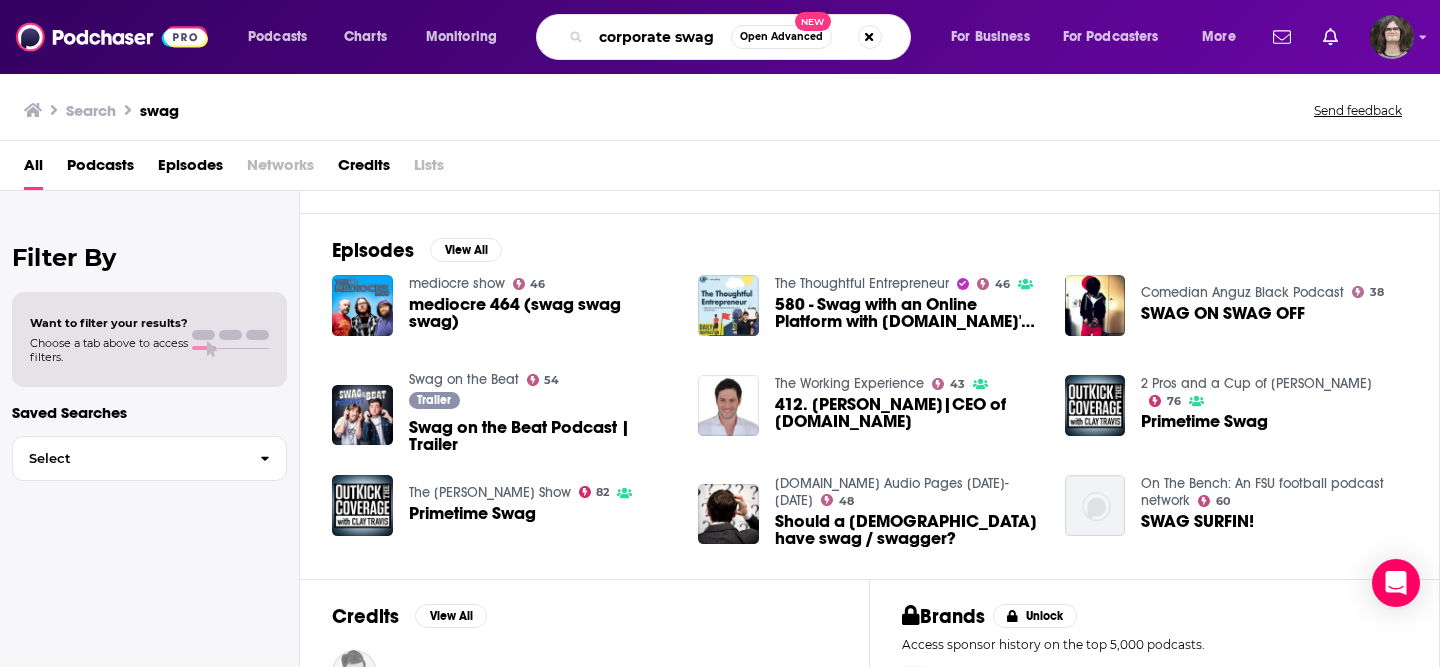 type on "corporate swag" 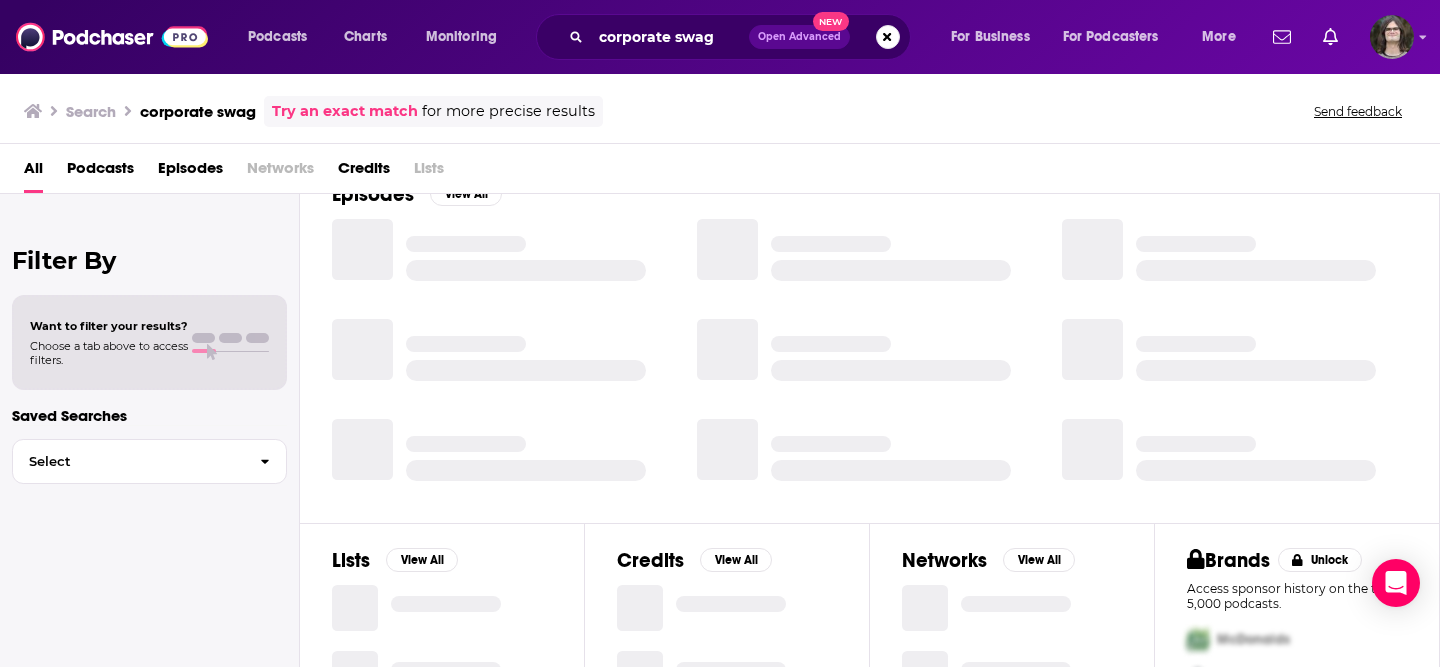 scroll, scrollTop: 257, scrollLeft: 0, axis: vertical 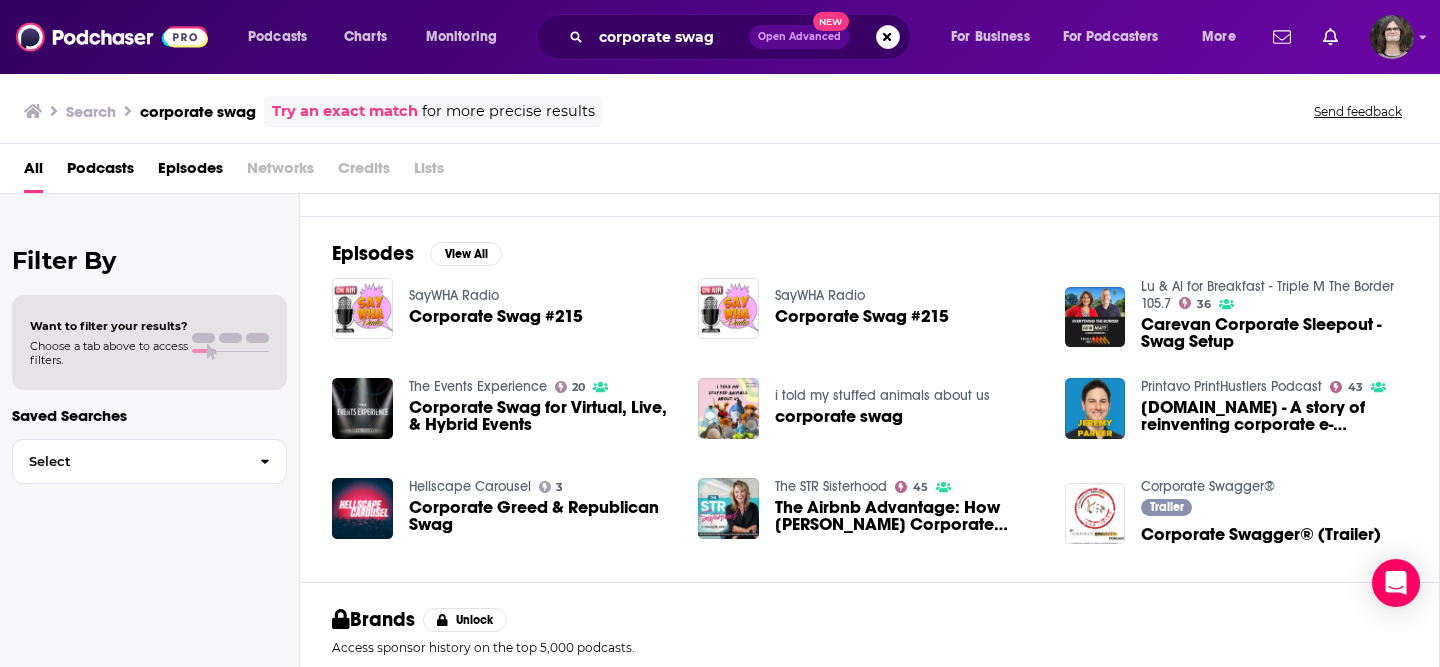 click on "Episodes" at bounding box center (190, 172) 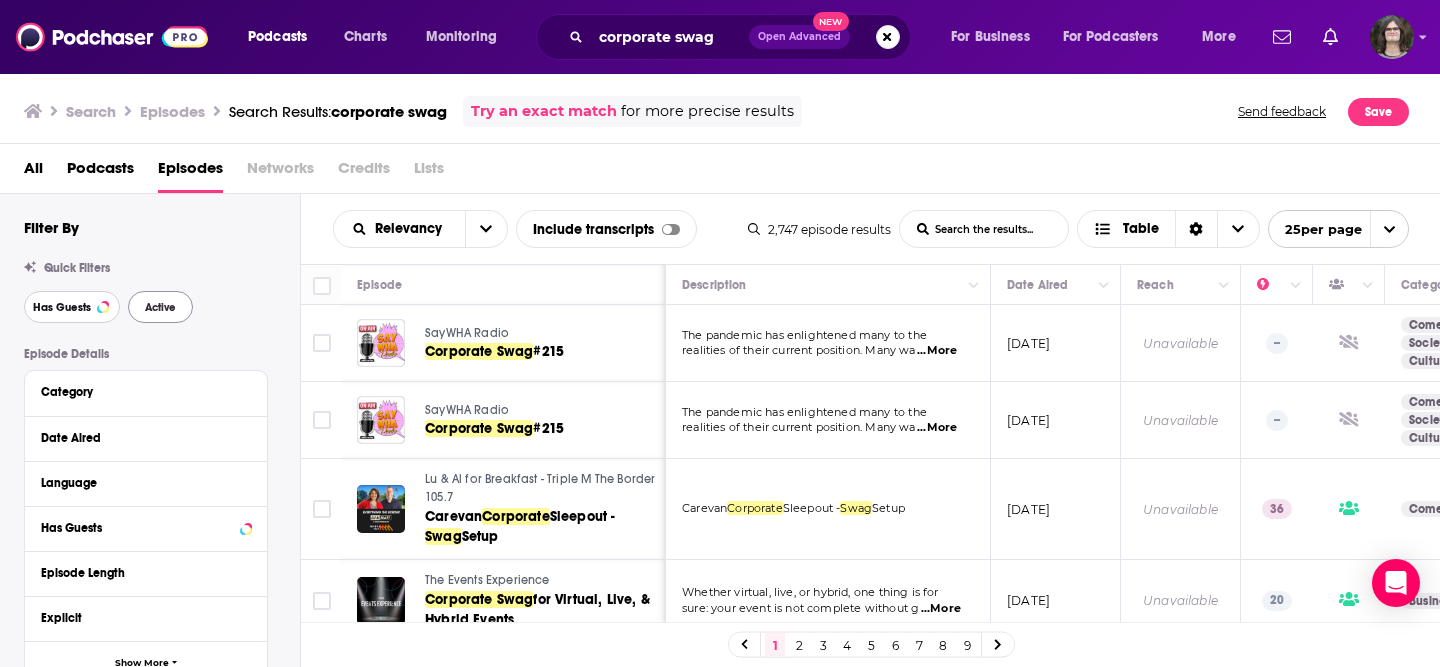 click on "Has Guests" at bounding box center [62, 307] 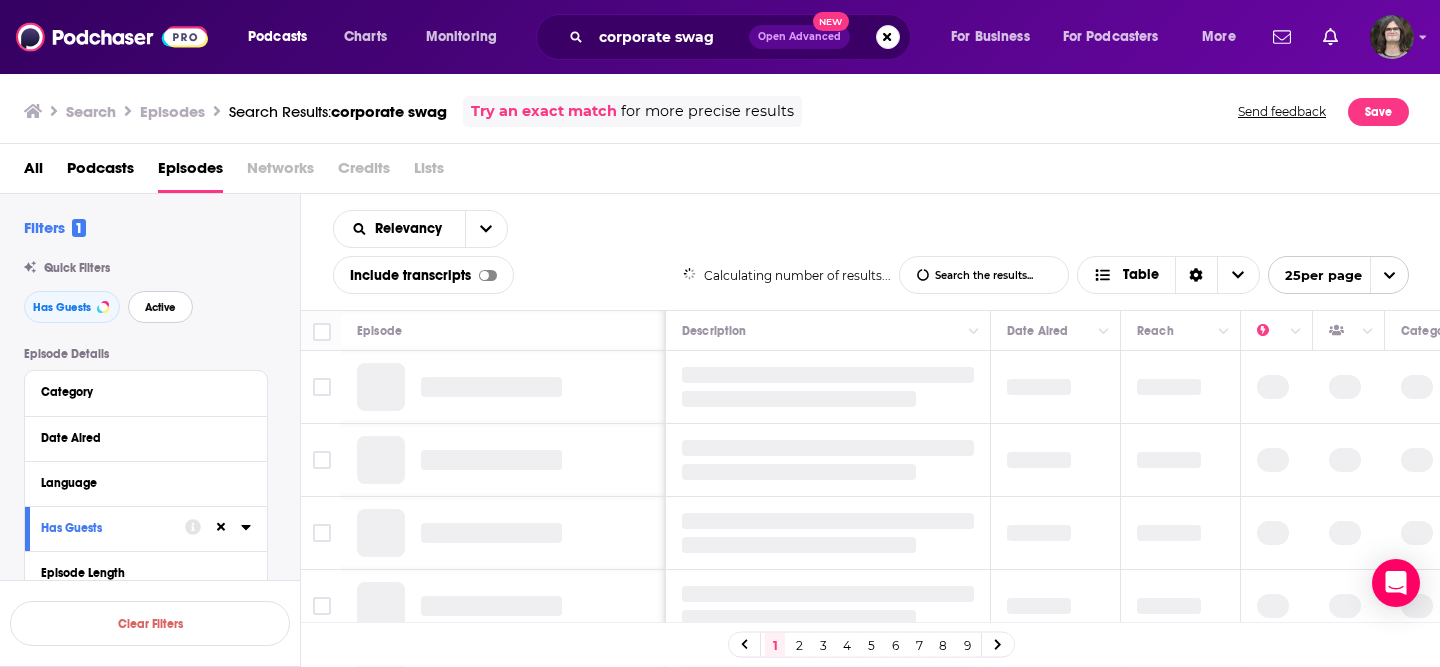 click on "Active" at bounding box center [160, 307] 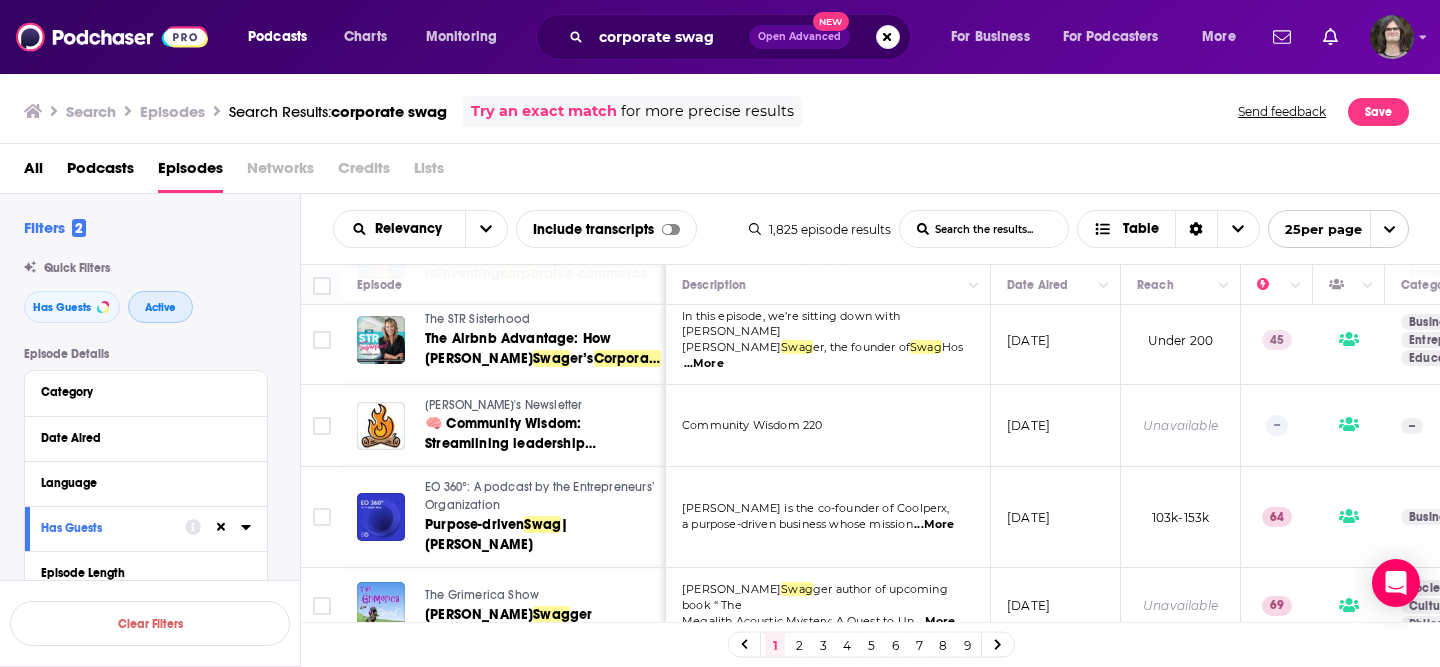 scroll, scrollTop: 193, scrollLeft: 0, axis: vertical 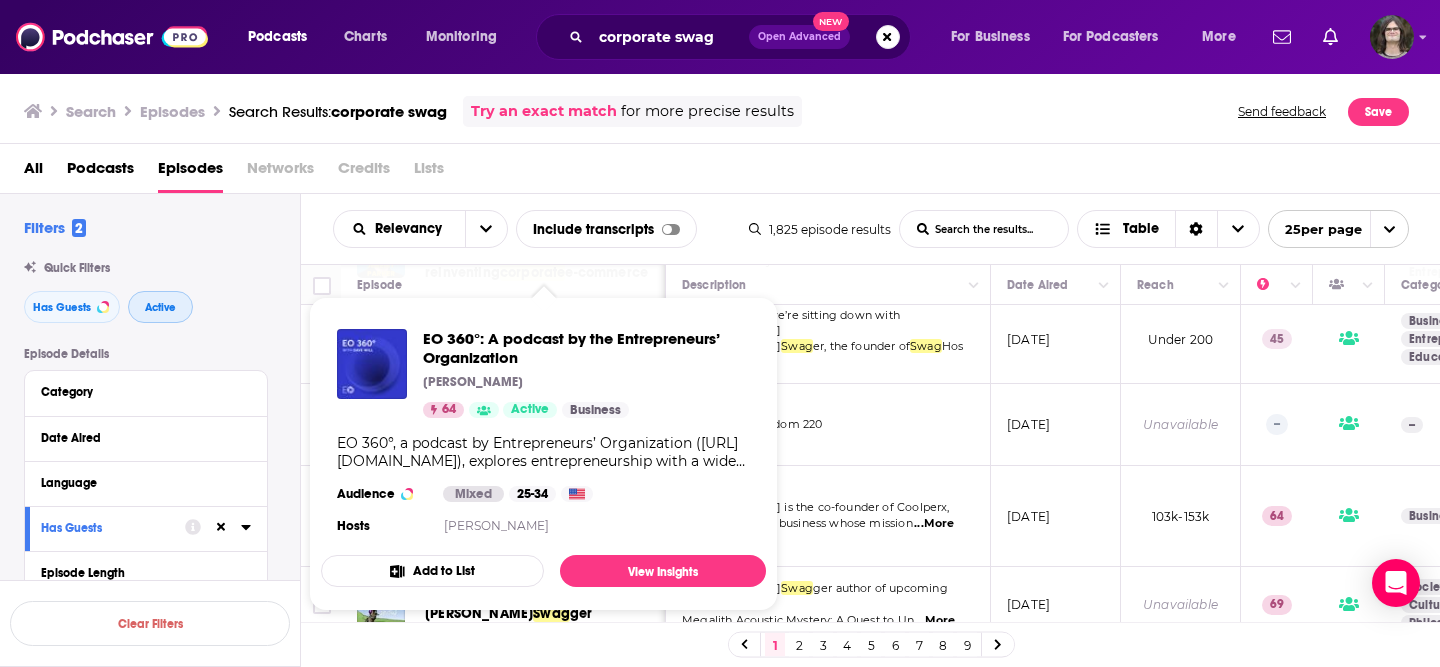 type 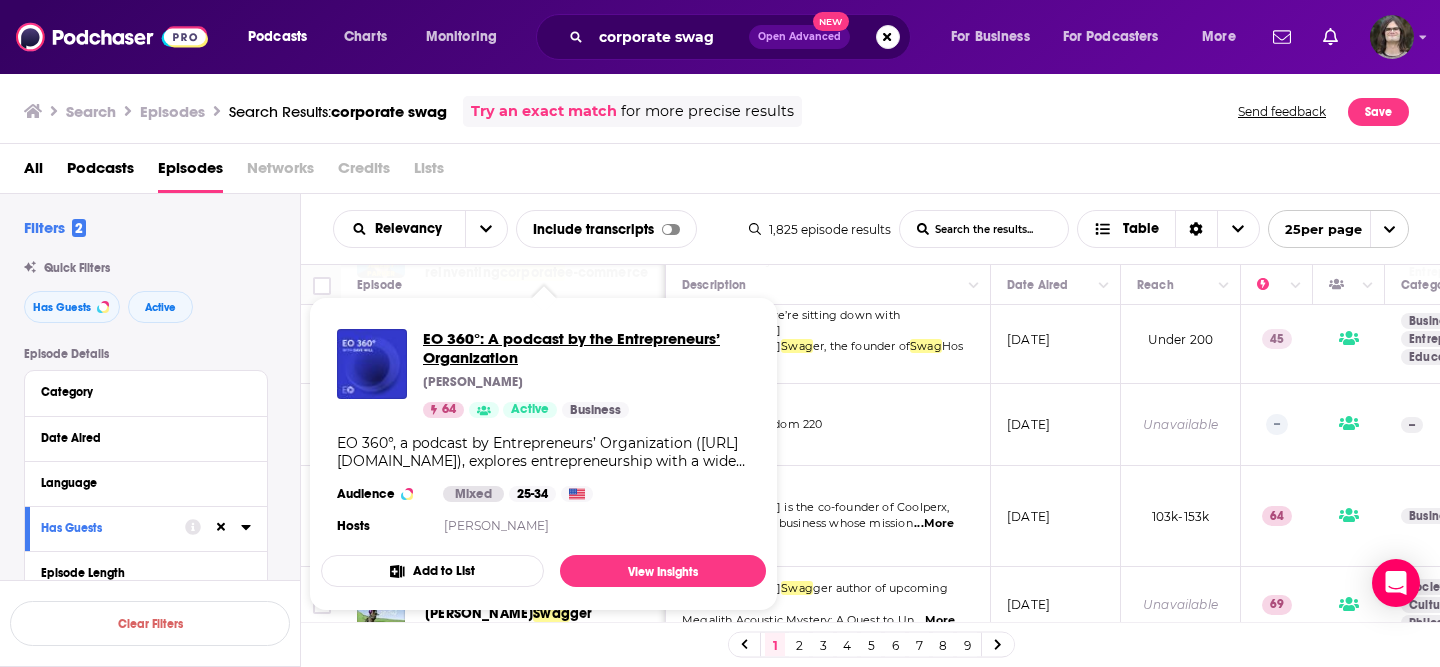 click on "EO 360°: A podcast by the Entrepreneurs’ Organization" at bounding box center [586, 348] 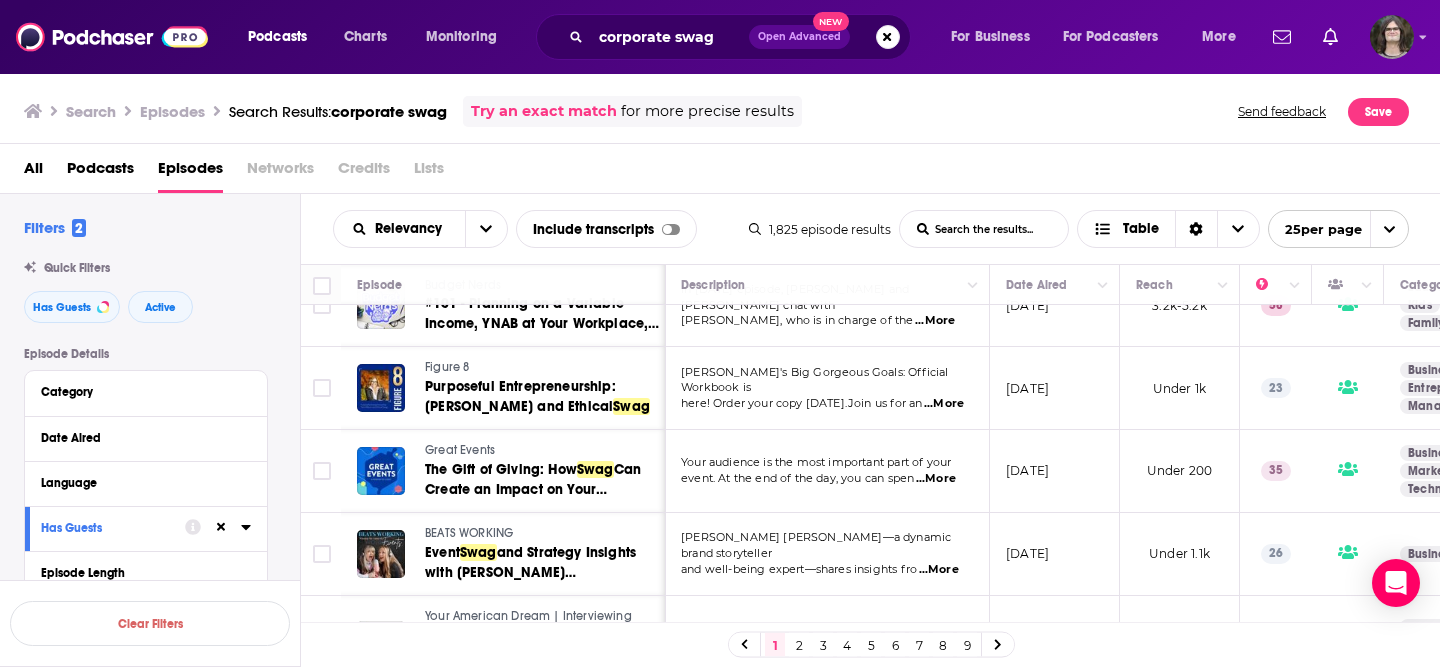 scroll, scrollTop: 746, scrollLeft: 1, axis: both 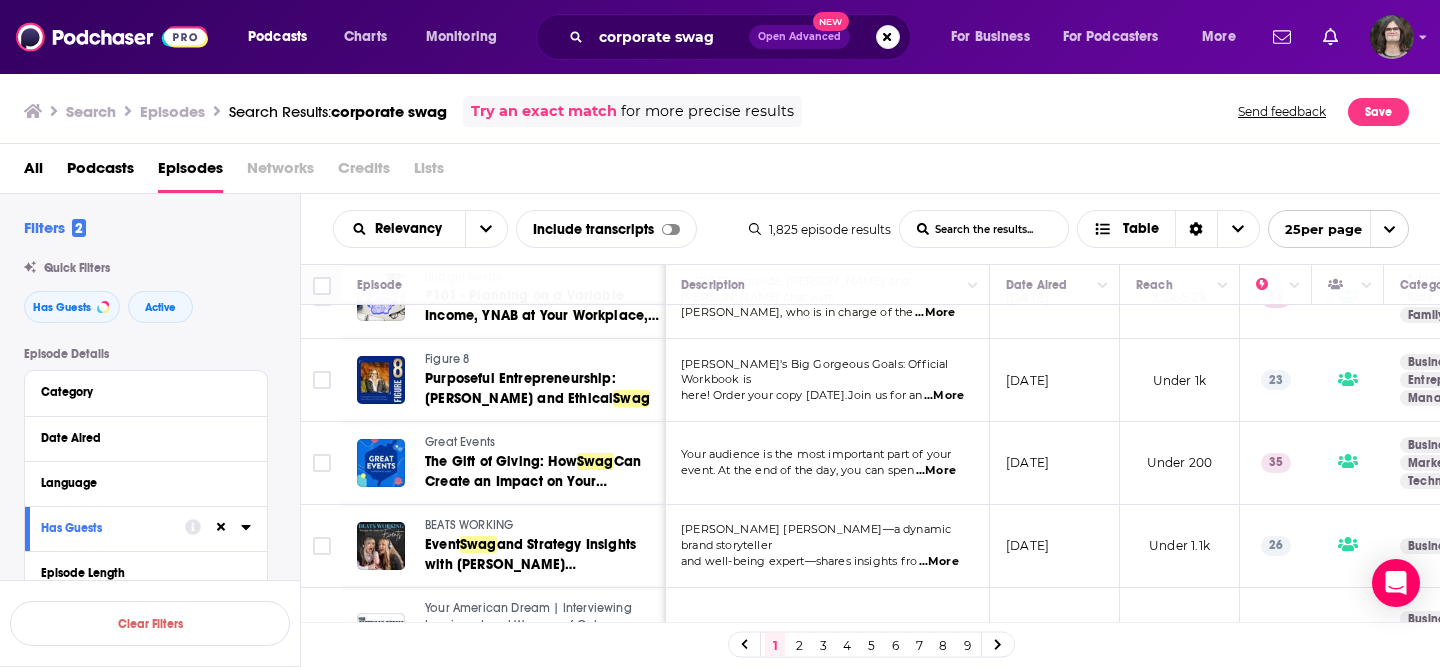 click on "Great Events" at bounding box center (460, 442) 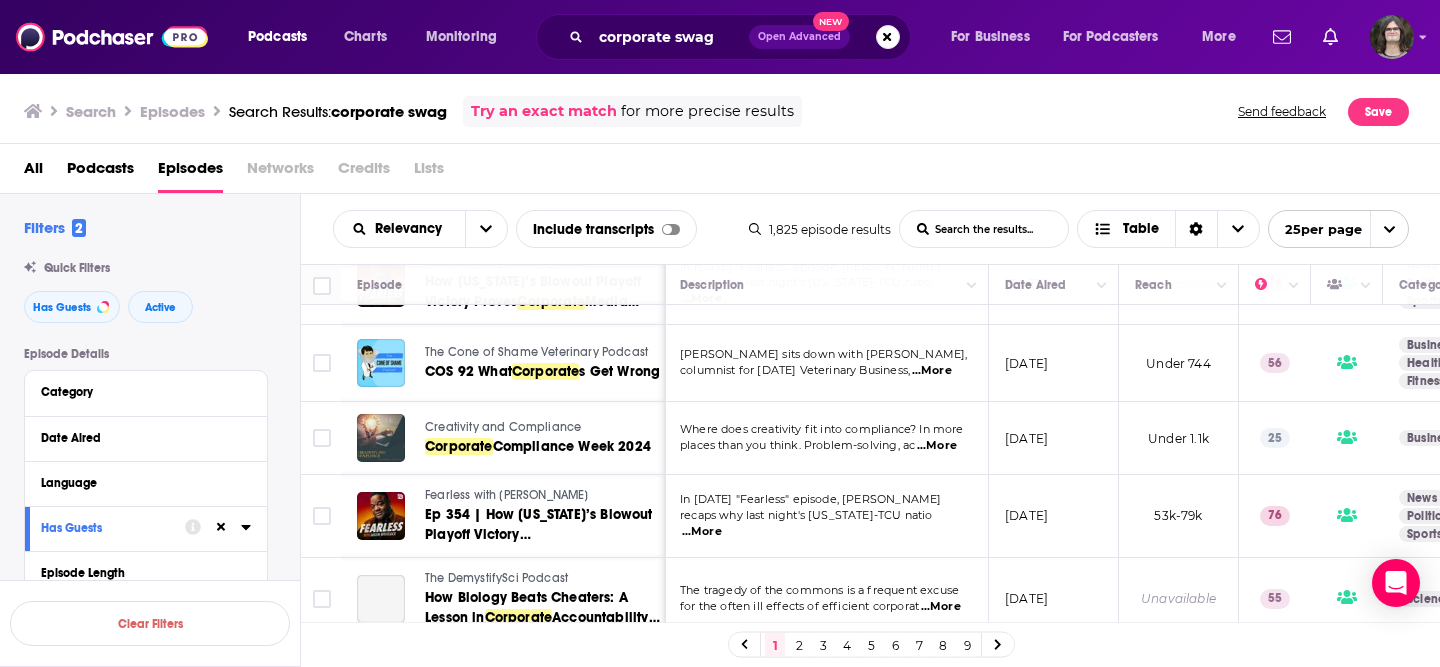 scroll, scrollTop: 1776, scrollLeft: 2, axis: both 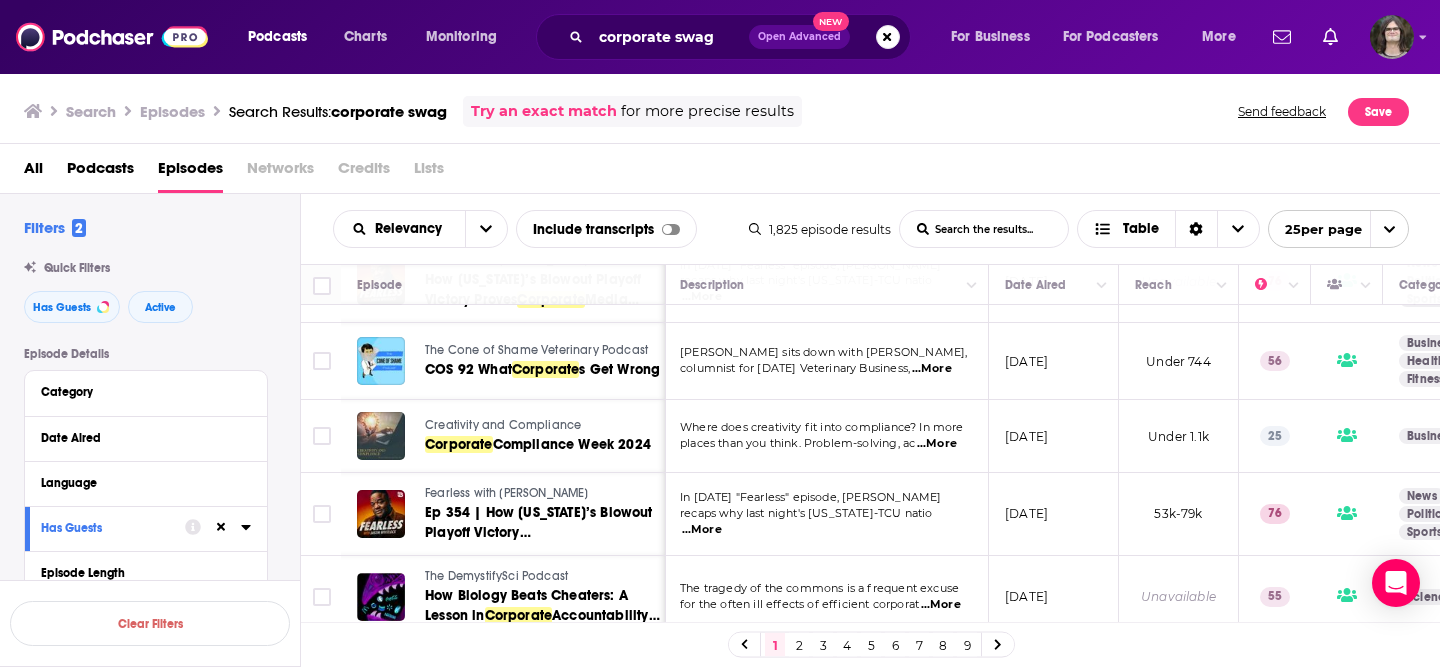 click at bounding box center (998, 644) 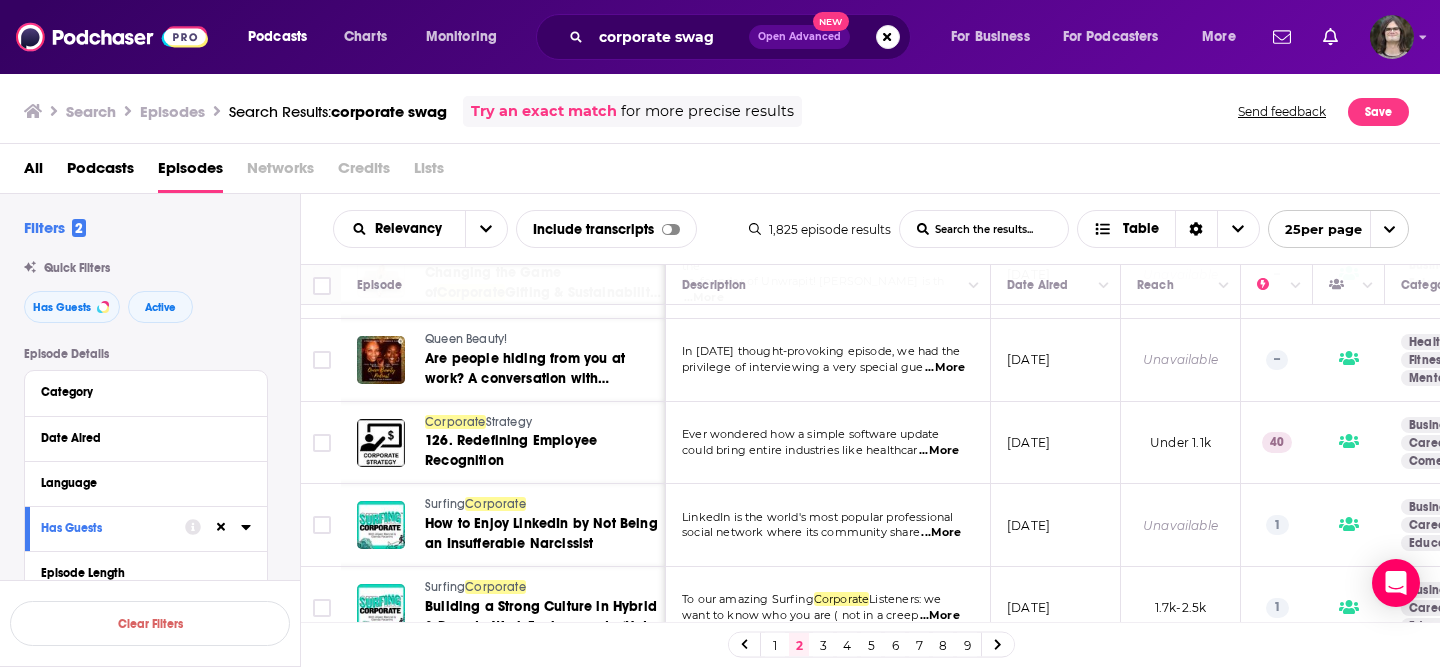scroll, scrollTop: 1167, scrollLeft: 0, axis: vertical 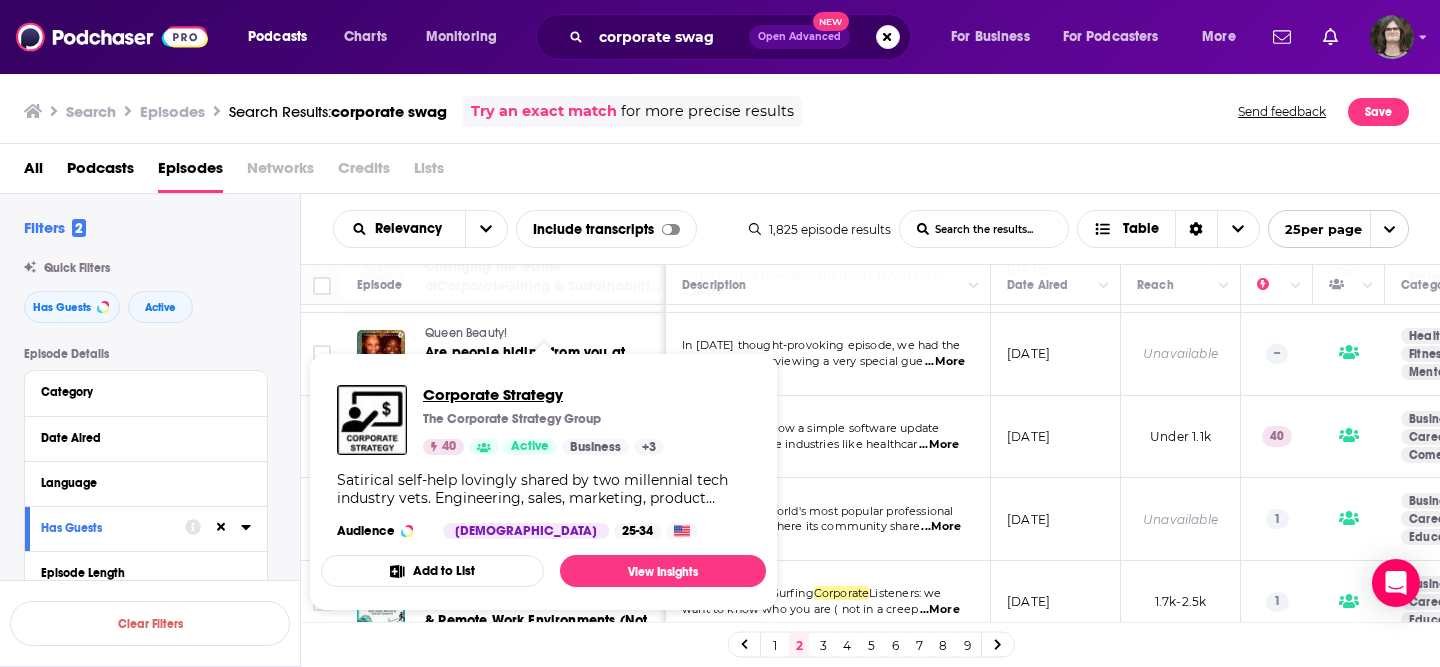click on "Corporate Strategy" at bounding box center (543, 394) 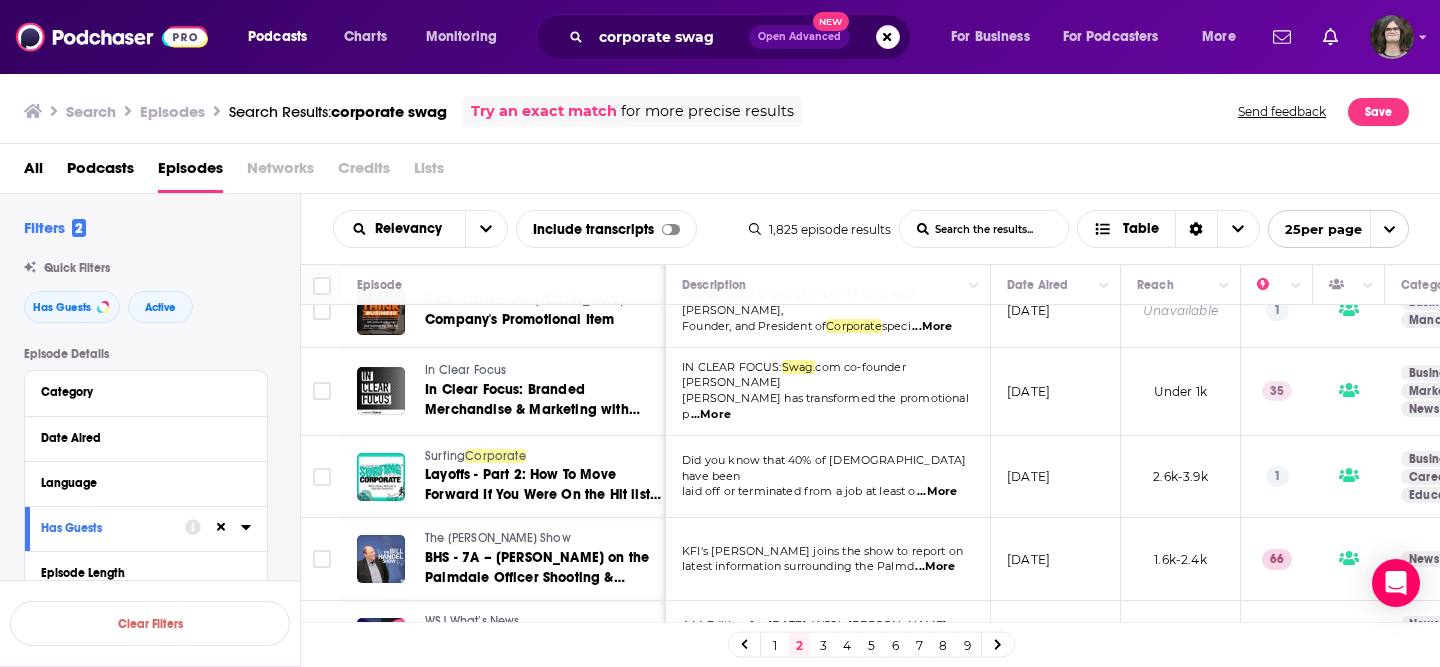 scroll, scrollTop: 1607, scrollLeft: 0, axis: vertical 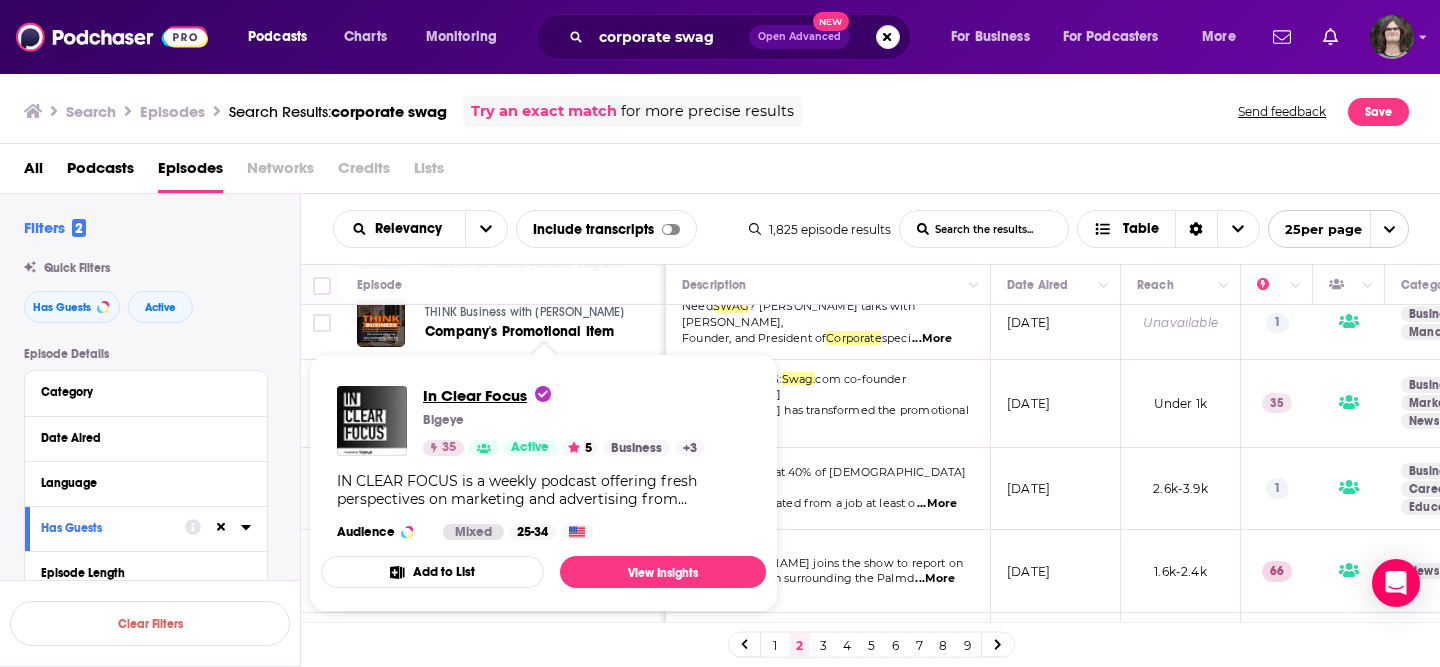 click on "In Clear Focus" at bounding box center [487, 395] 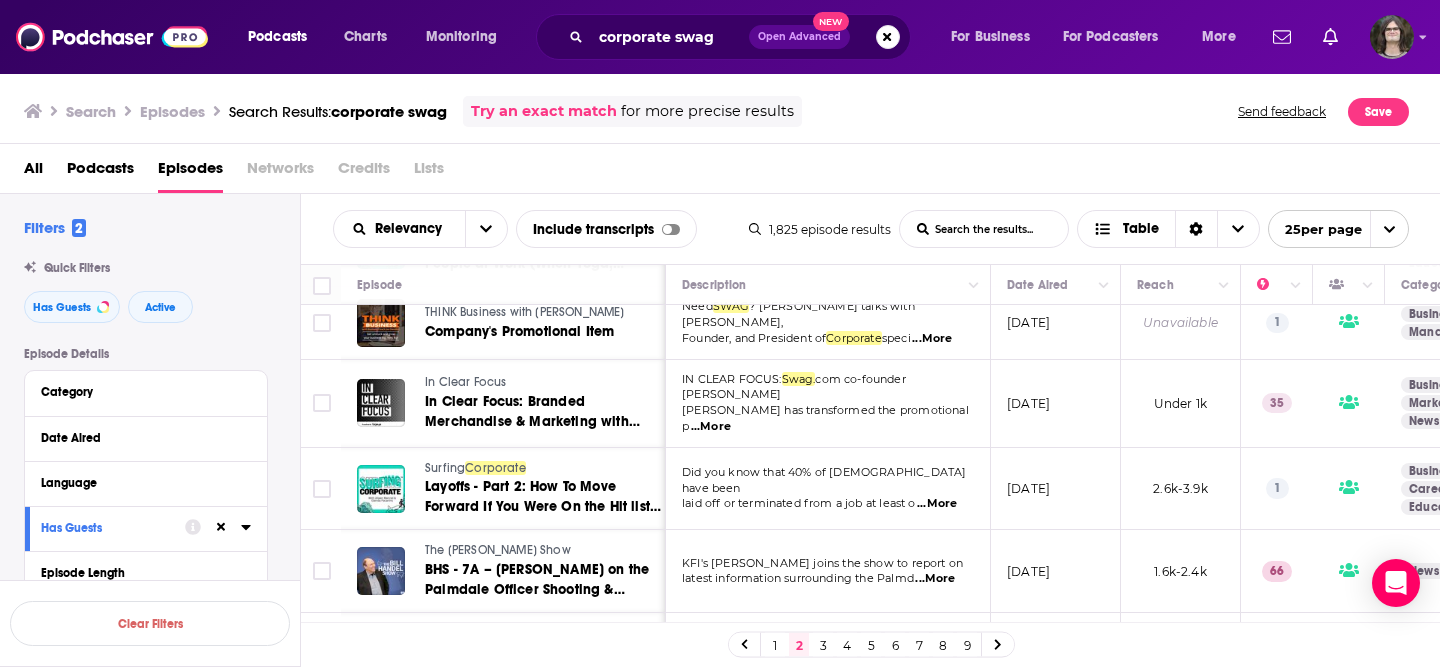 click on "IN CLEAR FOCUS:  Swag. com co-founder Jeremy Parker has transformed the promotional p  ...More" at bounding box center (828, 404) 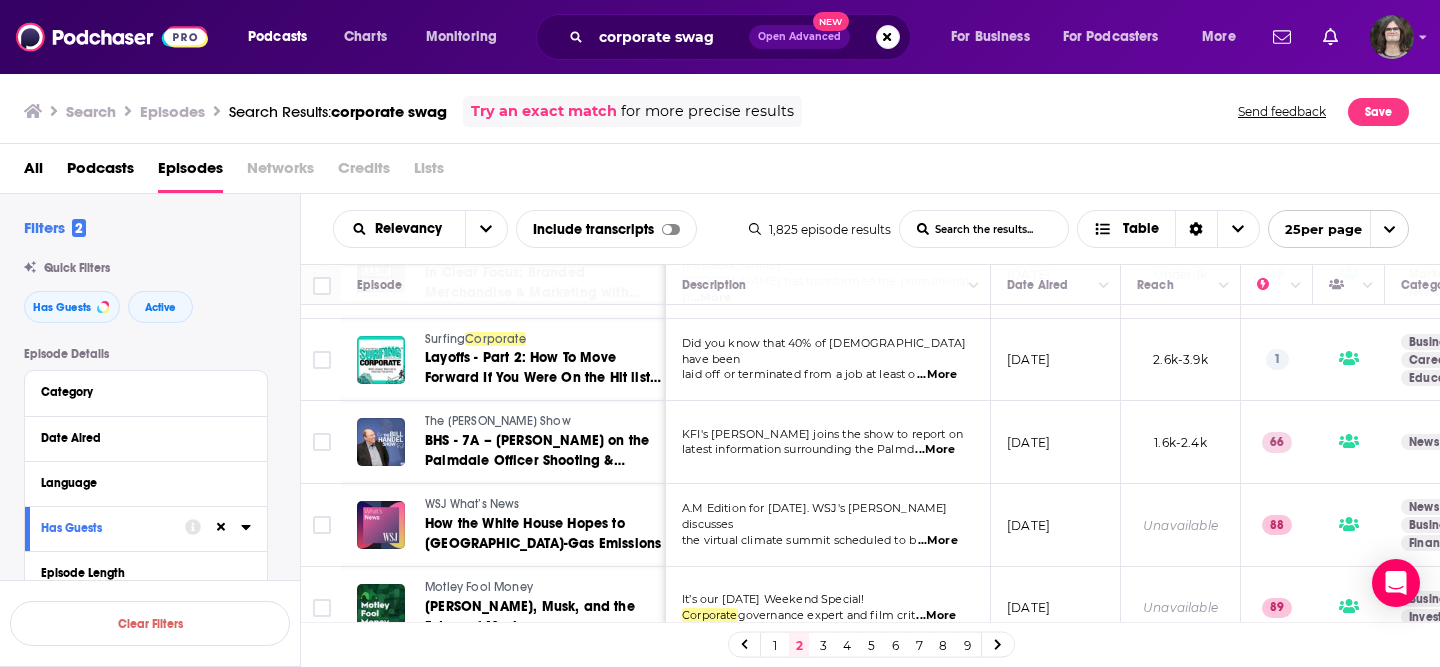 scroll, scrollTop: 1737, scrollLeft: 0, axis: vertical 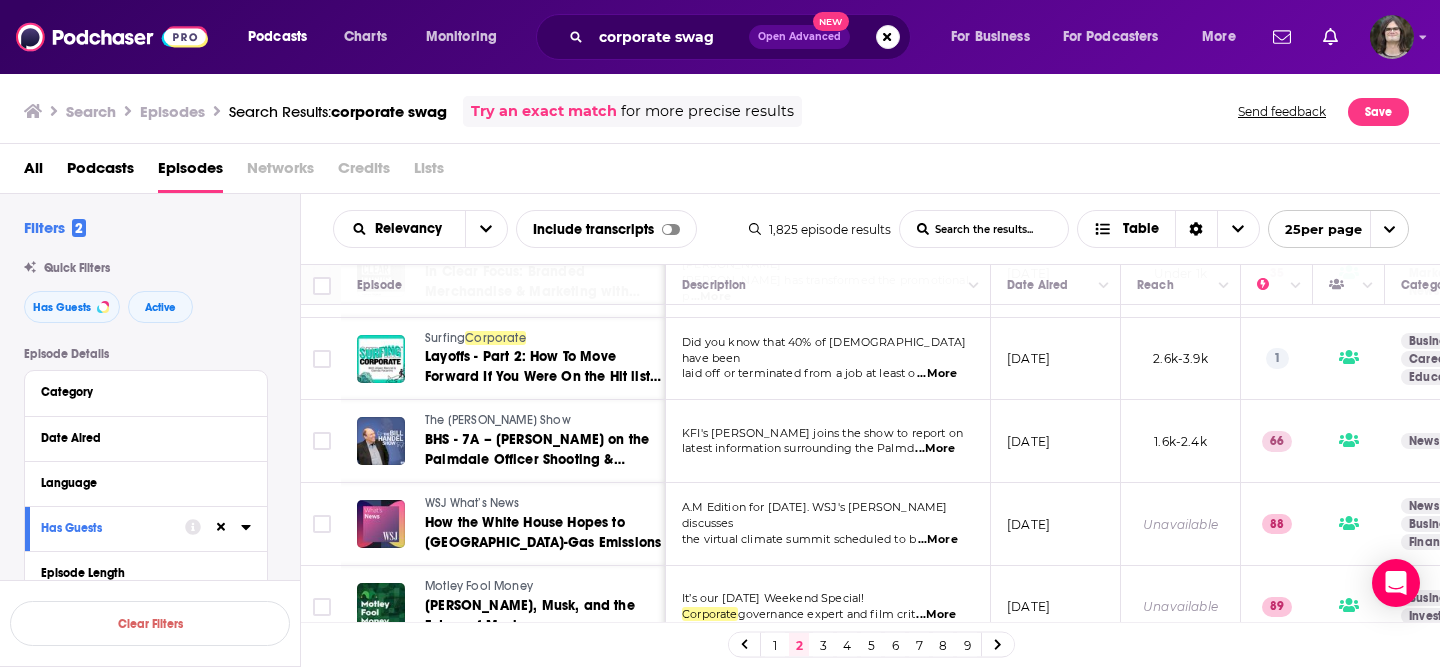 click on "3" at bounding box center (823, 645) 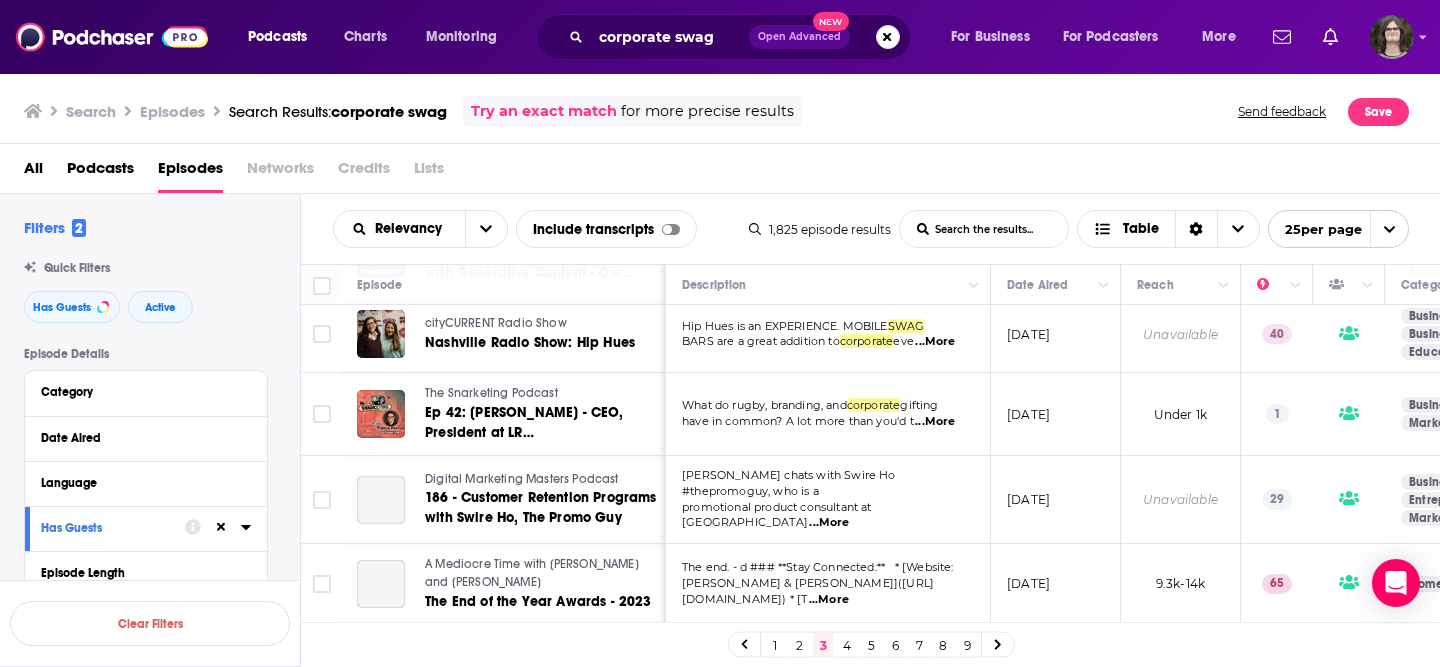 scroll, scrollTop: 664, scrollLeft: 0, axis: vertical 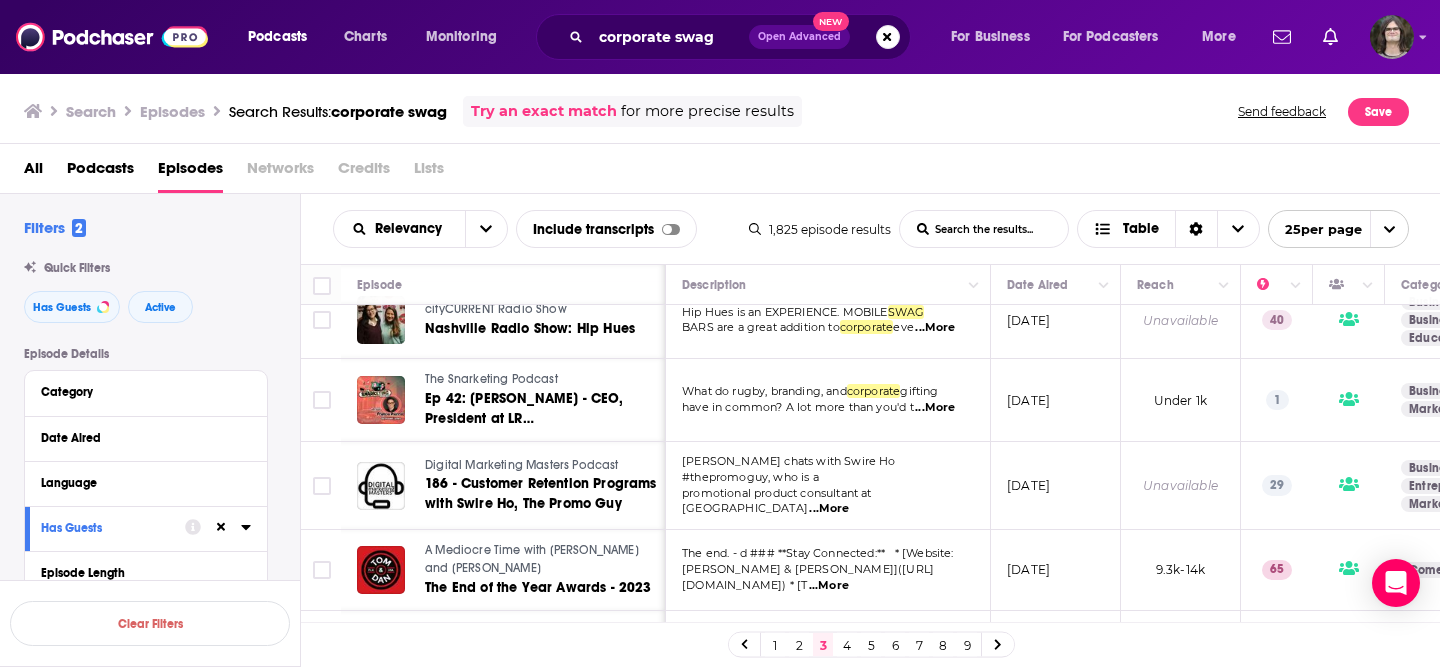 click on "Podcasts Charts Monitoring corporate swag Open Advanced New For Business For Podcasters More" at bounding box center (720, 37) 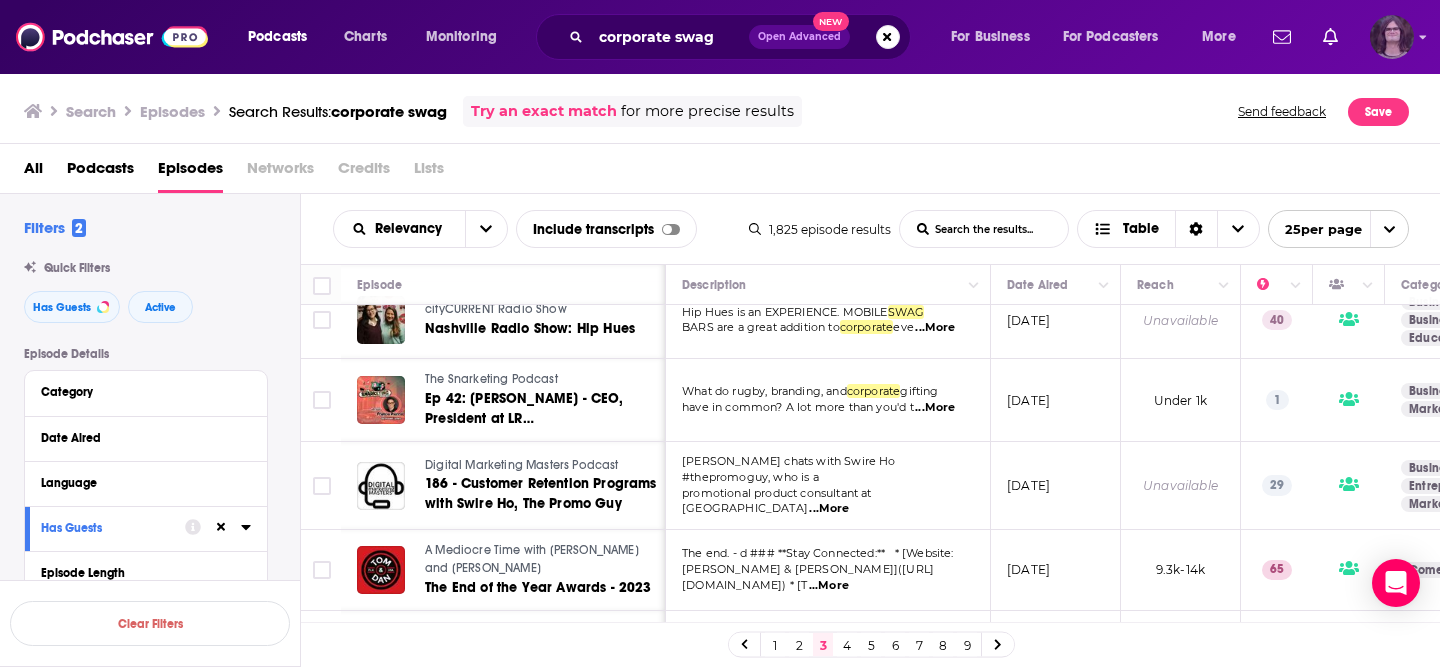 click at bounding box center (1392, 37) 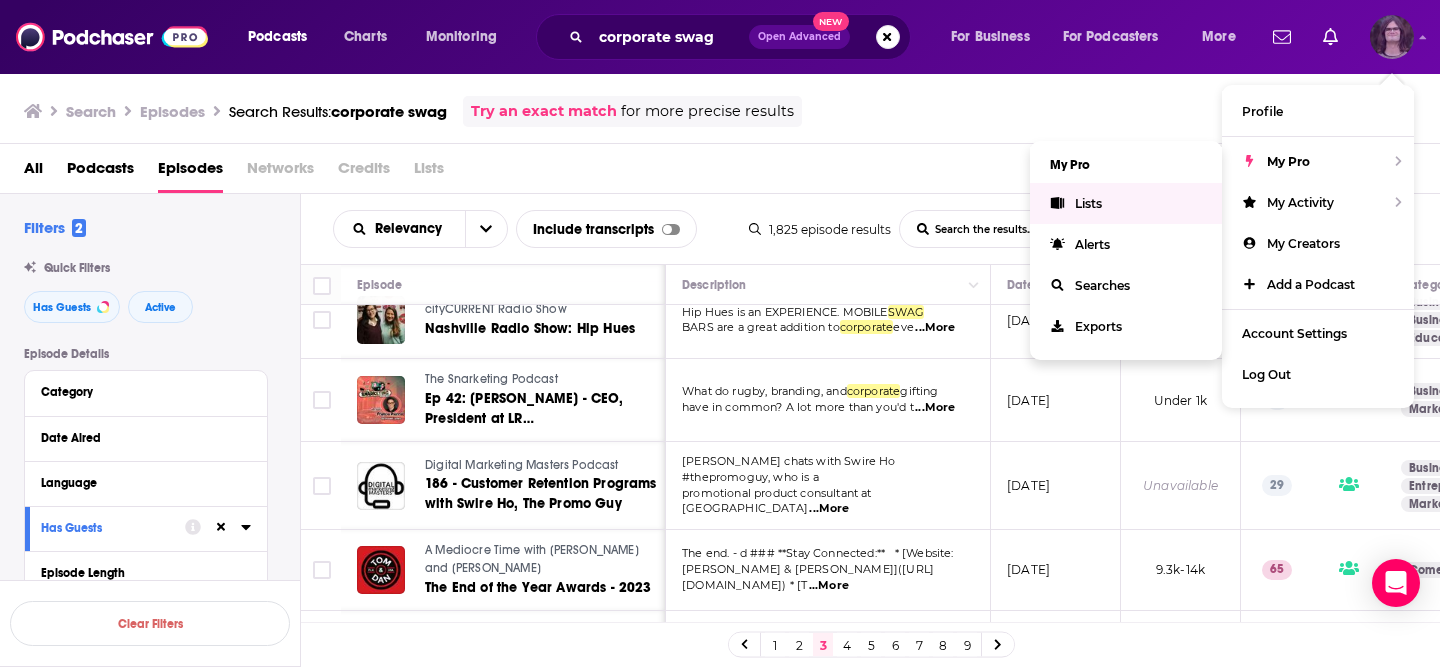 click on "Lists" at bounding box center (1126, 203) 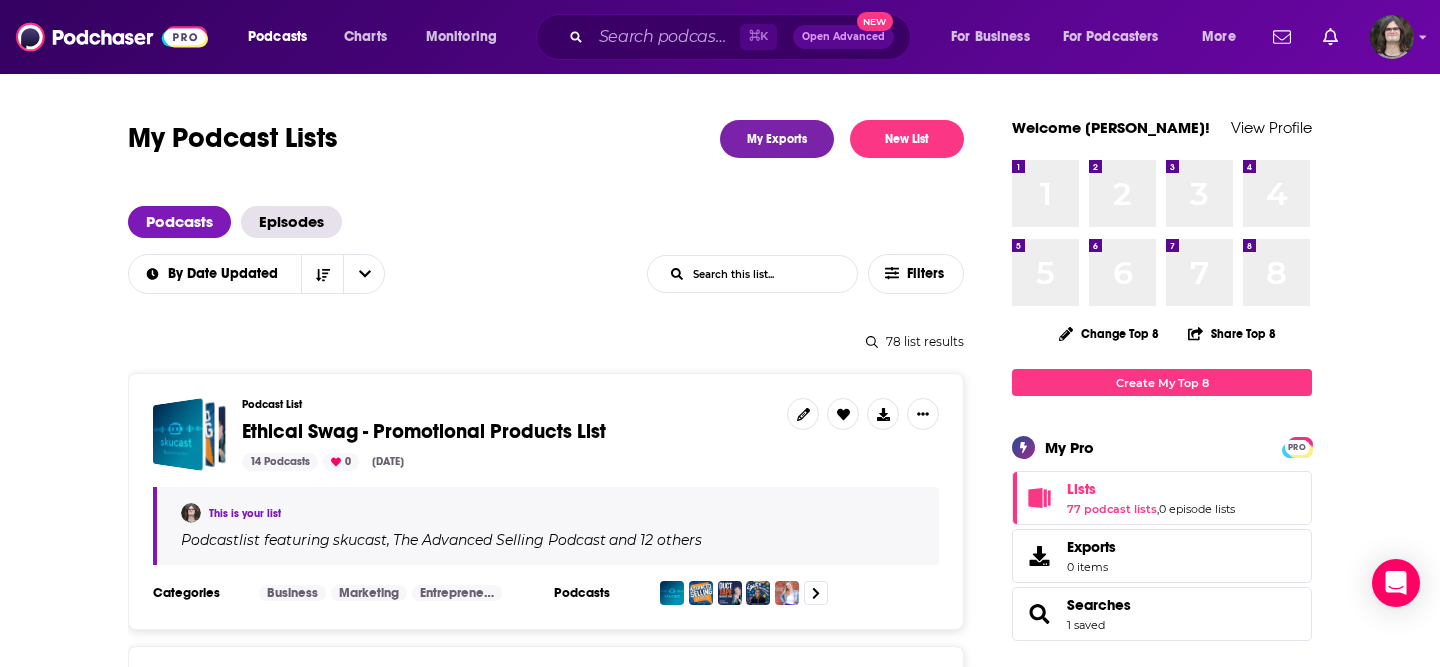 click on "Ethical Swag - Promotional Products List" at bounding box center [424, 431] 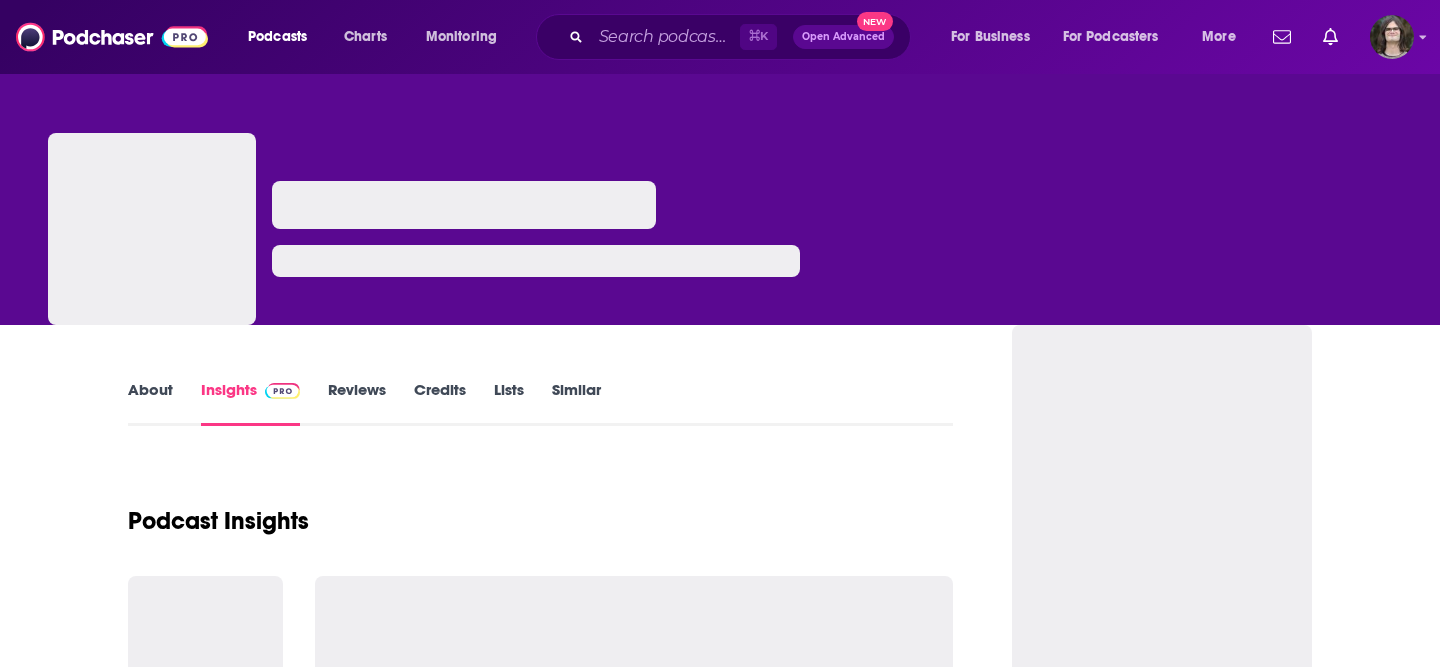 scroll, scrollTop: 0, scrollLeft: 0, axis: both 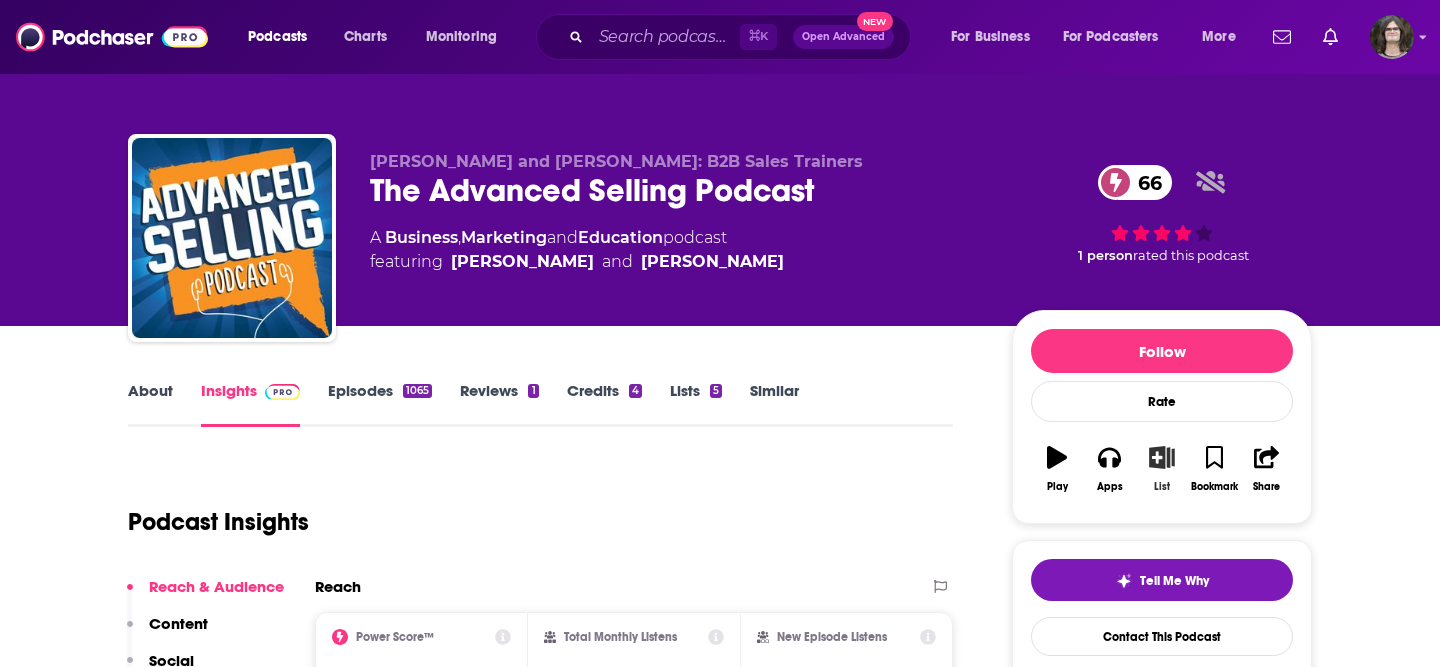 click 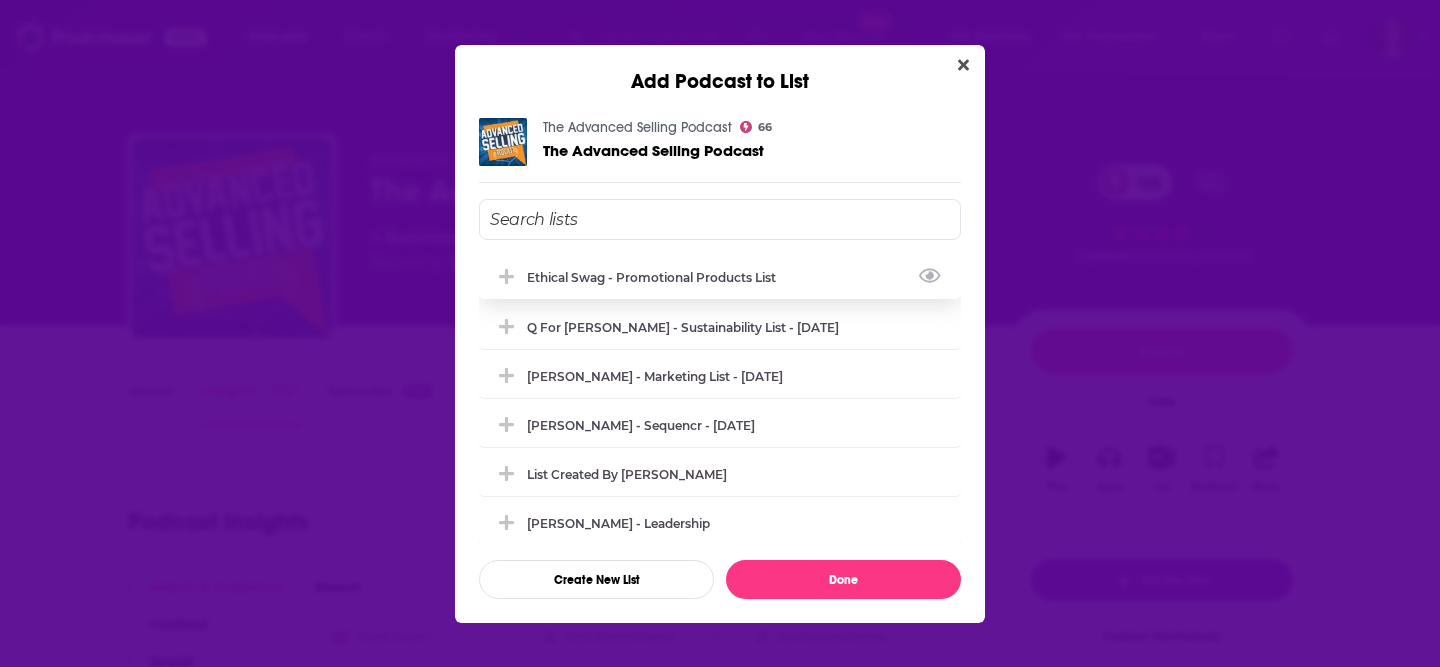click on "Ethical Swag - Promotional Products List" at bounding box center [657, 277] 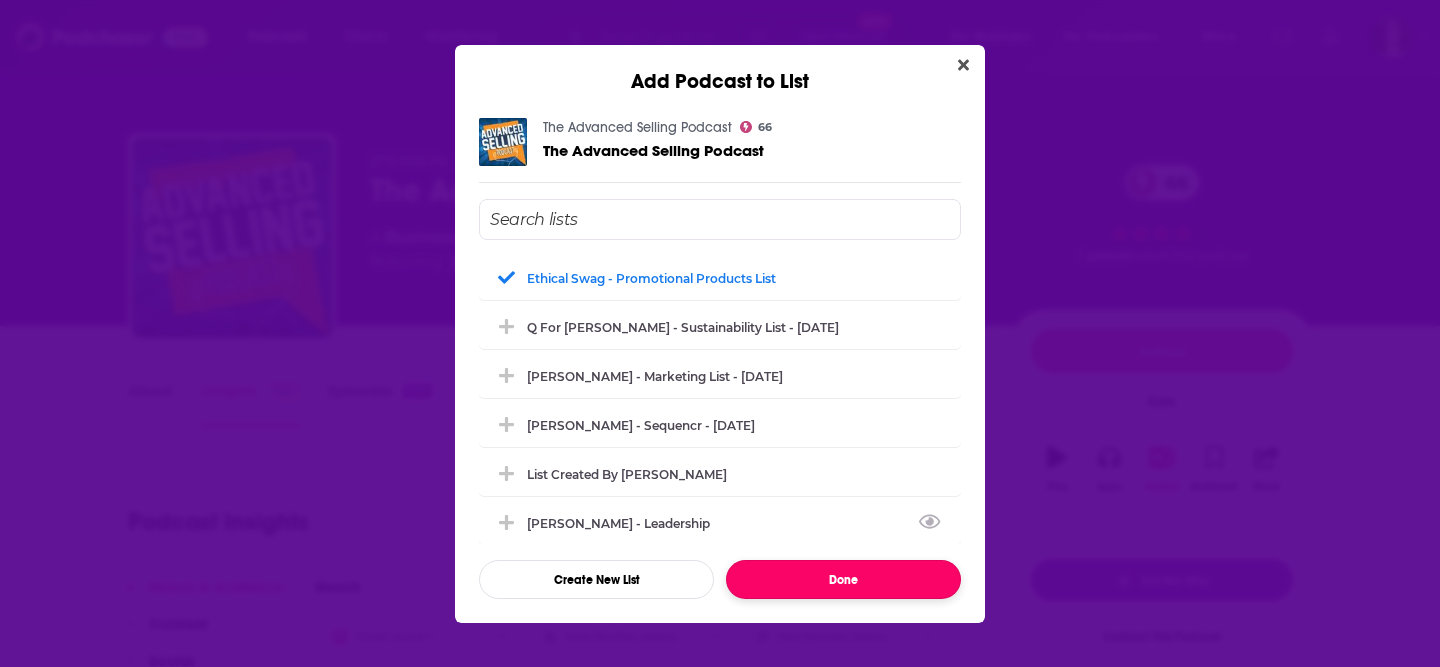 click on "Done" at bounding box center [843, 579] 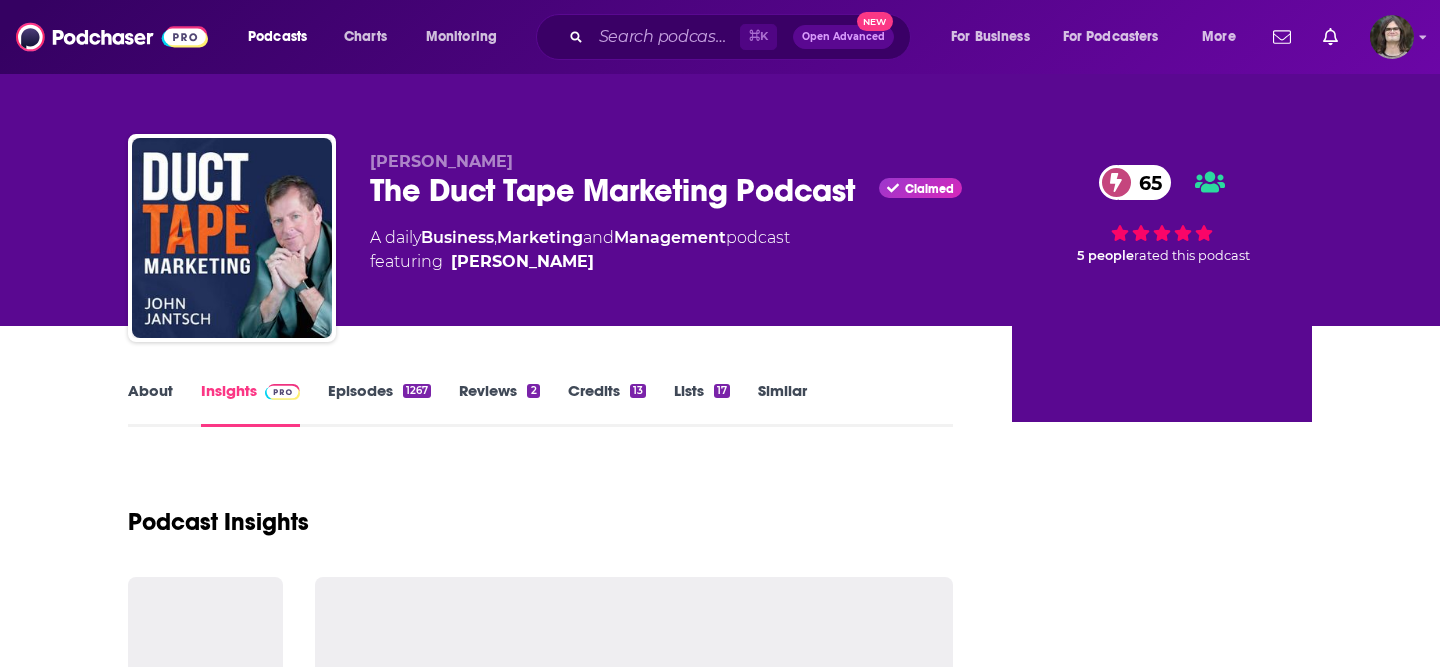 scroll, scrollTop: 0, scrollLeft: 0, axis: both 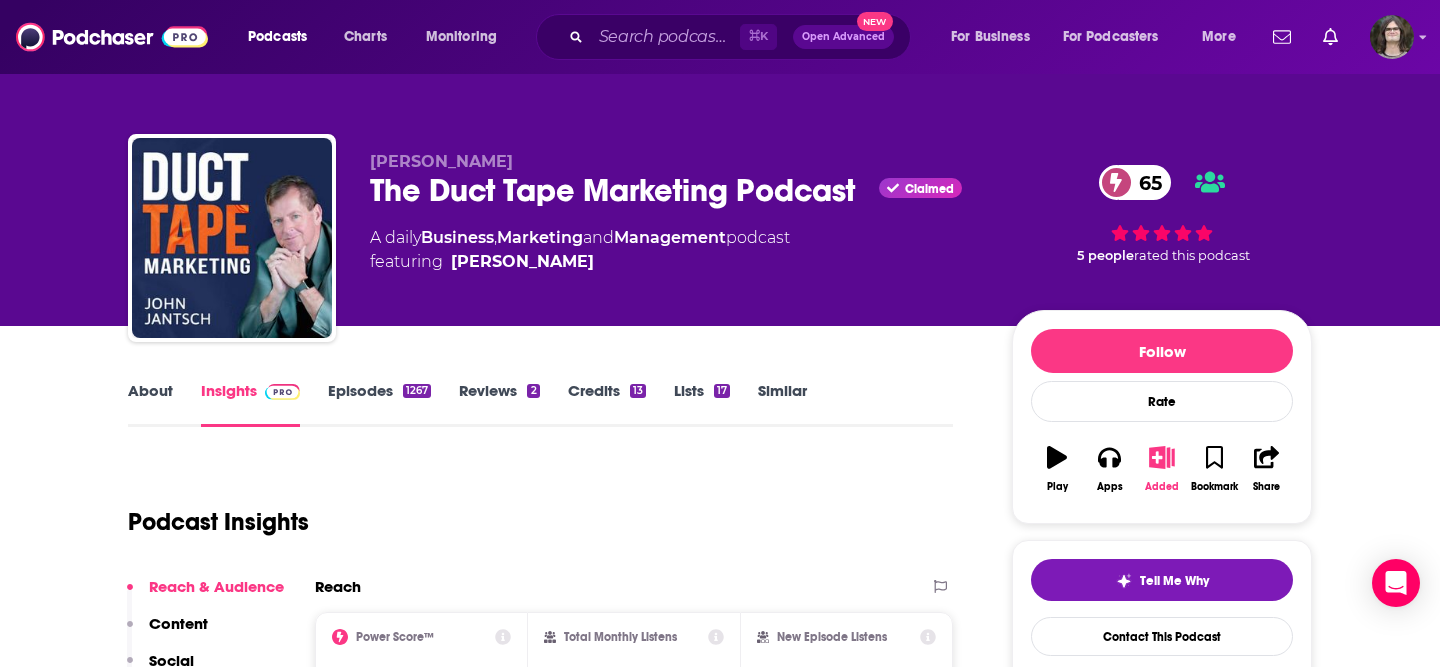 click 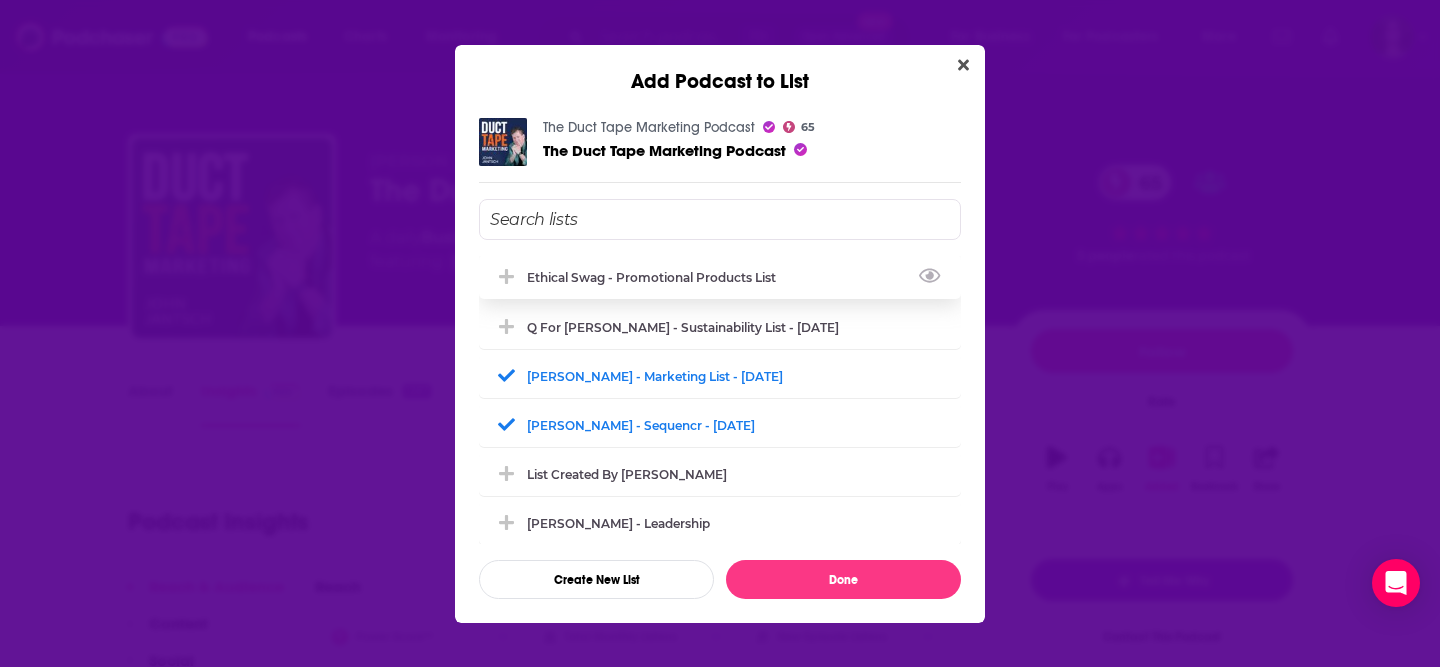 click on "Ethical Swag - Promotional Products List" at bounding box center (657, 277) 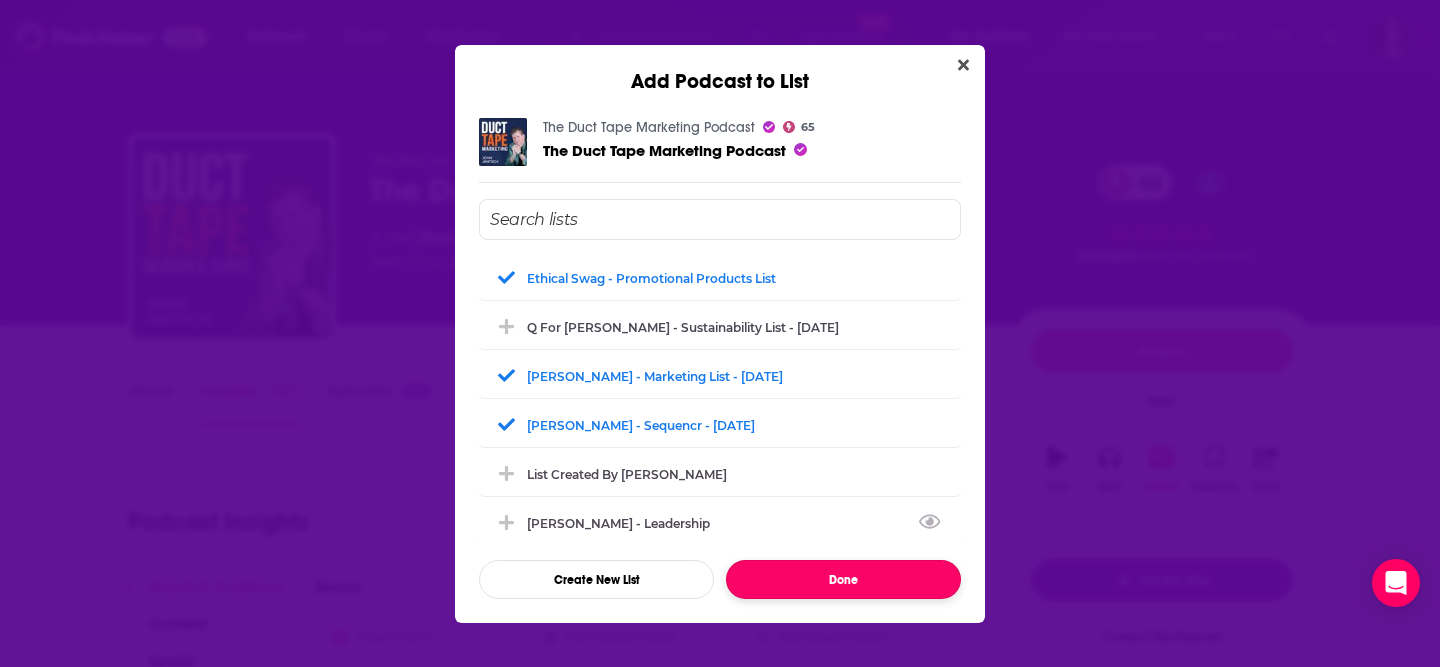 click on "Done" at bounding box center [843, 579] 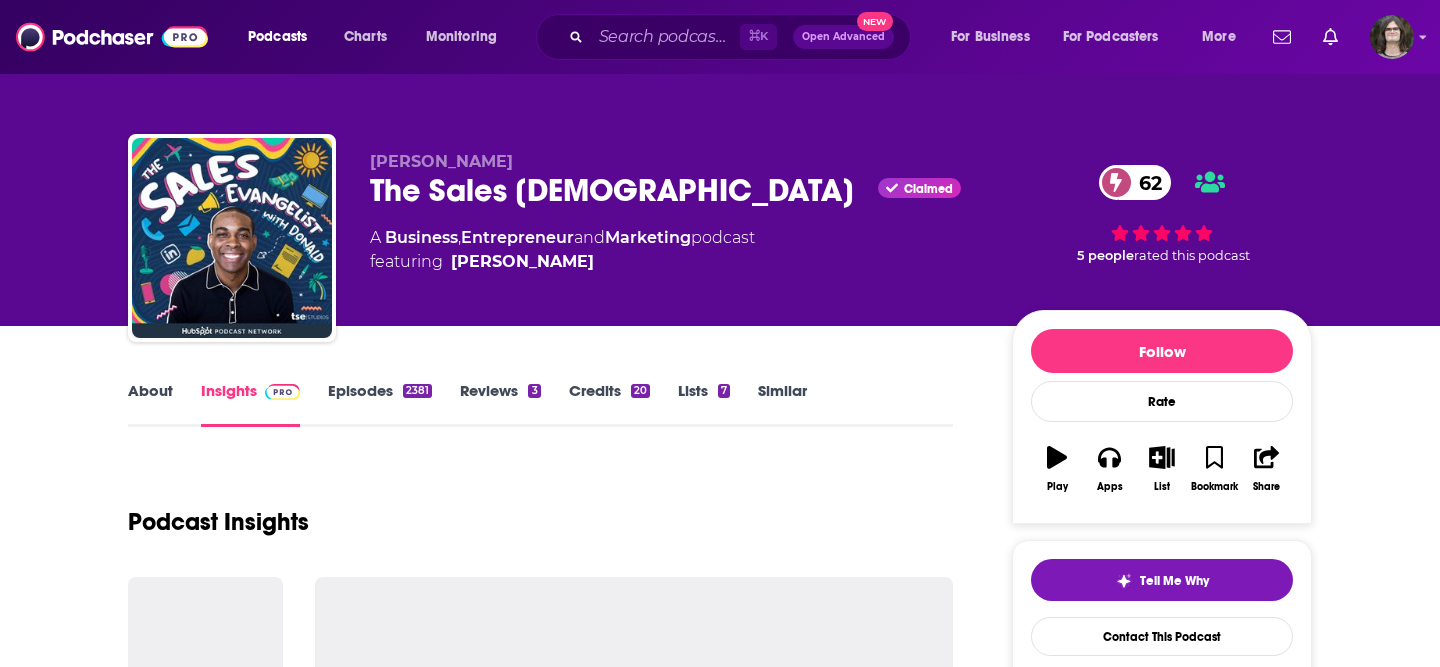 scroll, scrollTop: 0, scrollLeft: 0, axis: both 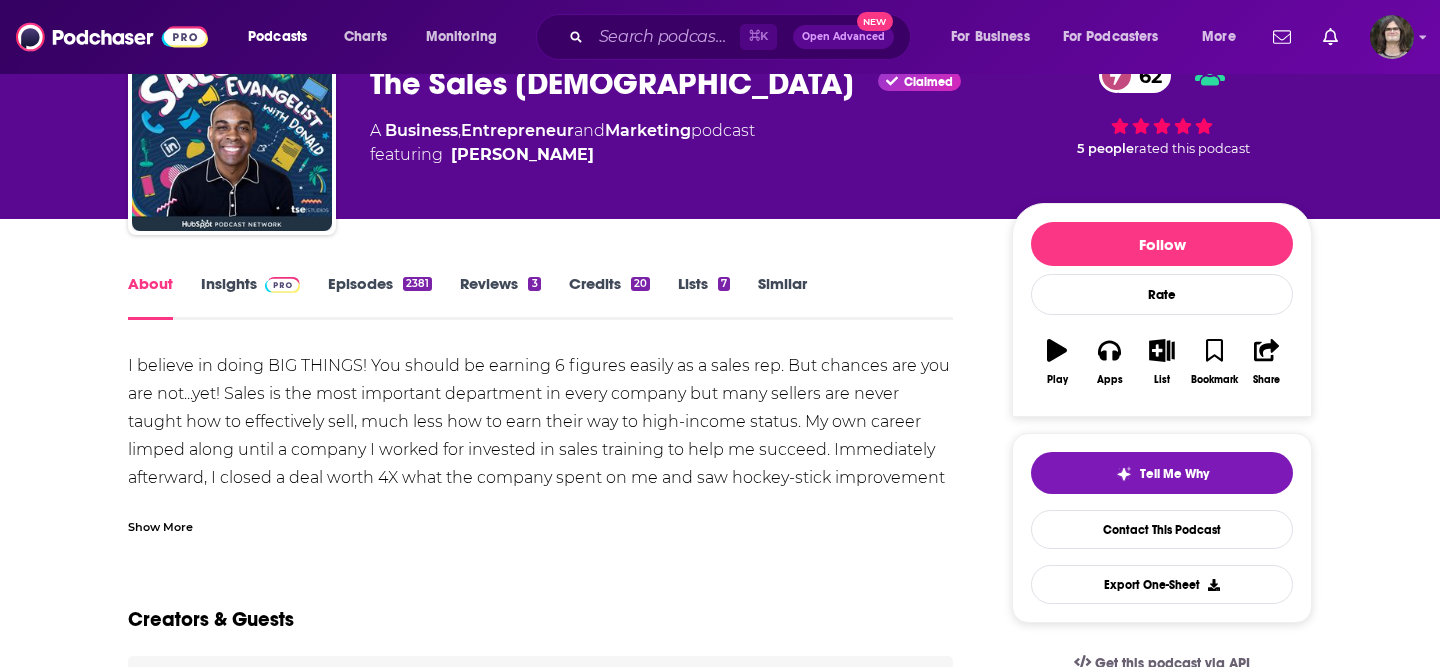 click on "Show More" at bounding box center [160, 525] 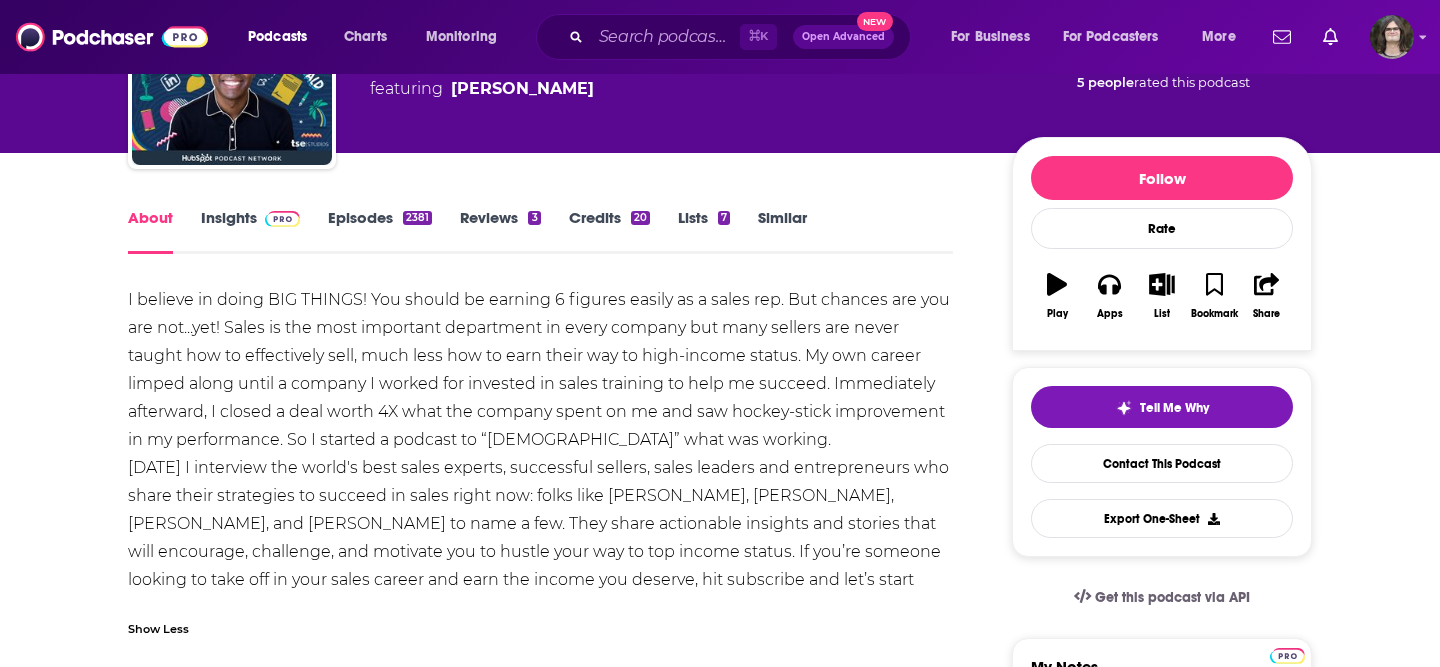 scroll, scrollTop: 210, scrollLeft: 0, axis: vertical 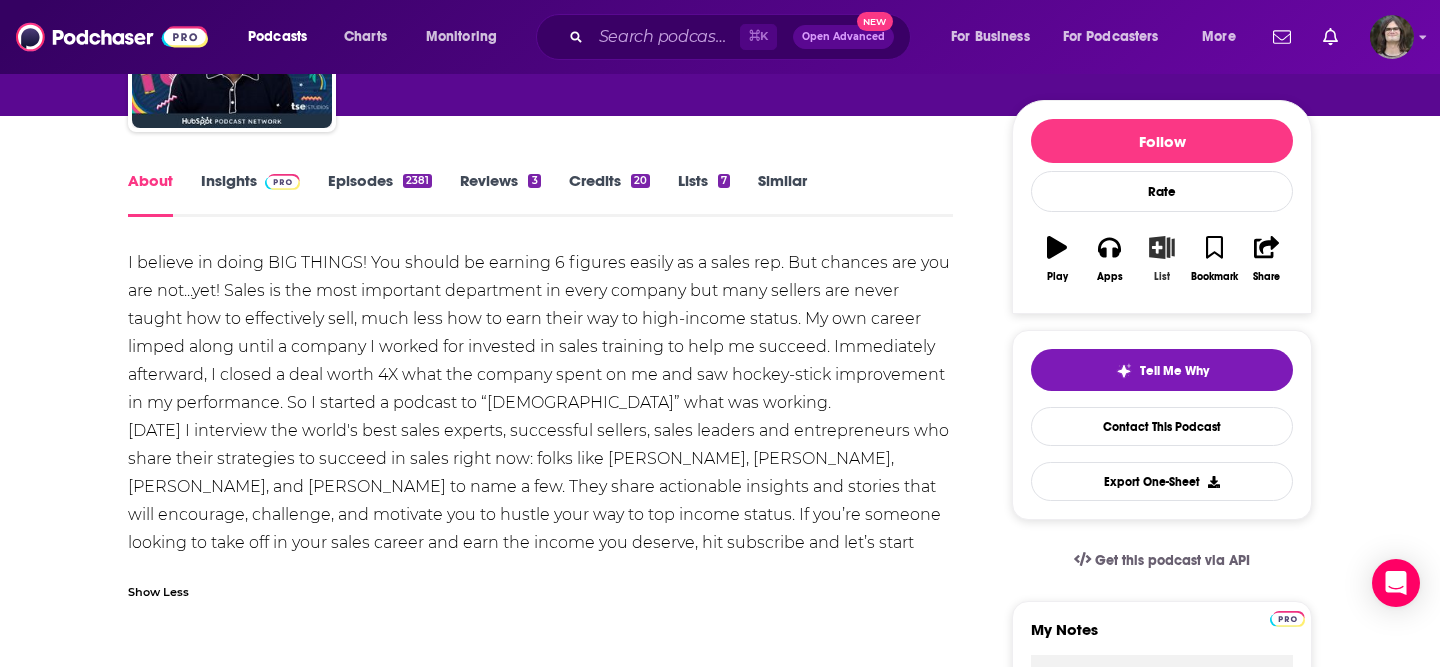 click 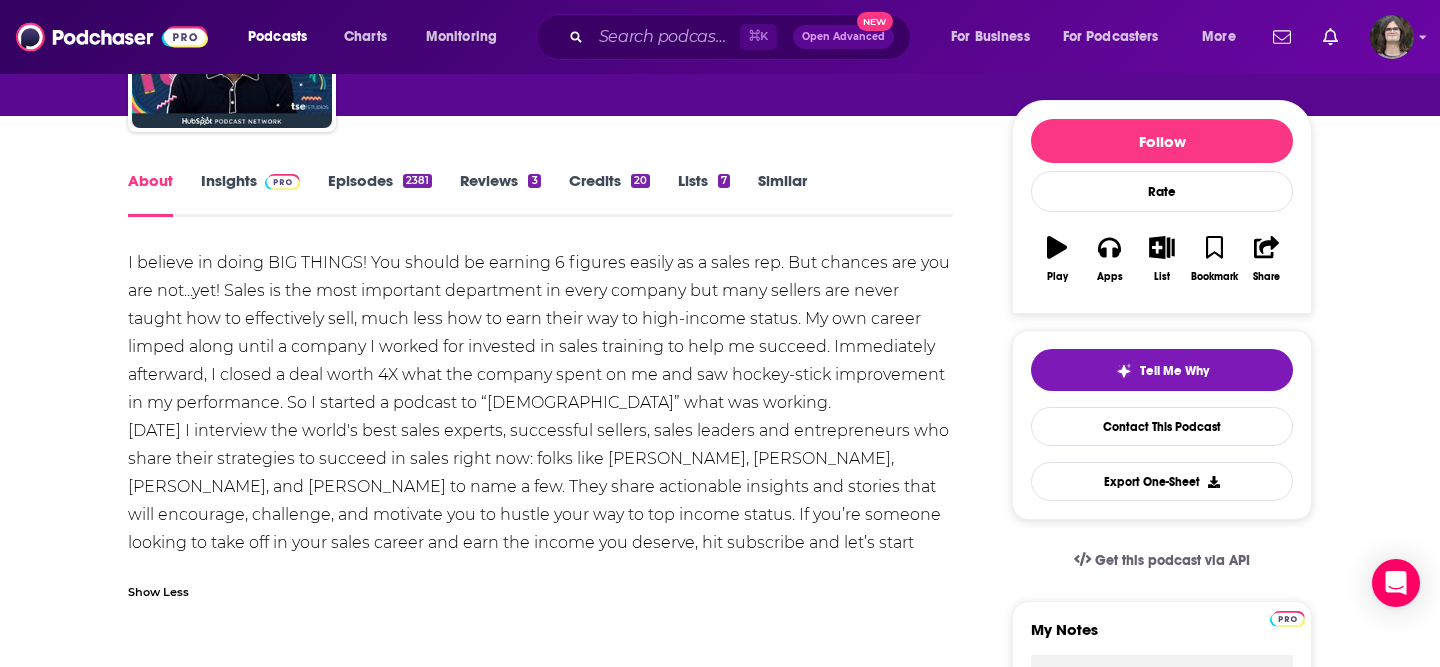 scroll, scrollTop: 0, scrollLeft: 0, axis: both 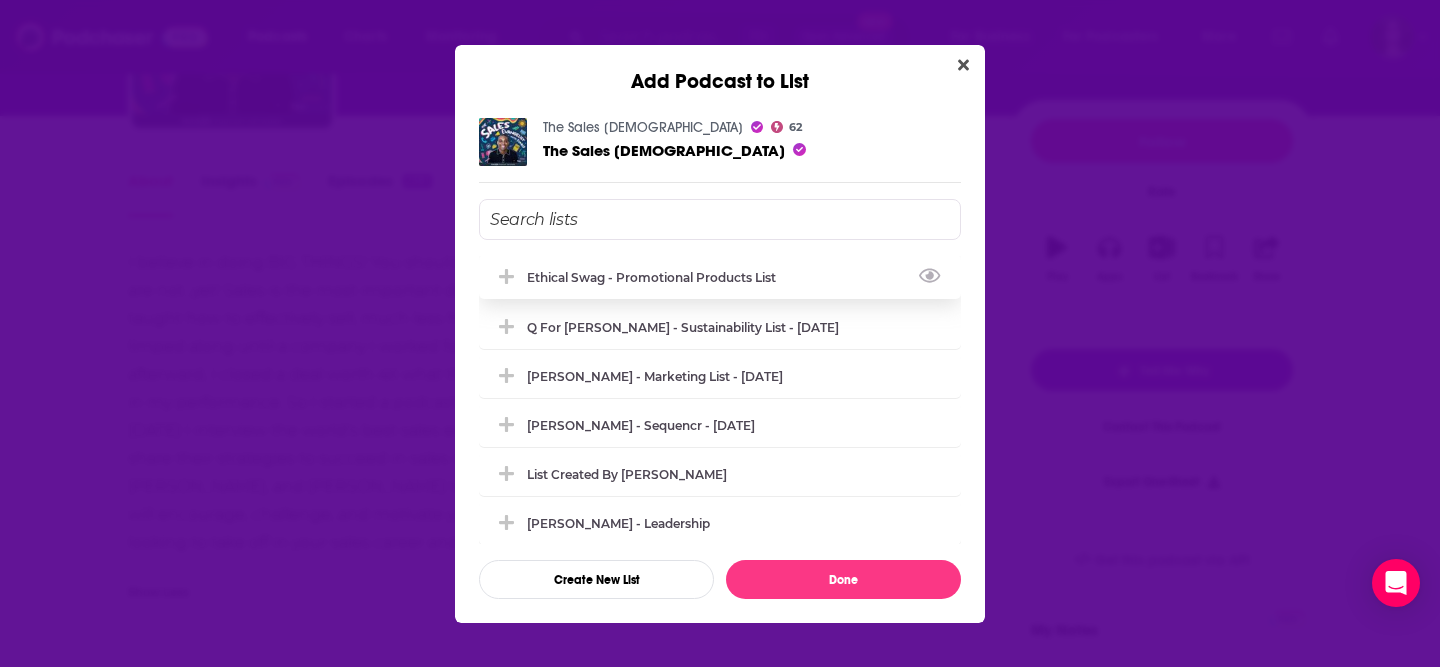 click on "Ethical Swag - Promotional Products List" at bounding box center [657, 277] 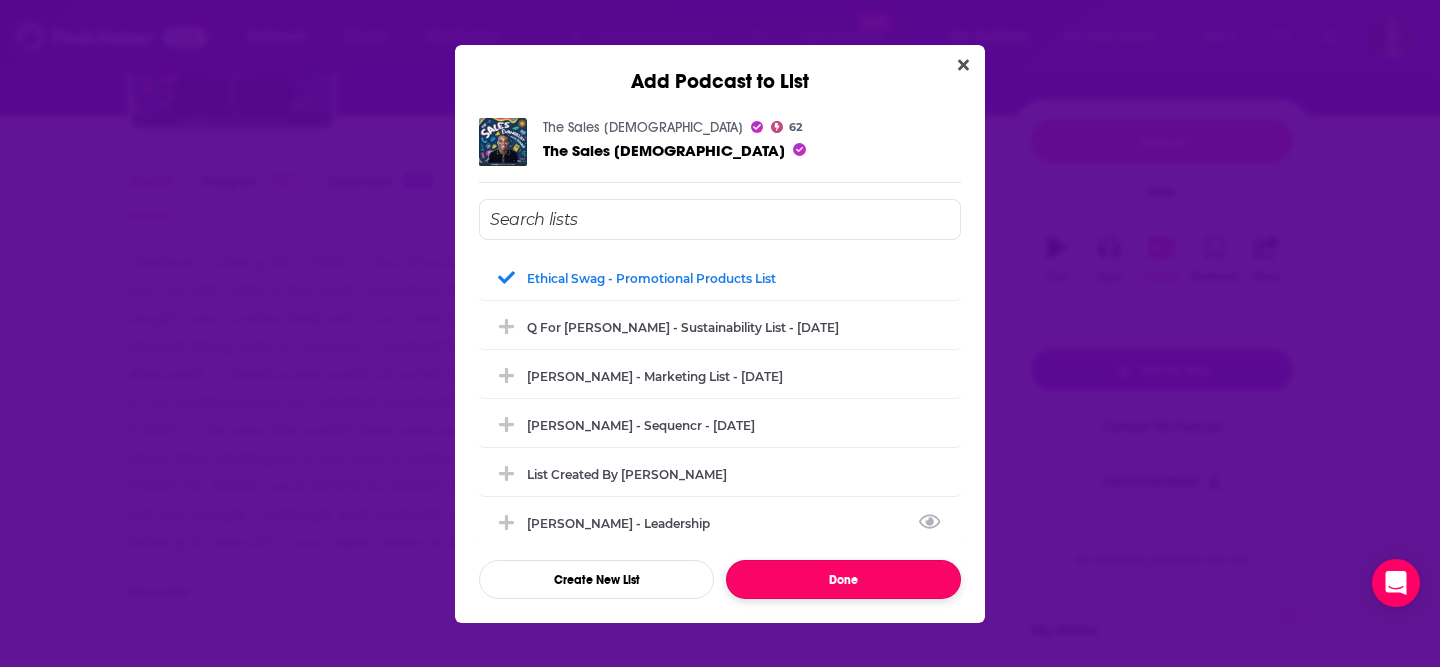 click on "Done" at bounding box center (843, 579) 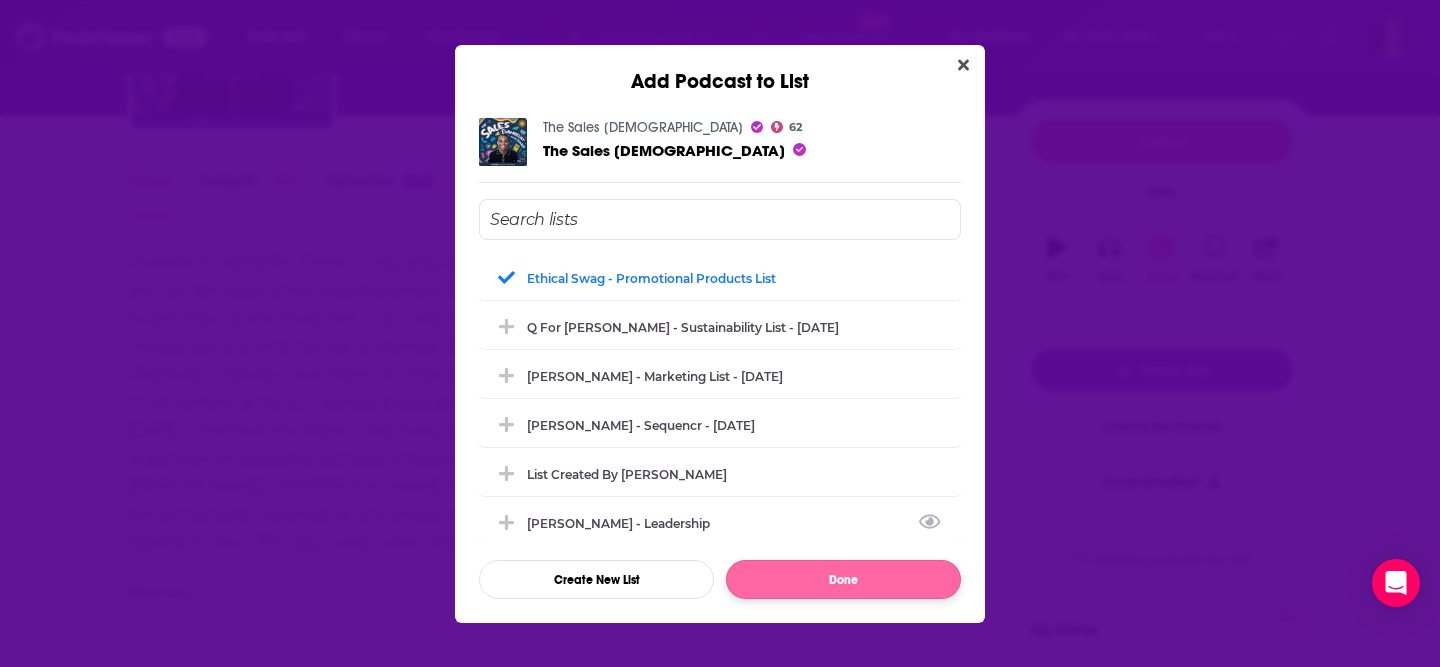 scroll, scrollTop: 210, scrollLeft: 0, axis: vertical 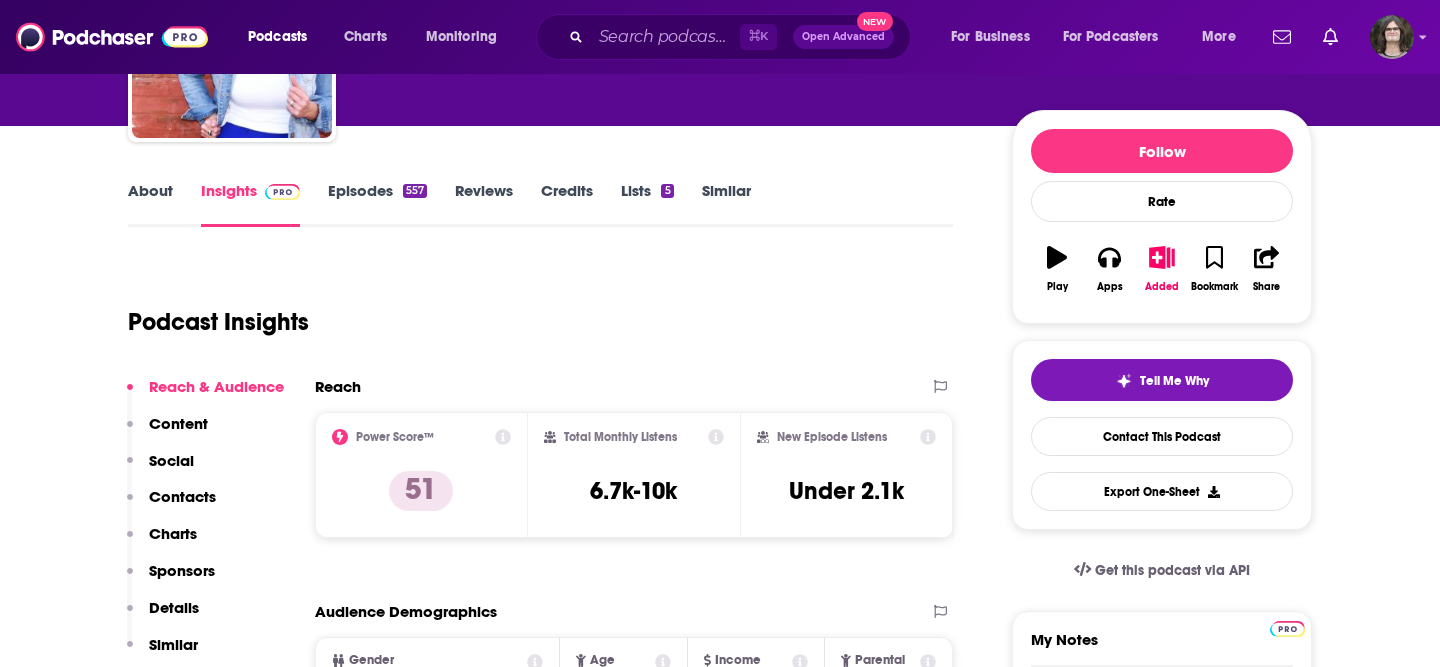 click on "Episodes 557" at bounding box center (377, 204) 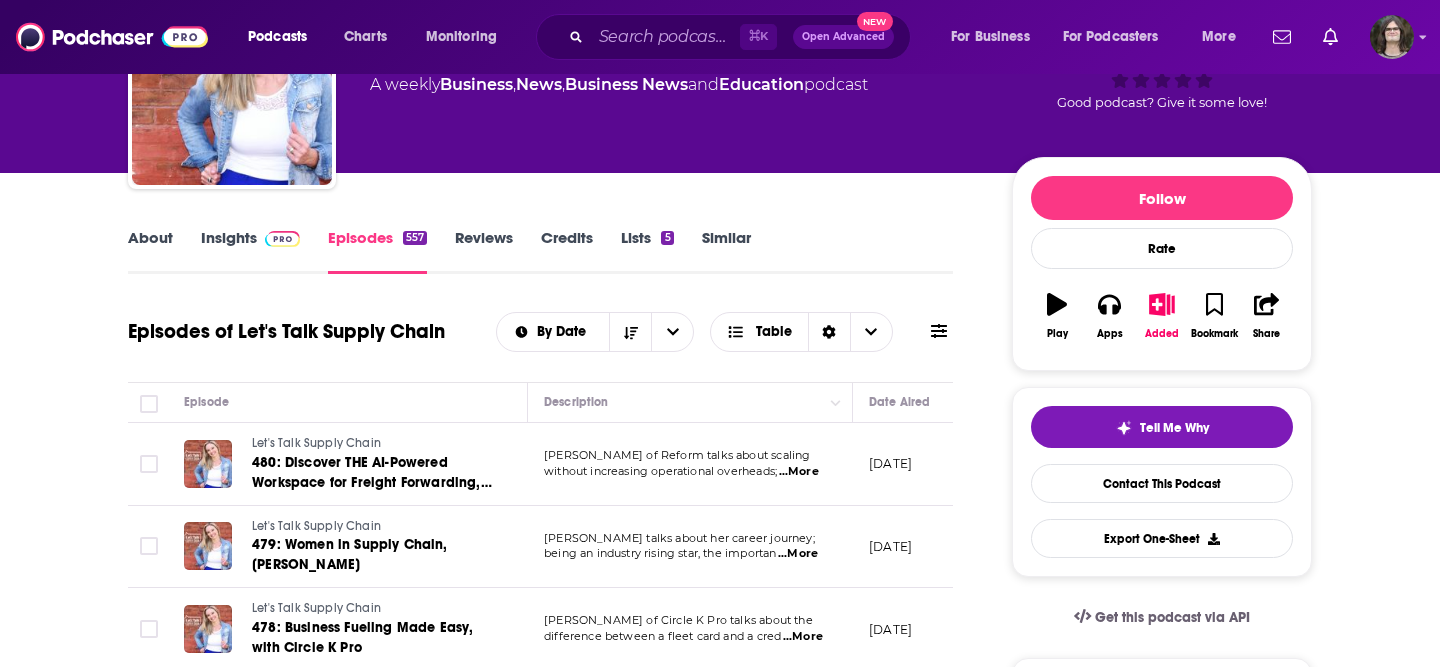 scroll, scrollTop: 178, scrollLeft: 0, axis: vertical 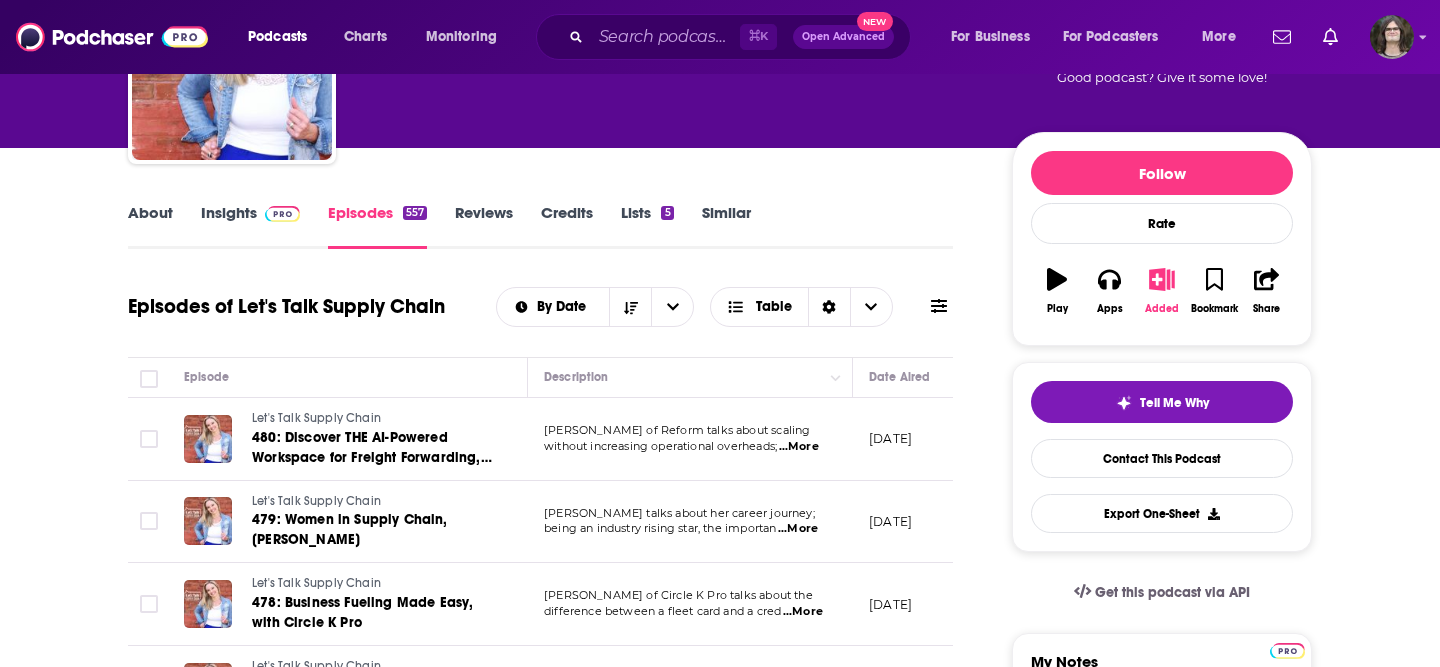 click 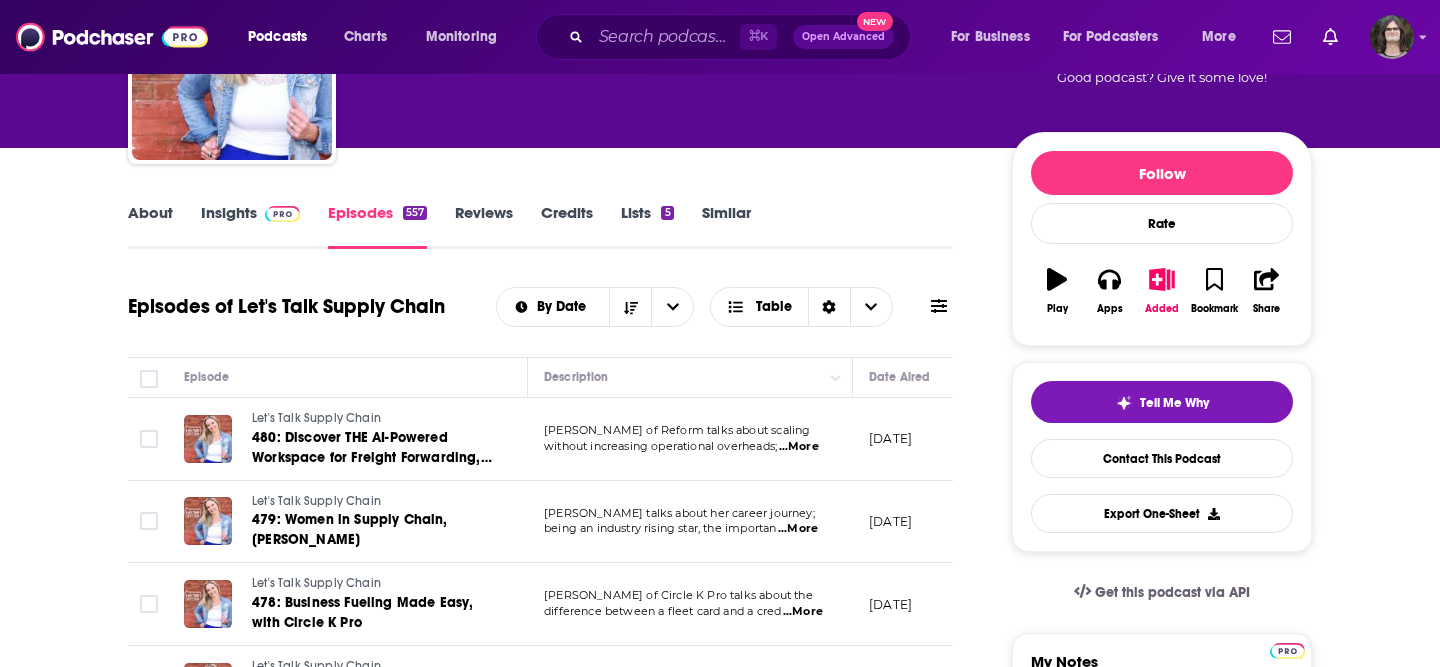 scroll, scrollTop: 0, scrollLeft: 0, axis: both 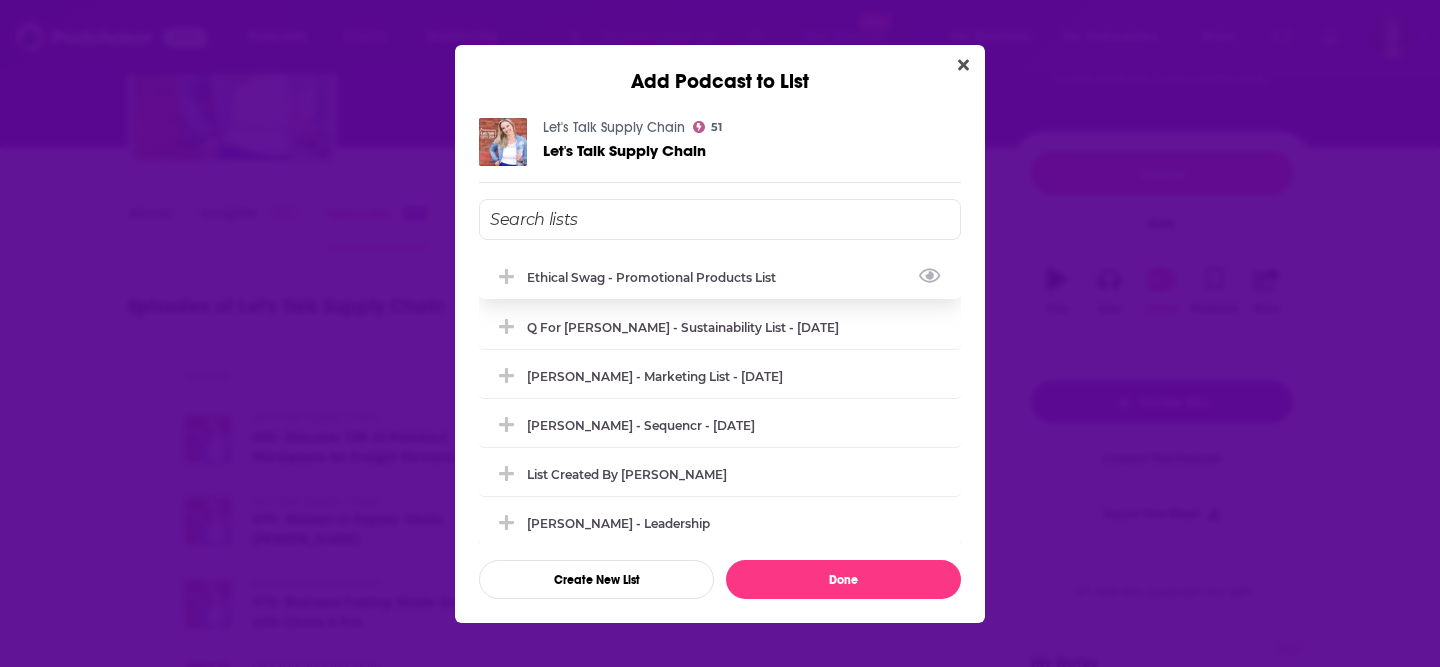 click on "Ethical Swag - Promotional Products List" at bounding box center (657, 277) 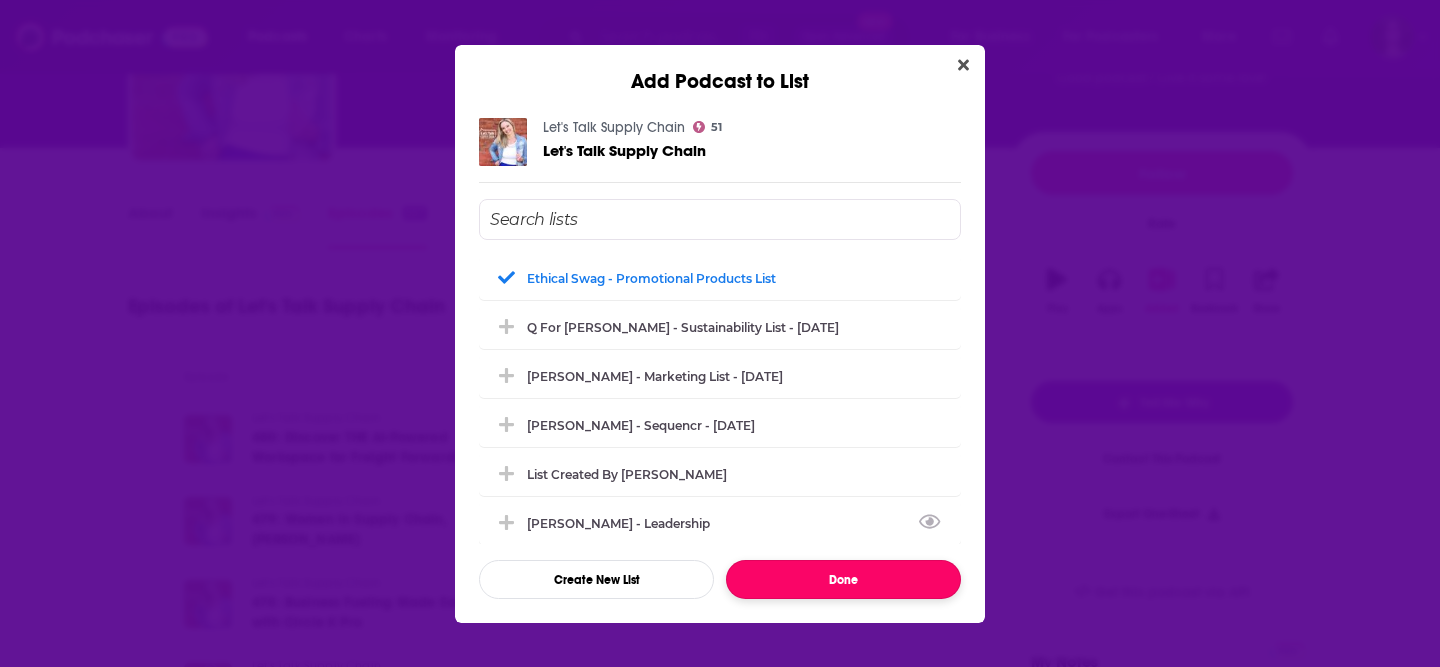click on "Done" at bounding box center [843, 579] 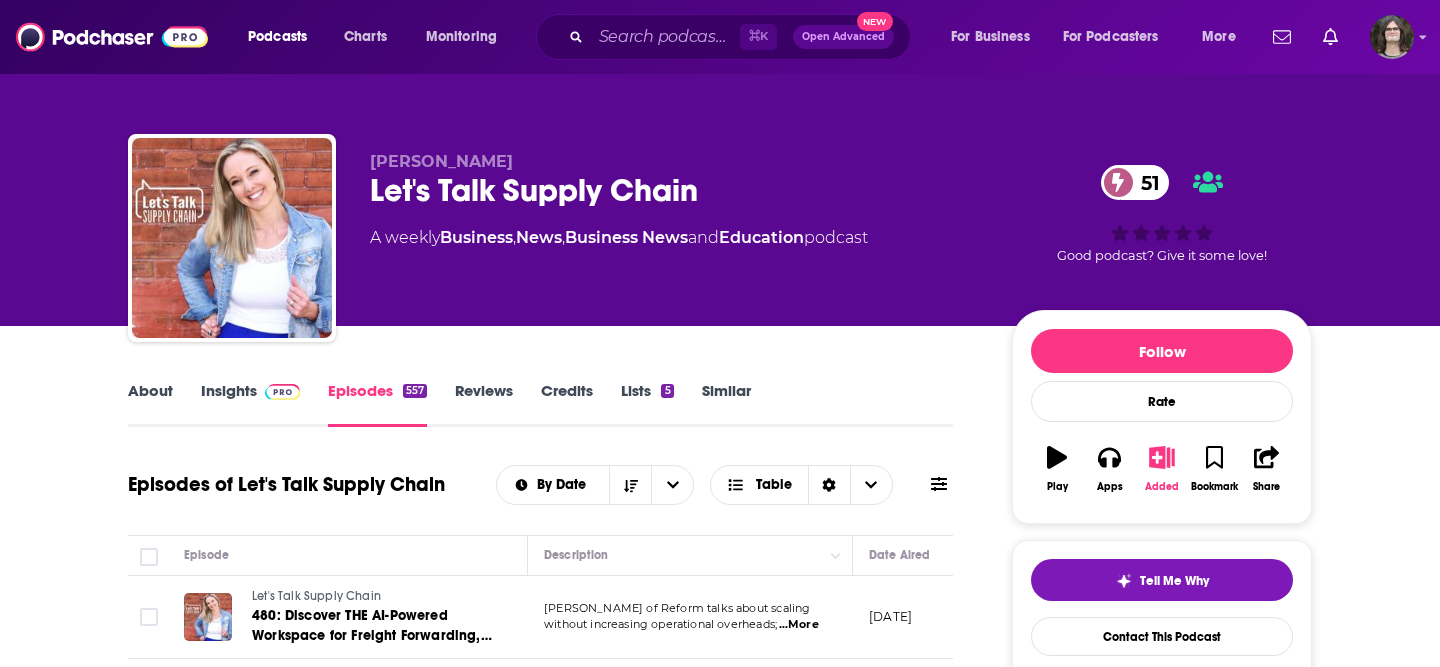 scroll, scrollTop: 178, scrollLeft: 0, axis: vertical 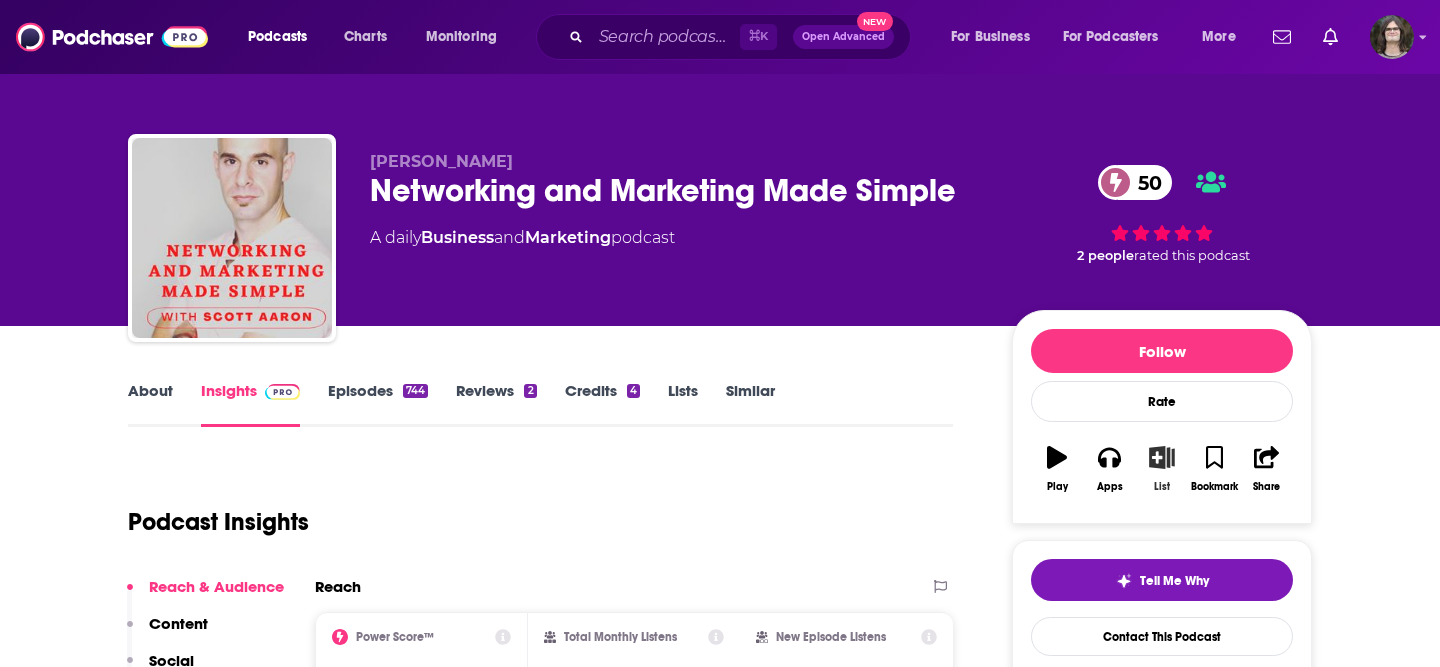 click 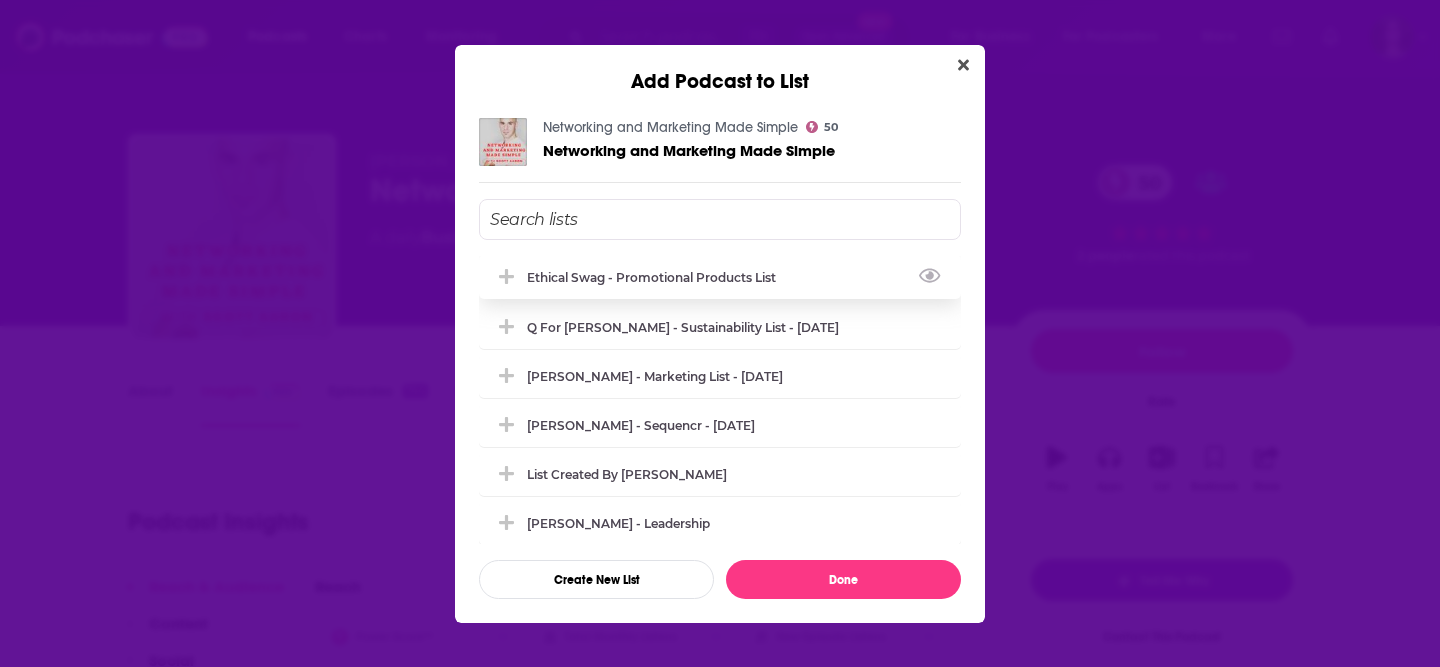 click on "Ethical Swag - Promotional Products List" at bounding box center (720, 277) 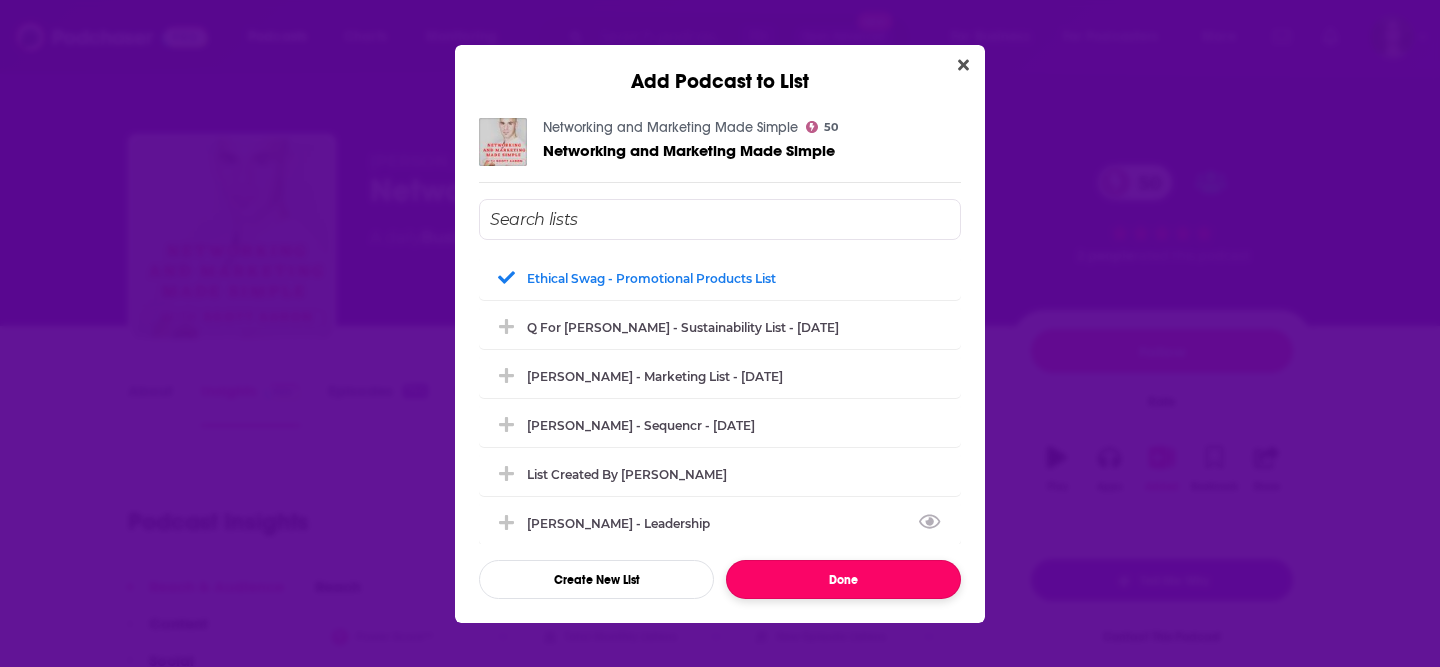 click on "Done" at bounding box center [843, 579] 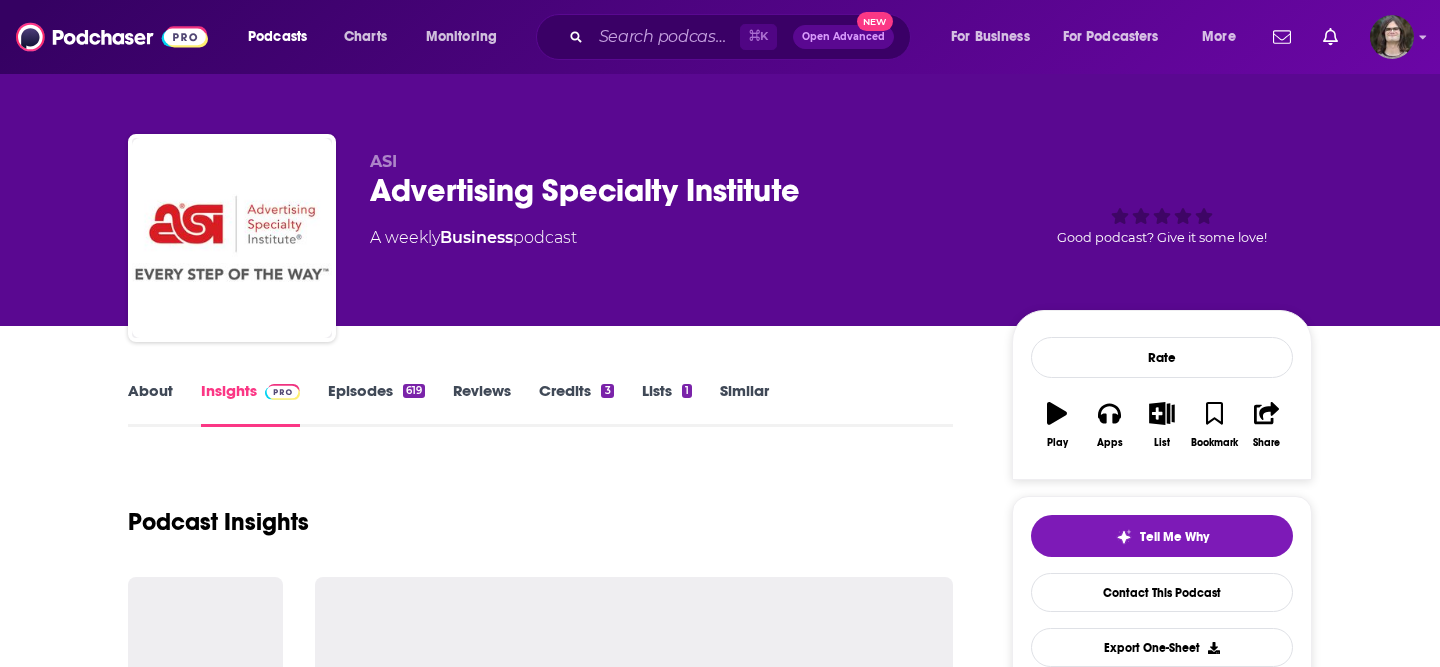 scroll, scrollTop: 0, scrollLeft: 0, axis: both 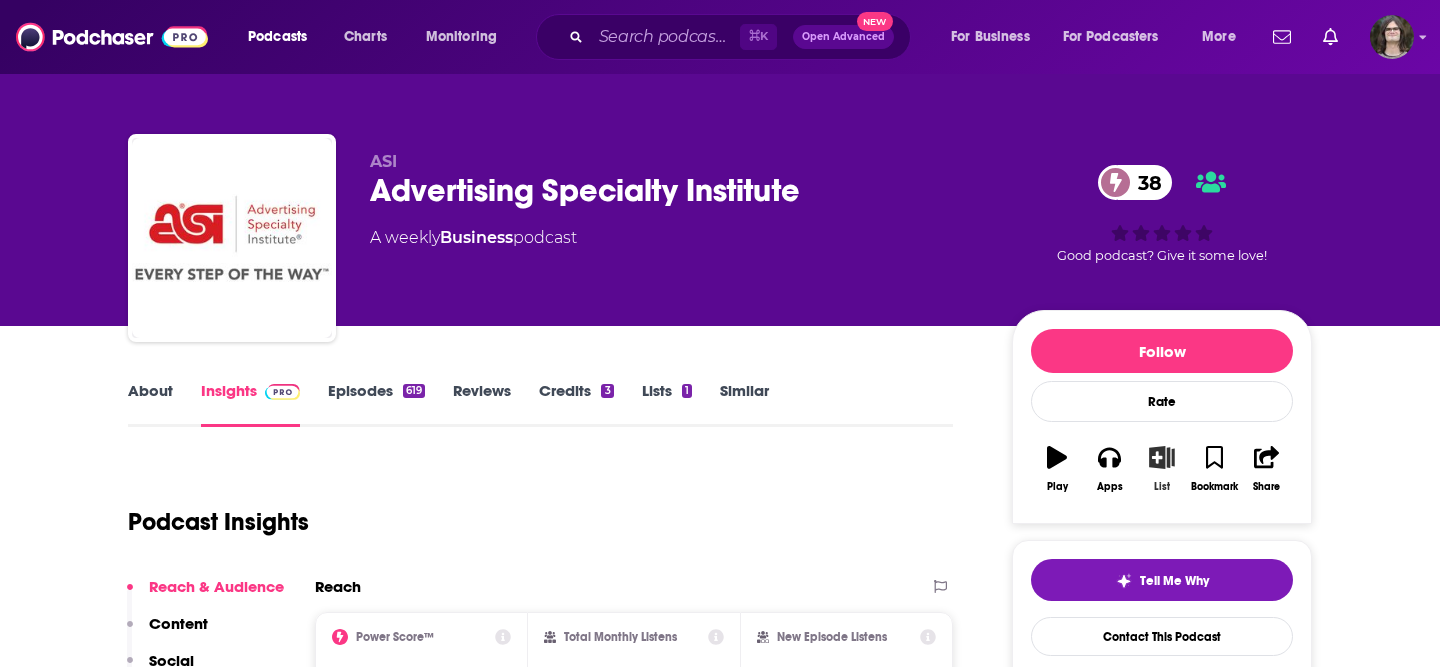 click 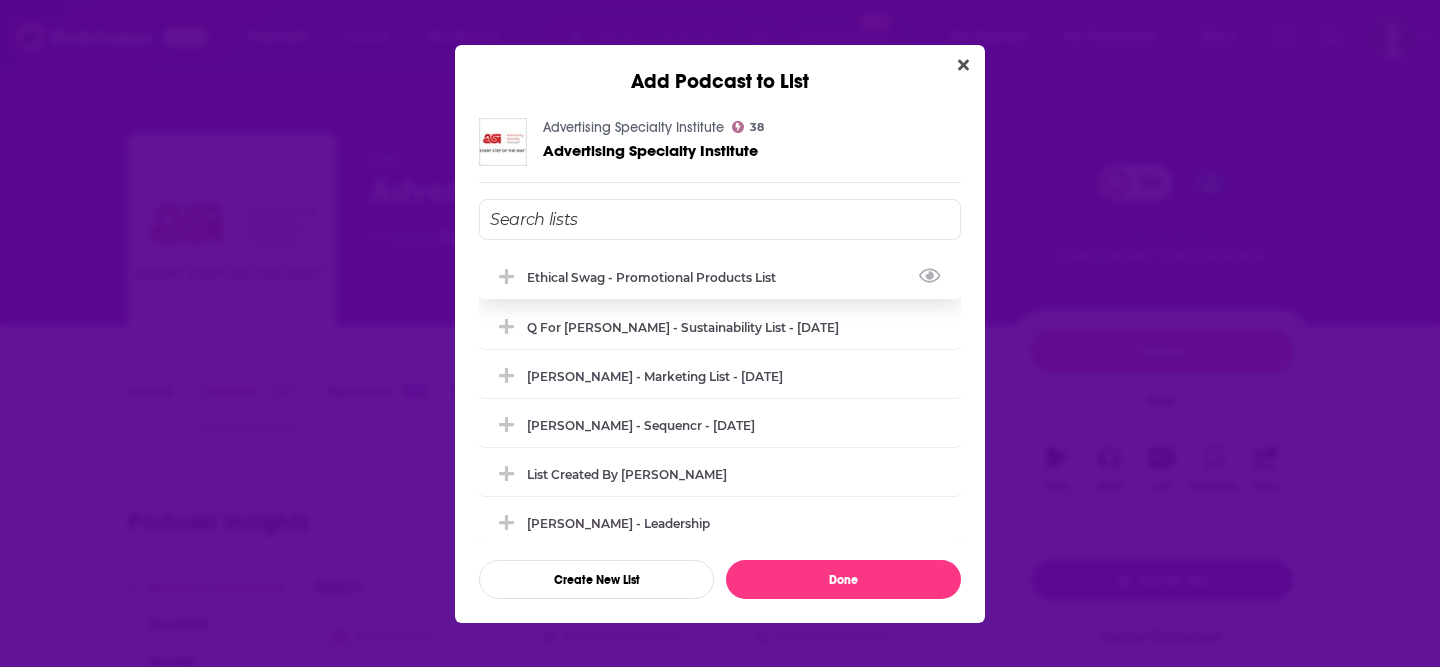 click on "Ethical Swag - Promotional Products List" at bounding box center (657, 277) 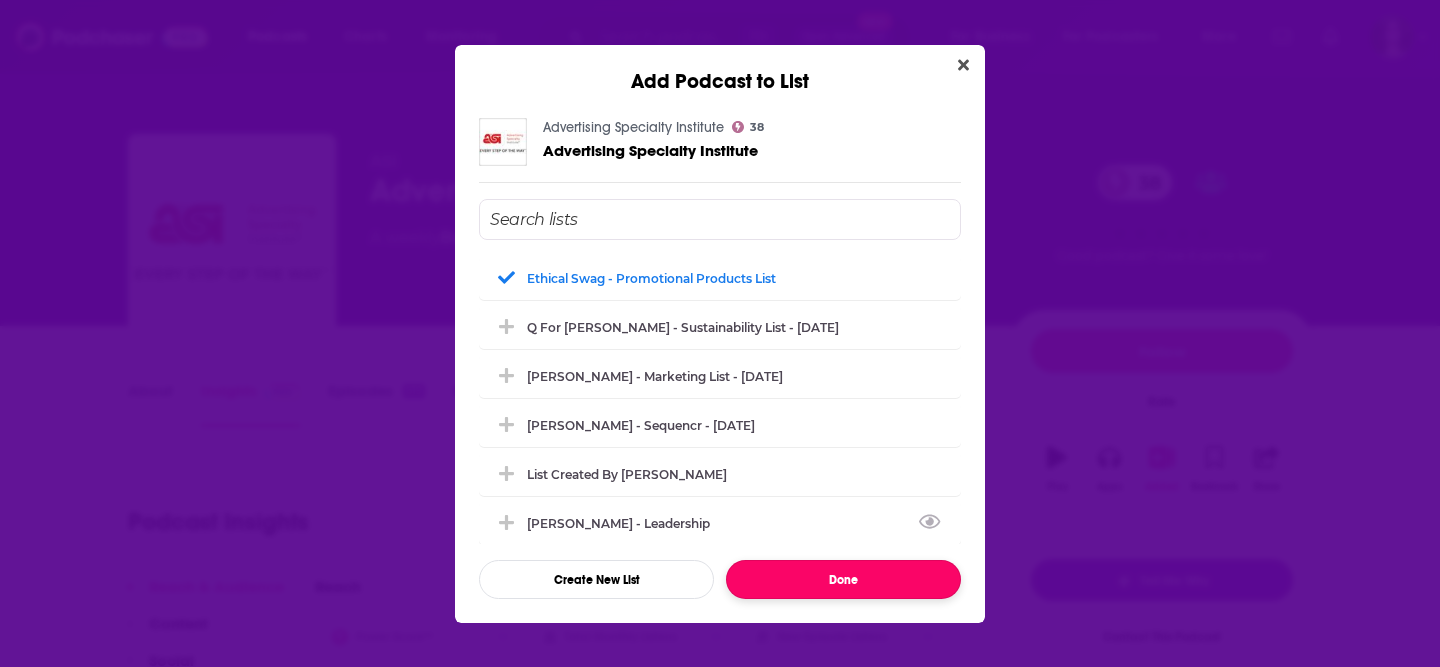 click on "Done" at bounding box center (843, 579) 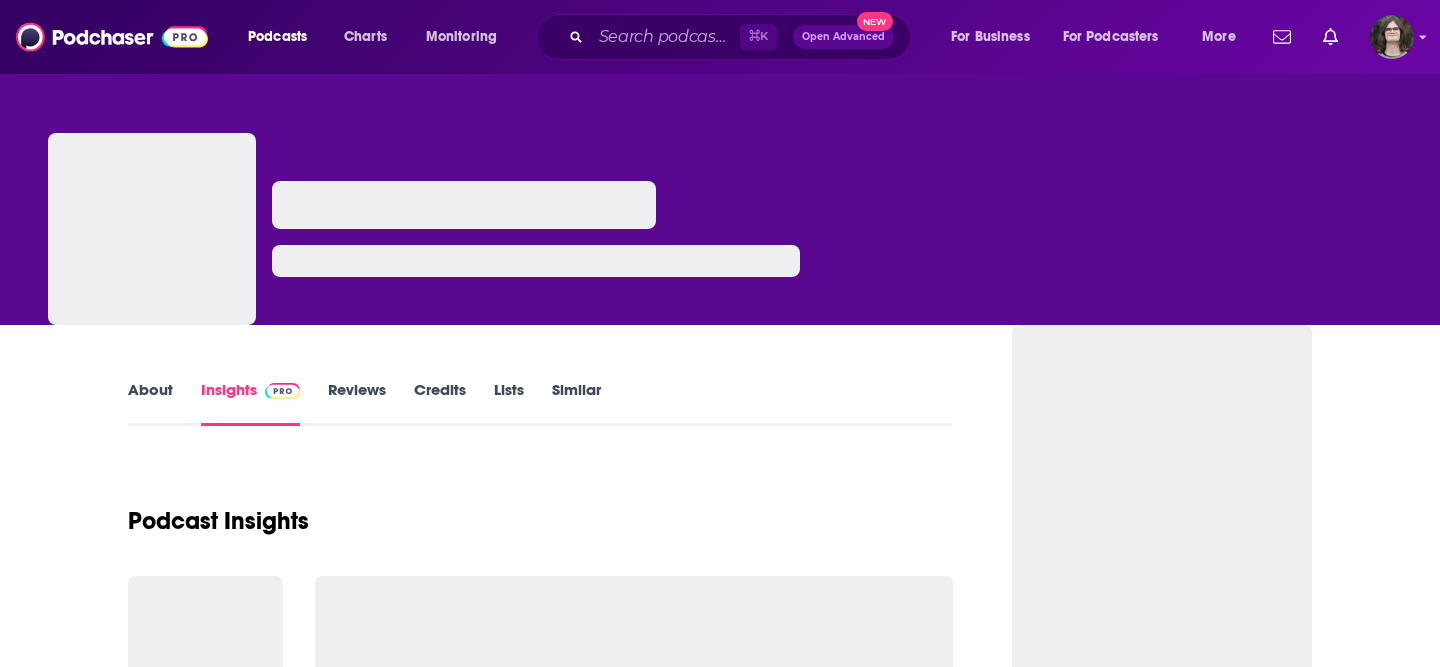 scroll, scrollTop: 0, scrollLeft: 0, axis: both 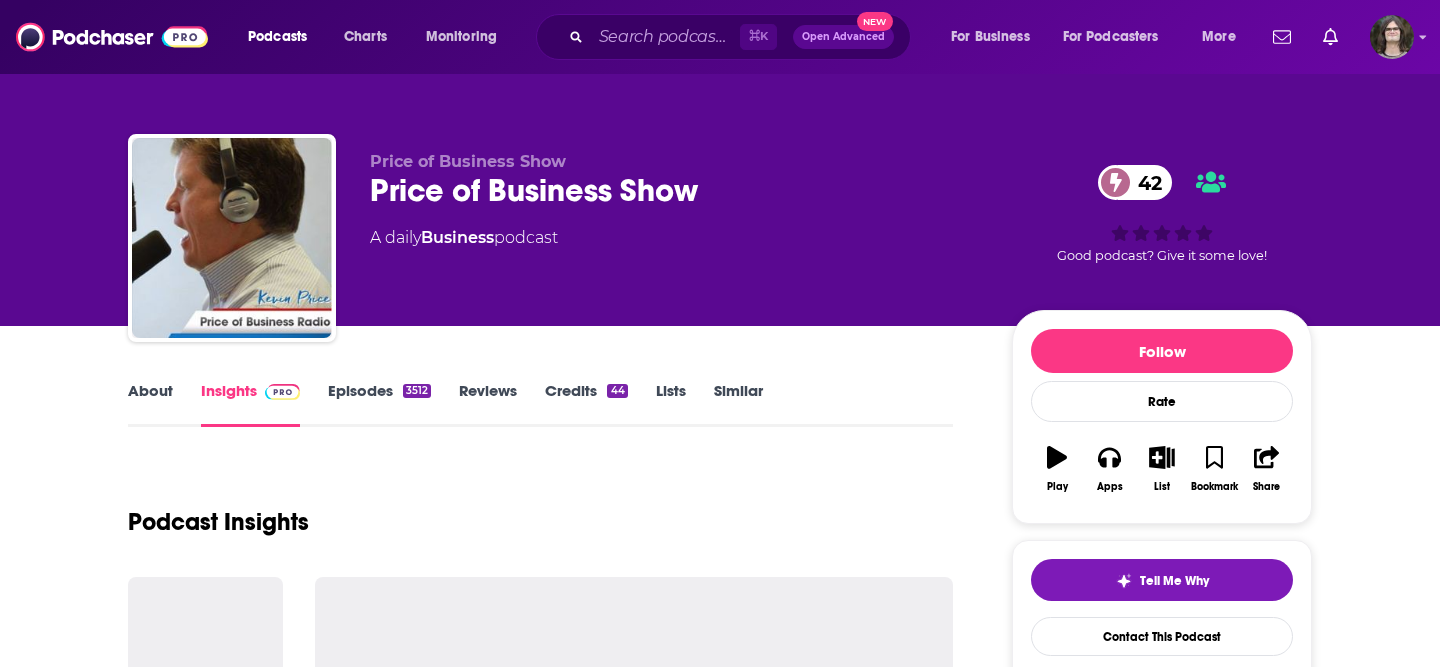click on "About" at bounding box center (150, 404) 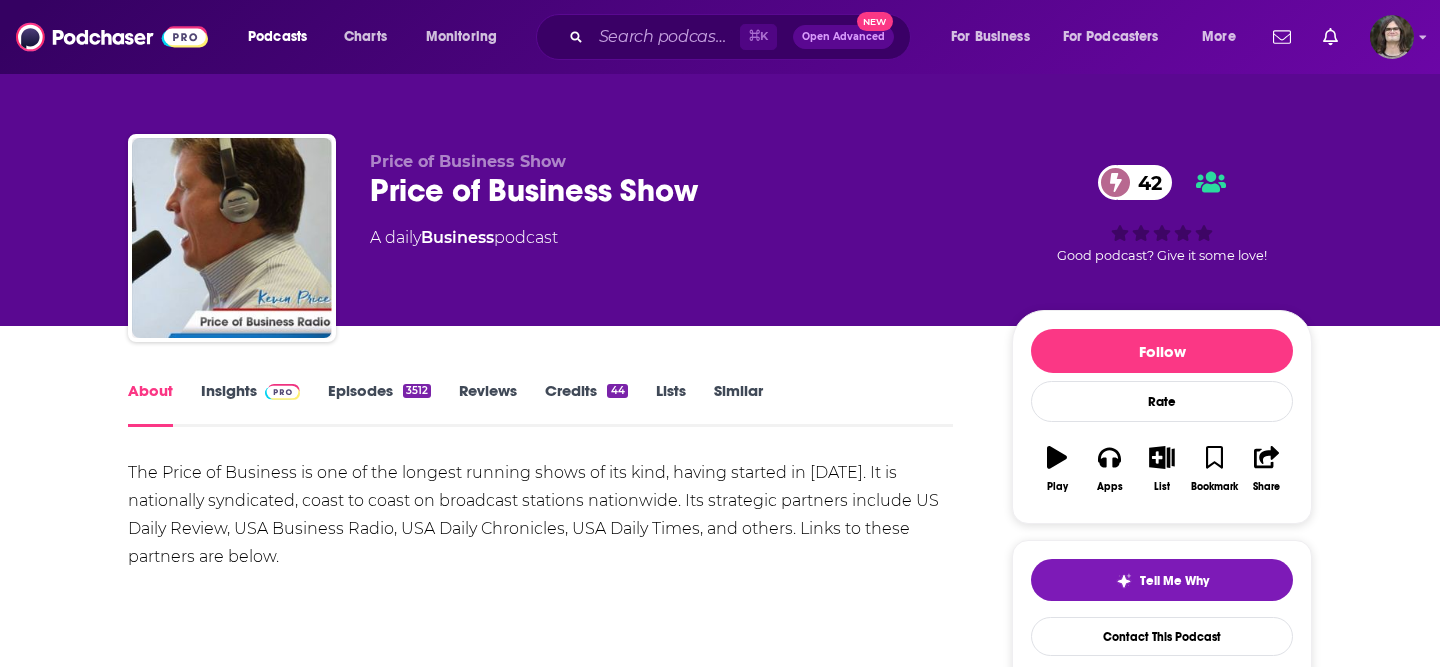 click on "Episodes 3512" at bounding box center (379, 404) 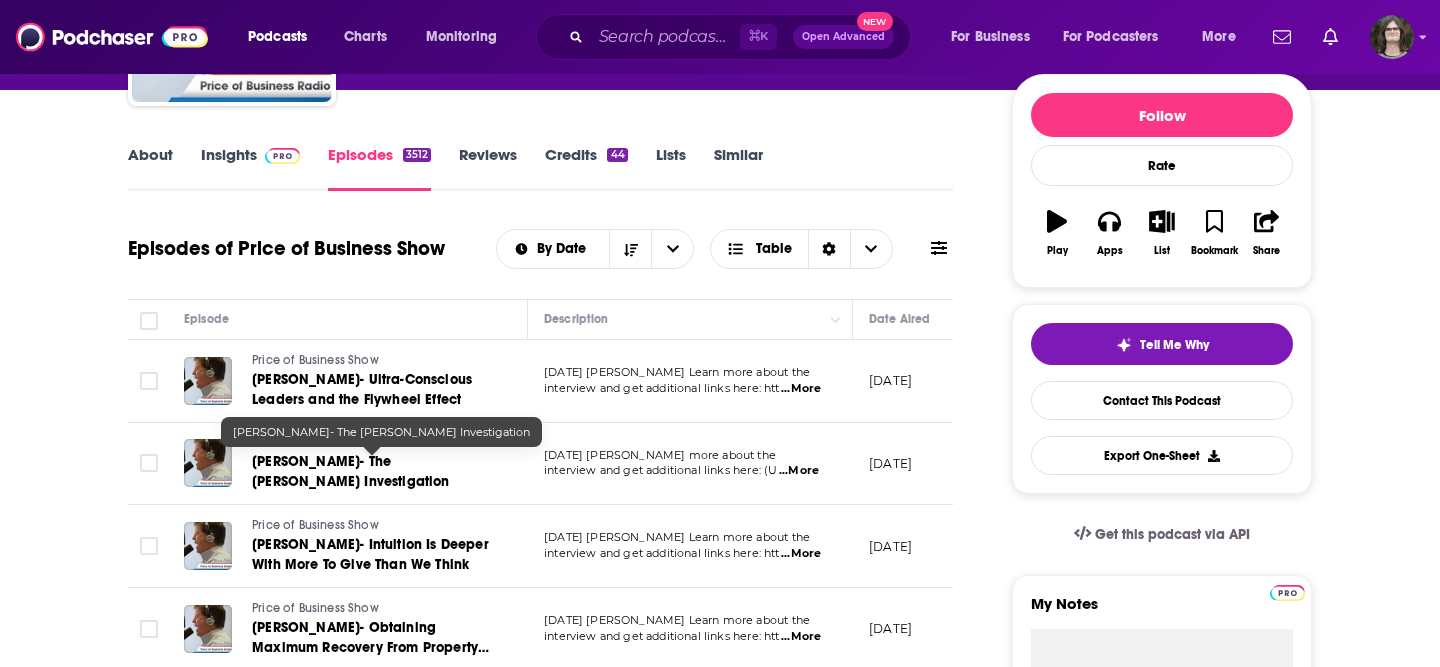 scroll, scrollTop: 242, scrollLeft: 0, axis: vertical 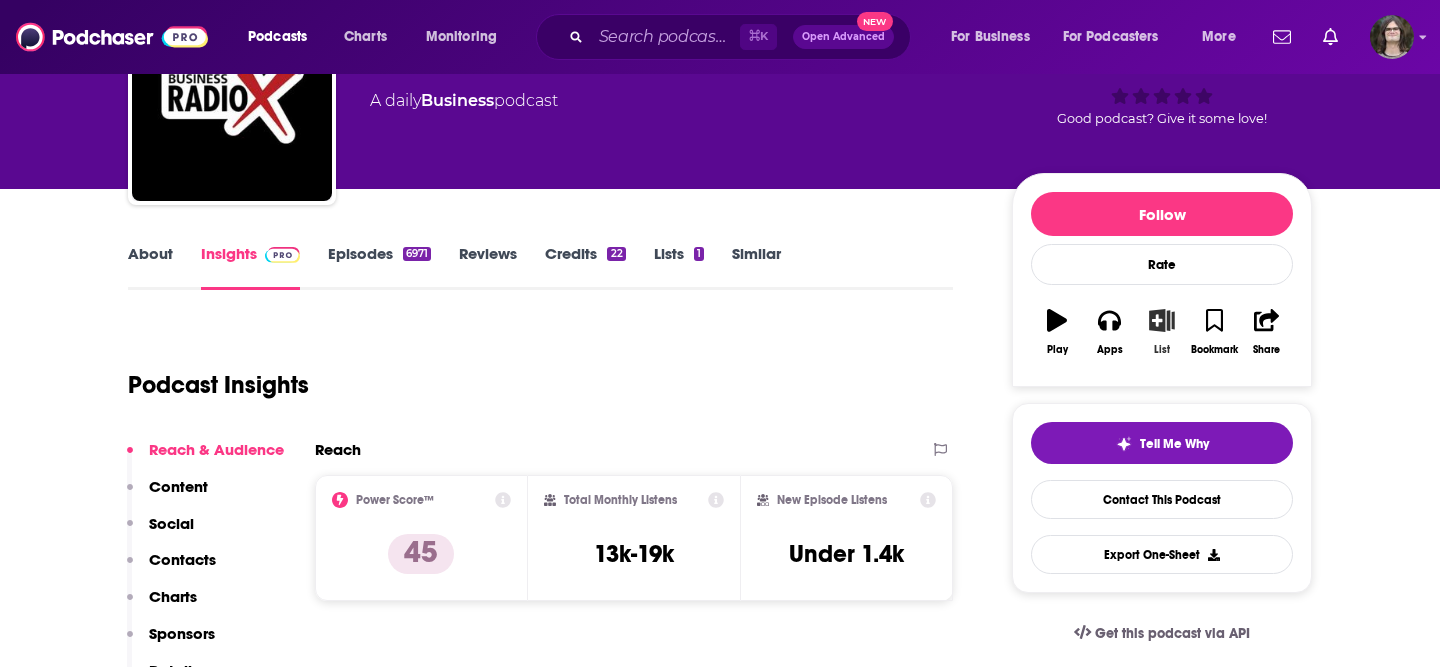 click 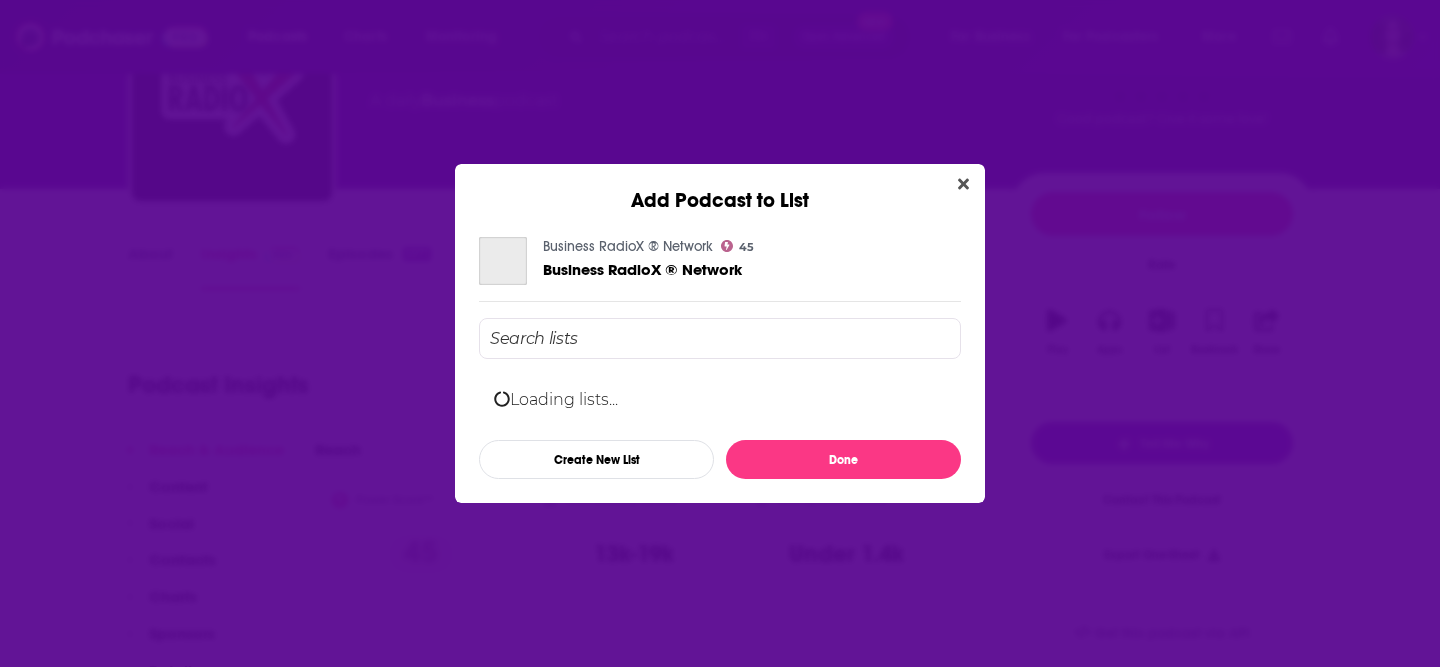 scroll, scrollTop: 0, scrollLeft: 0, axis: both 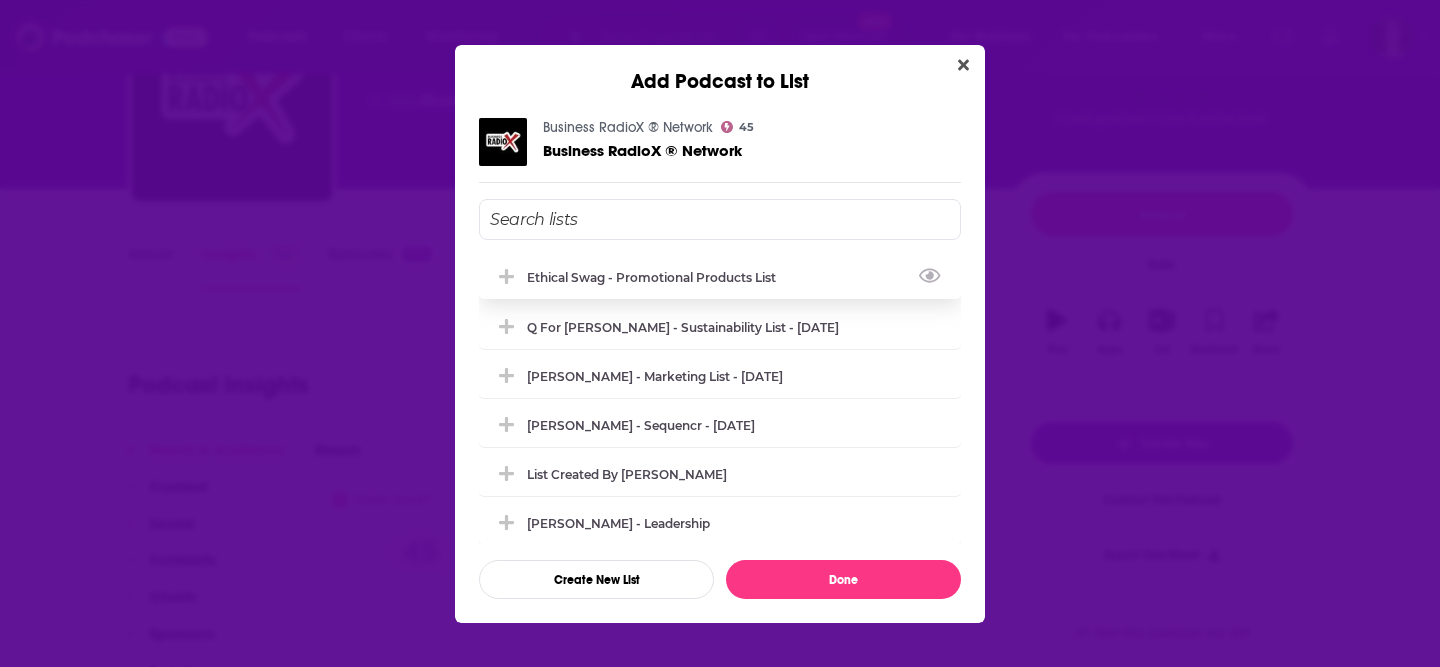 click on "Ethical Swag - Promotional Products List" at bounding box center (657, 277) 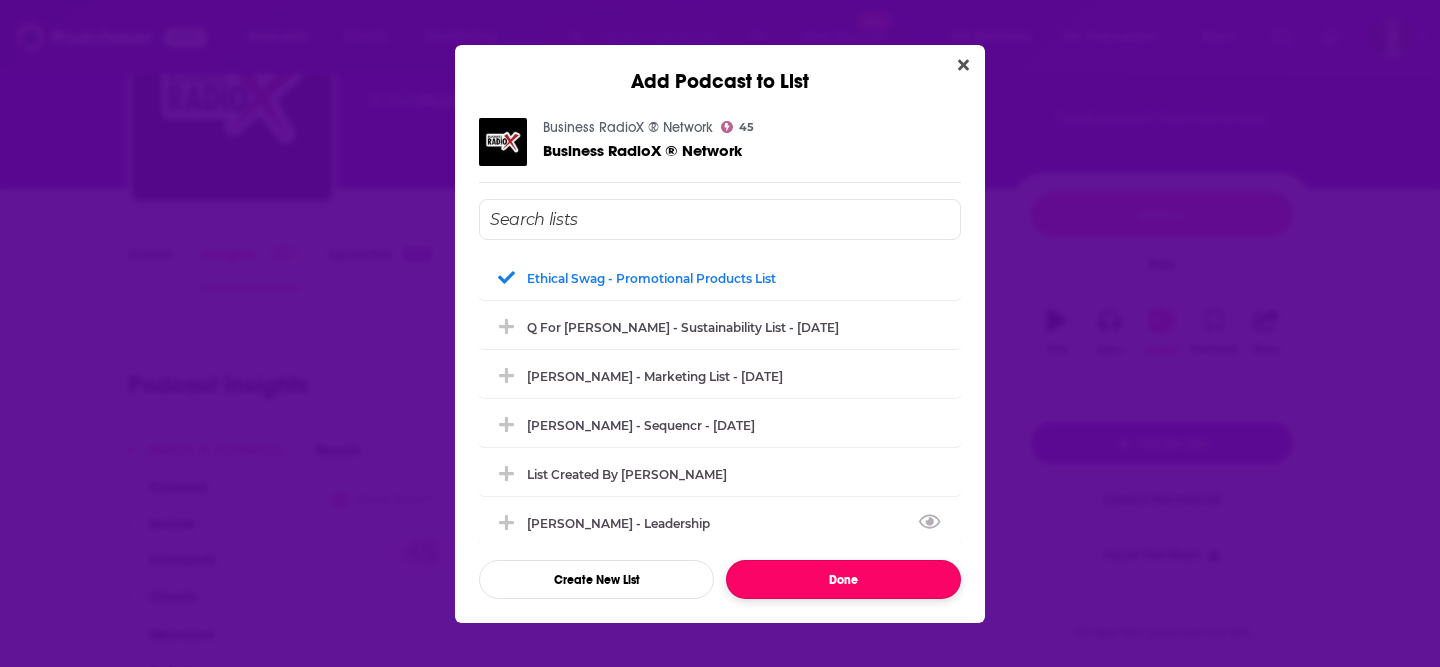 click on "Done" at bounding box center [843, 579] 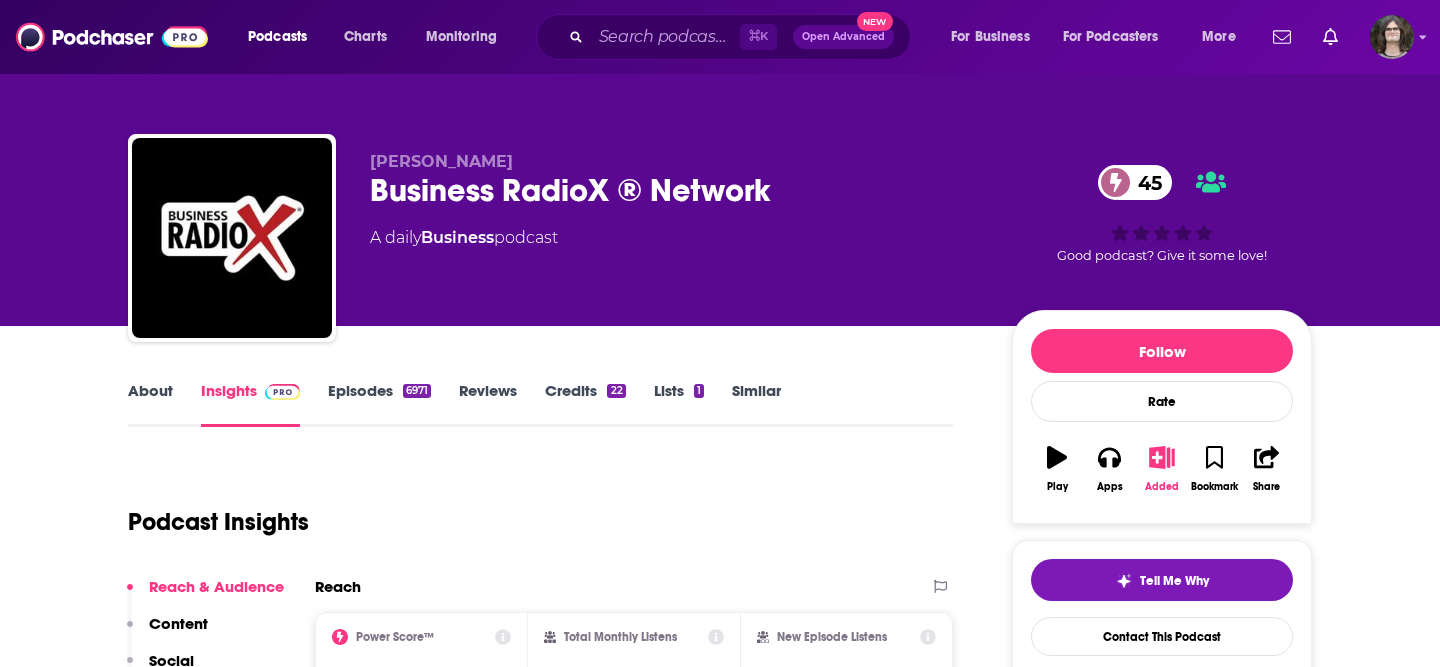 scroll, scrollTop: 137, scrollLeft: 0, axis: vertical 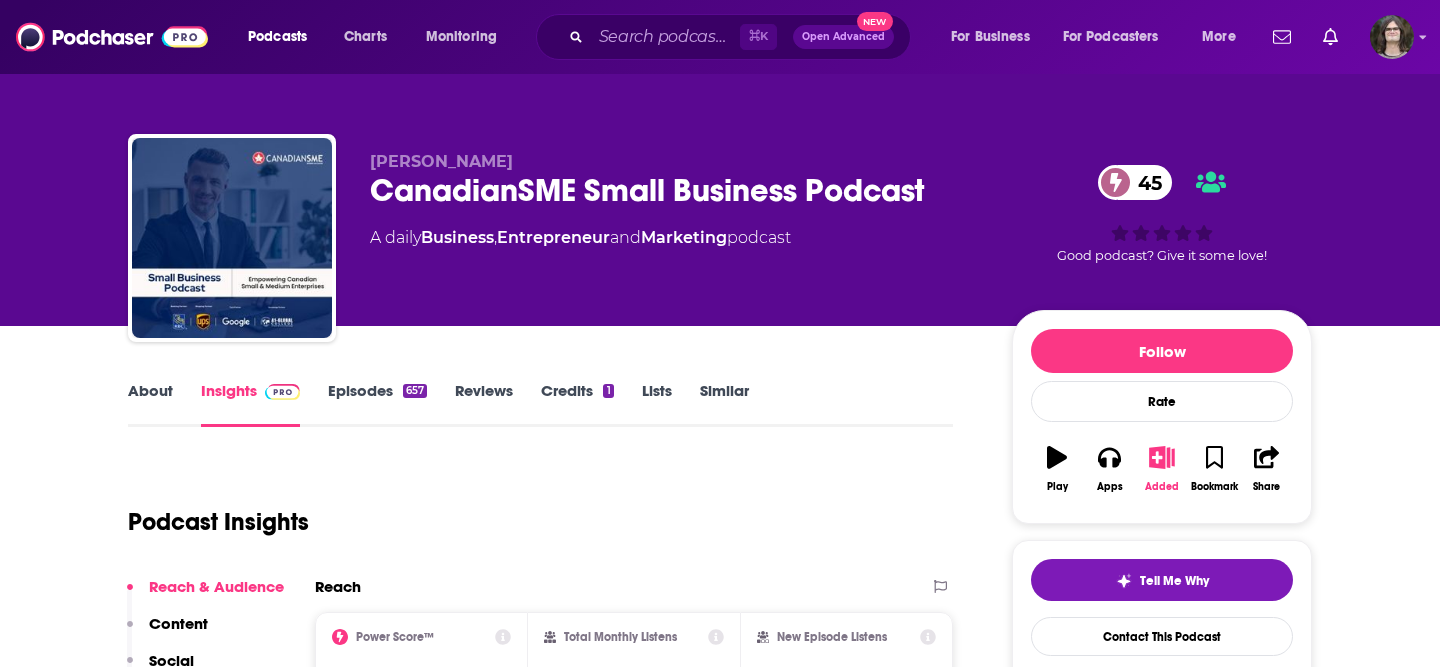 click 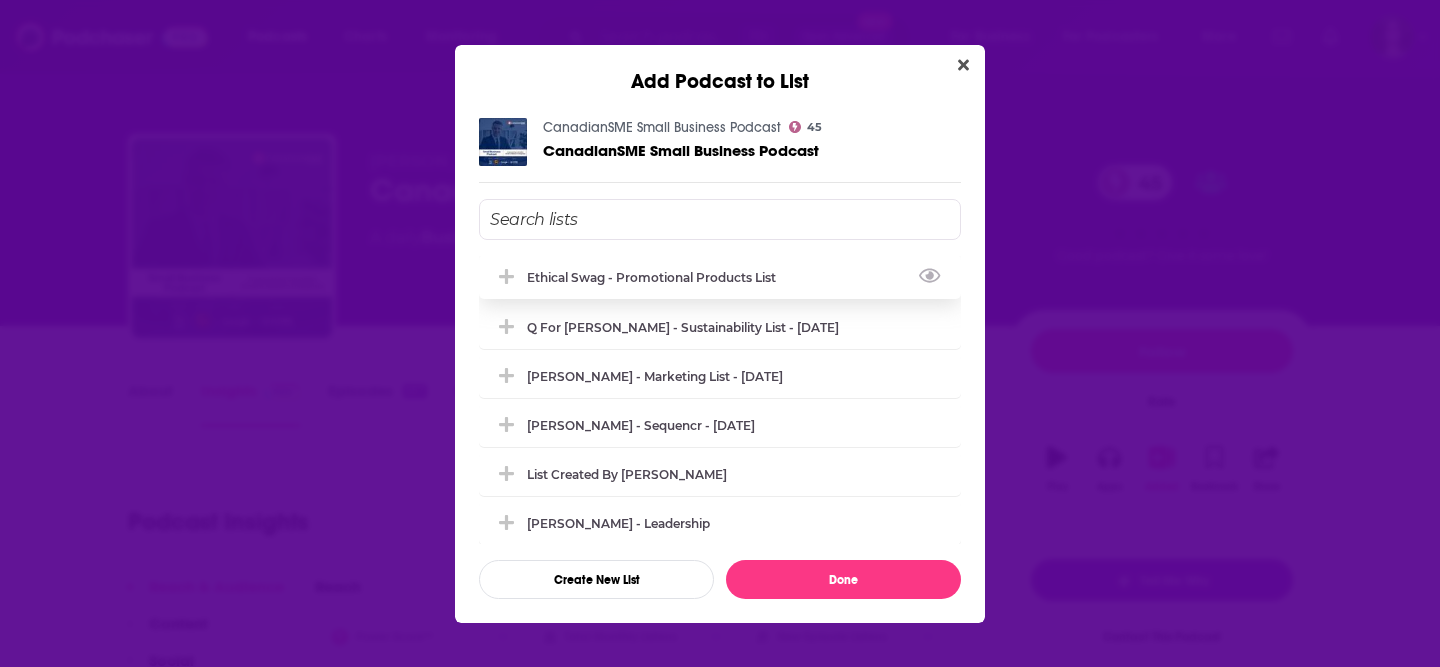 click on "Ethical Swag - Promotional Products List" at bounding box center (720, 277) 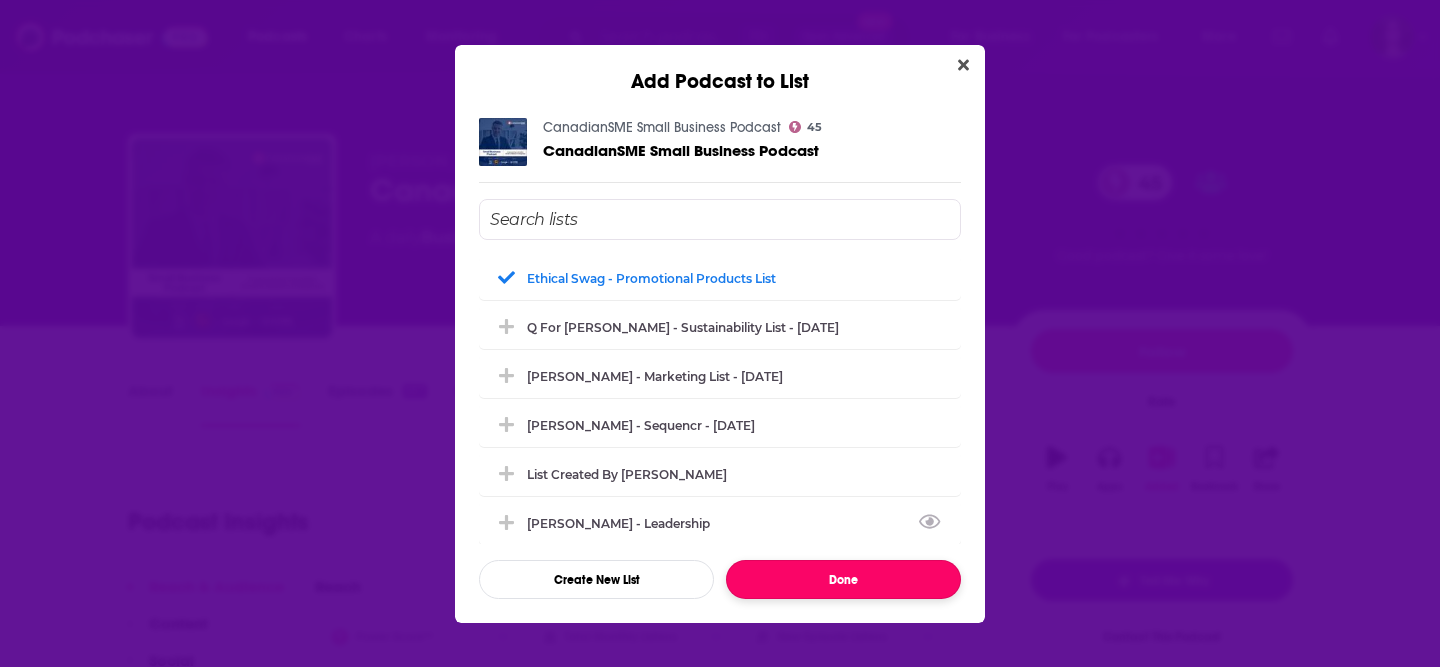 click on "Done" at bounding box center [843, 579] 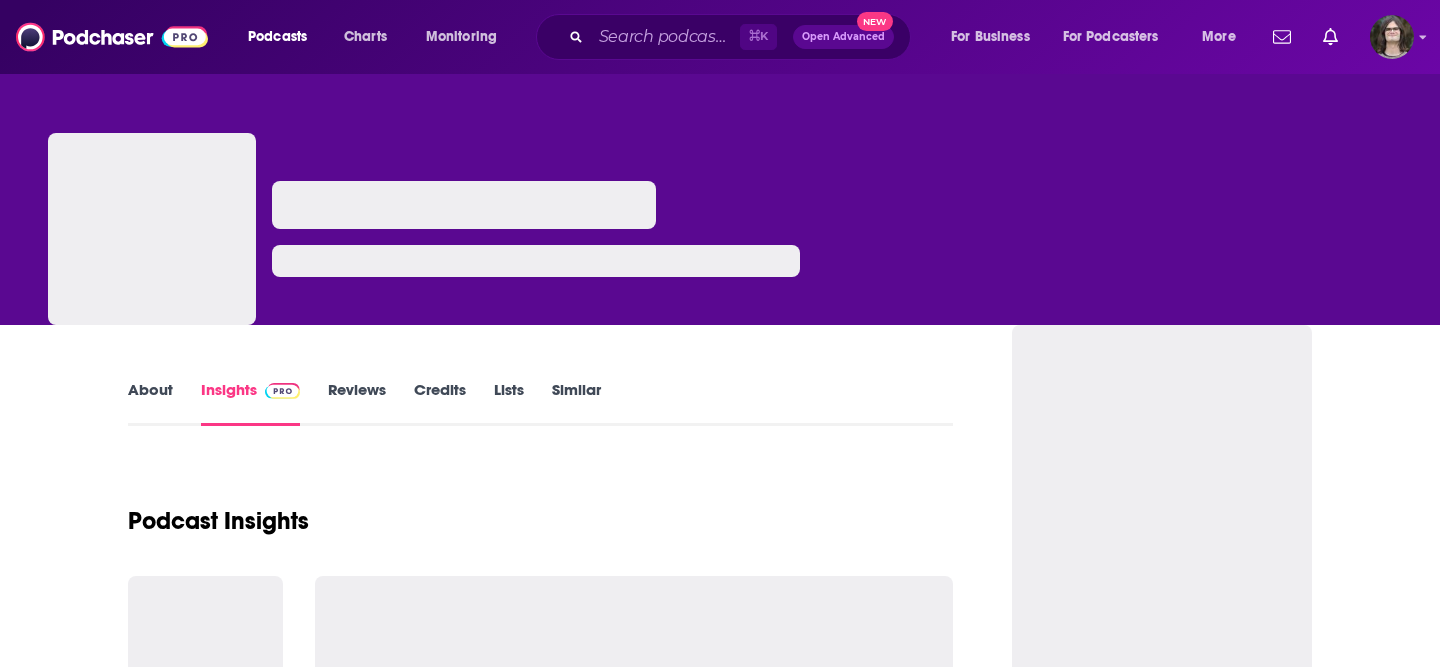 scroll, scrollTop: 0, scrollLeft: 0, axis: both 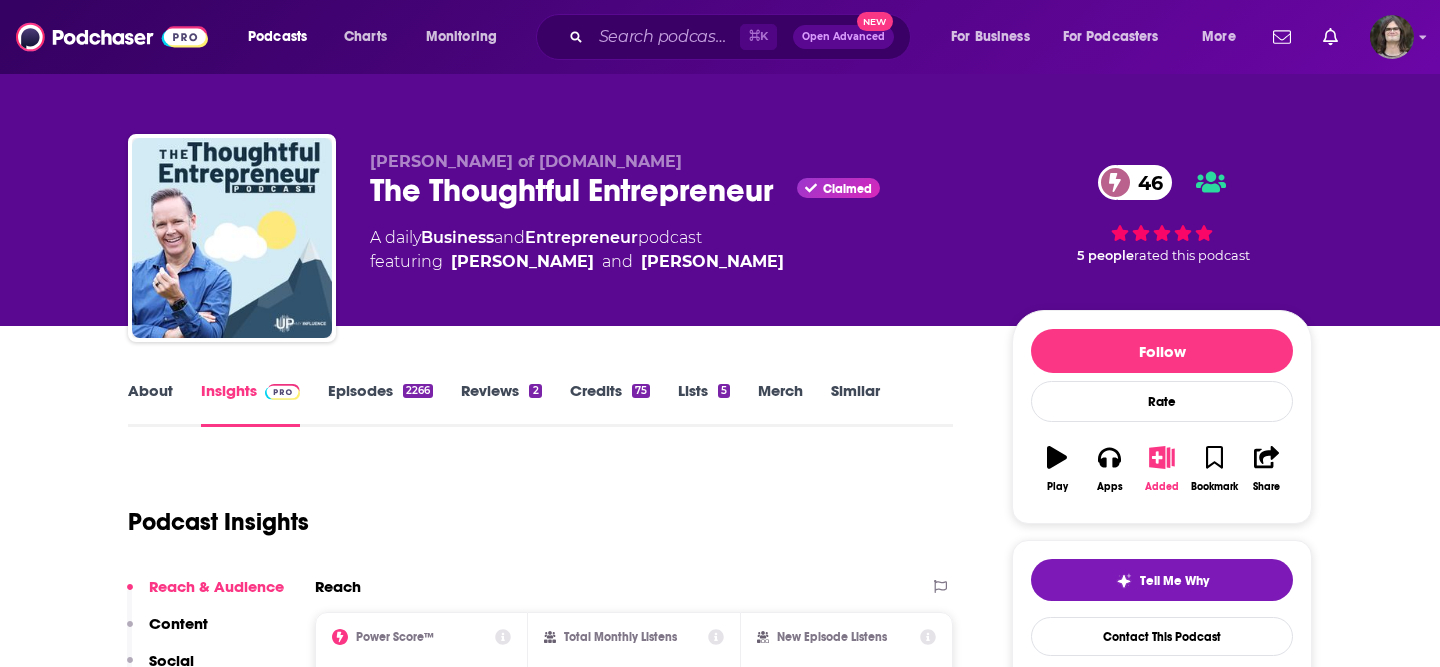 click 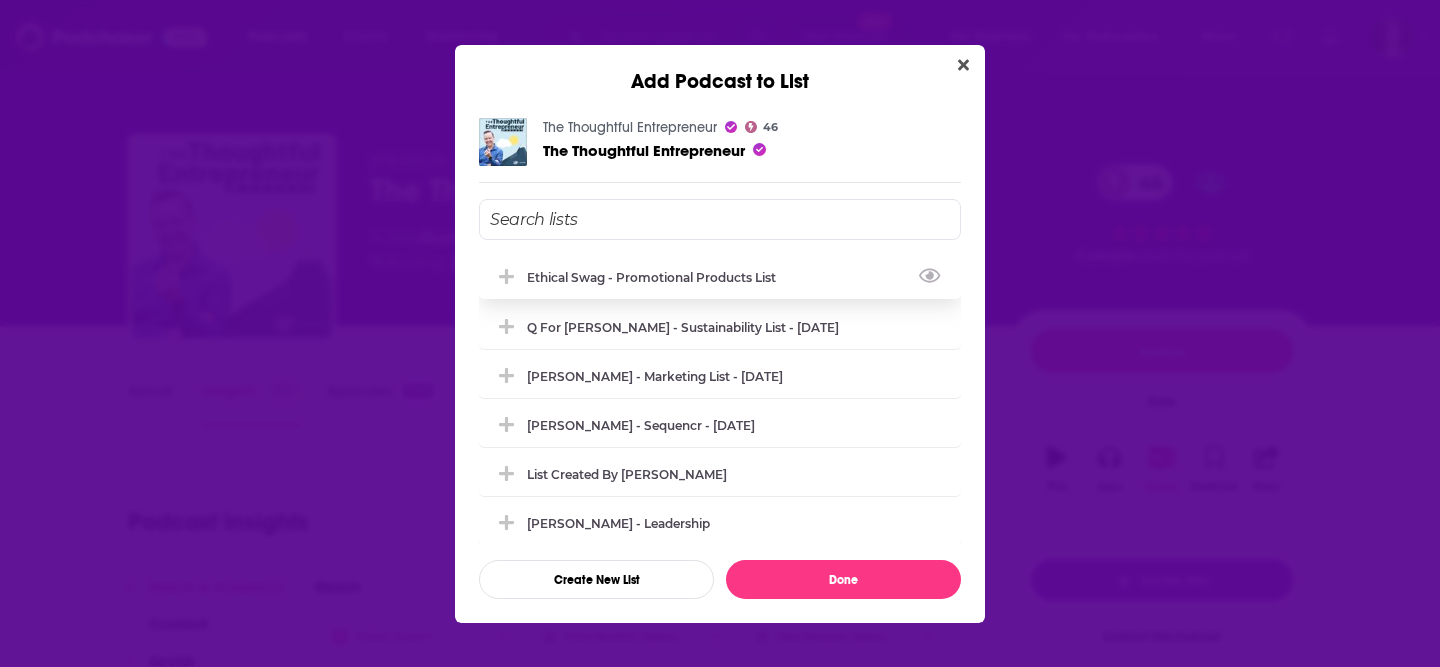 click on "Ethical Swag - Promotional Products List" at bounding box center (657, 277) 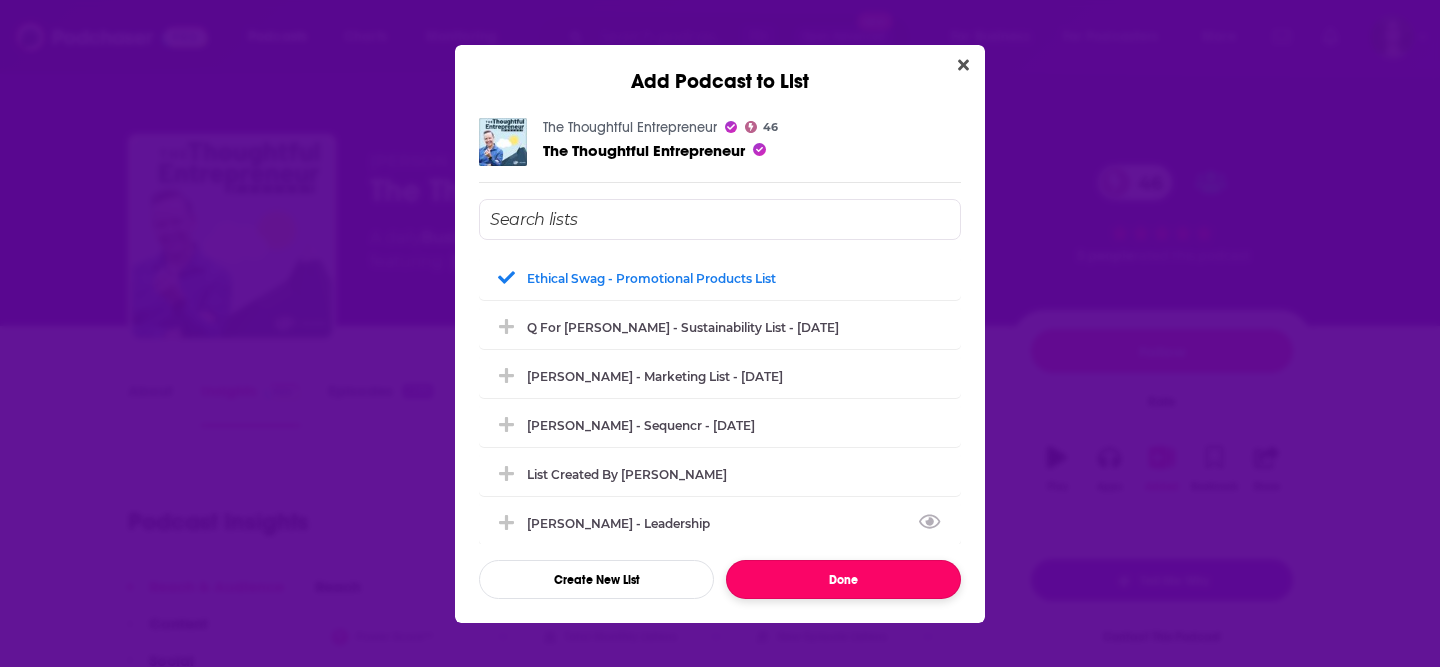 click on "Done" at bounding box center (843, 579) 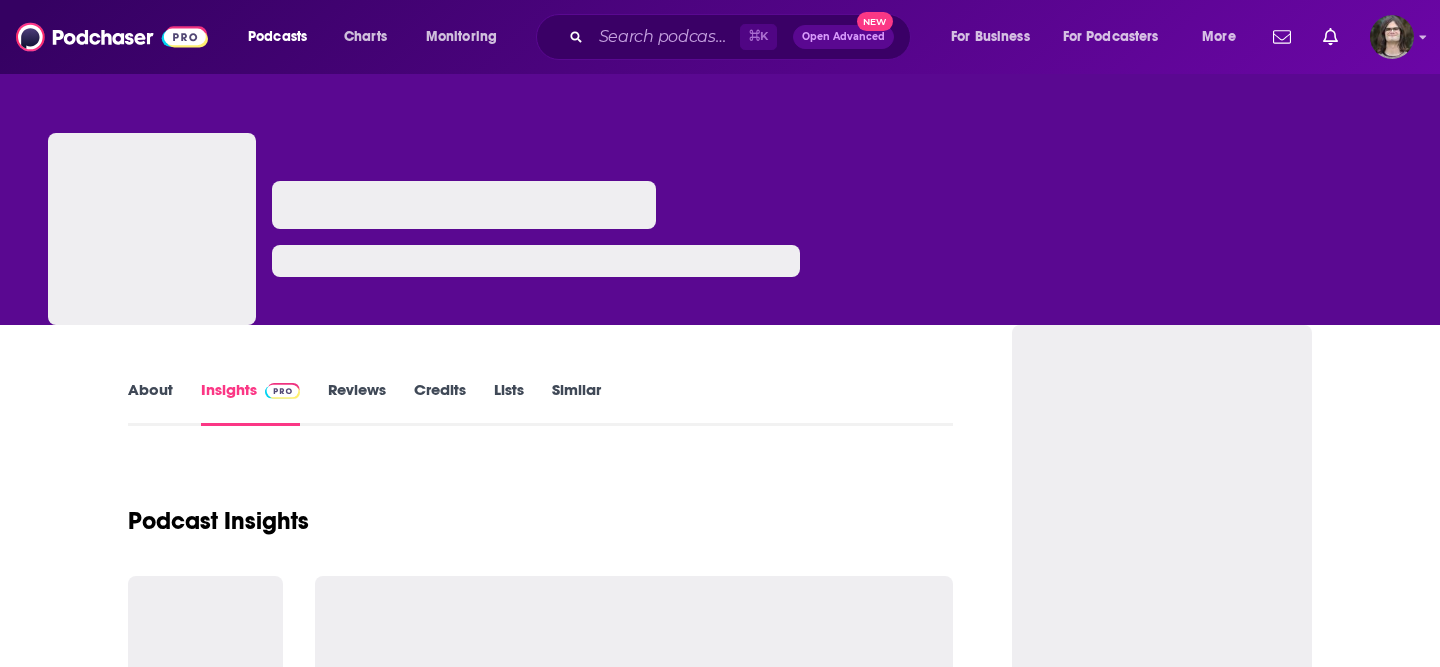 scroll, scrollTop: 0, scrollLeft: 0, axis: both 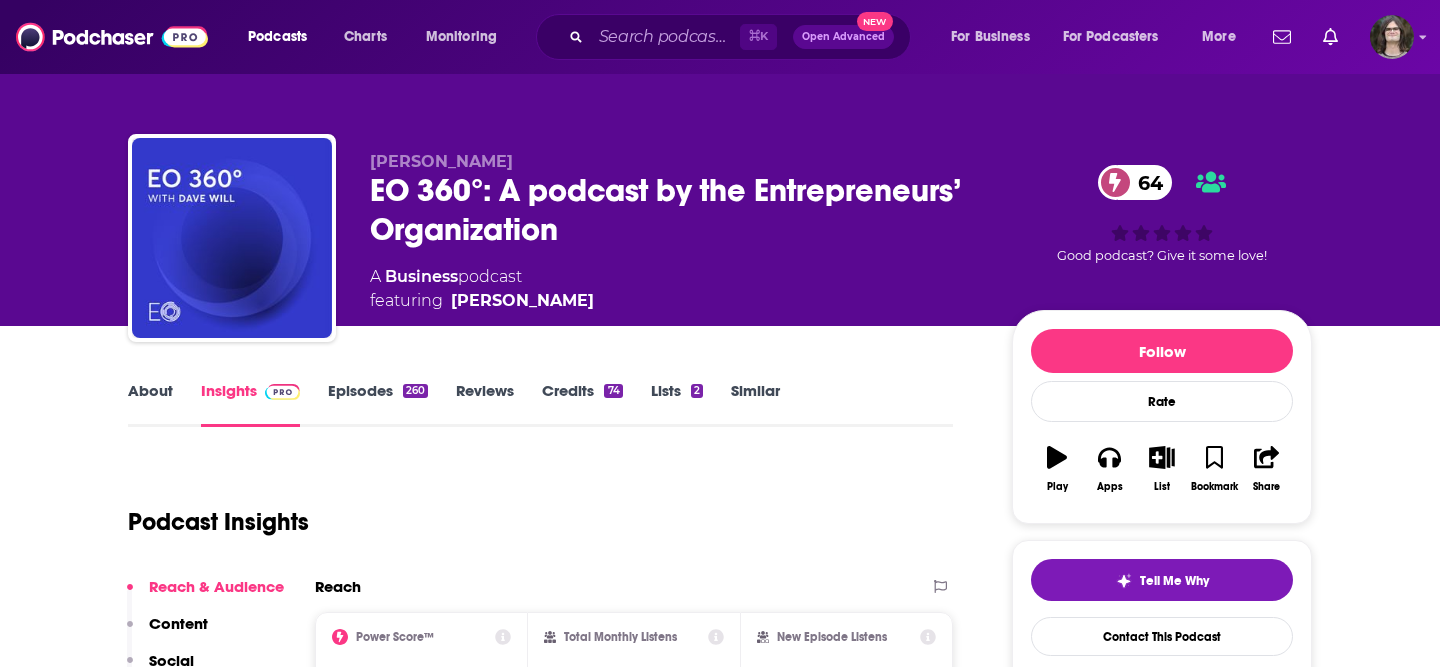 click on "About" at bounding box center (150, 404) 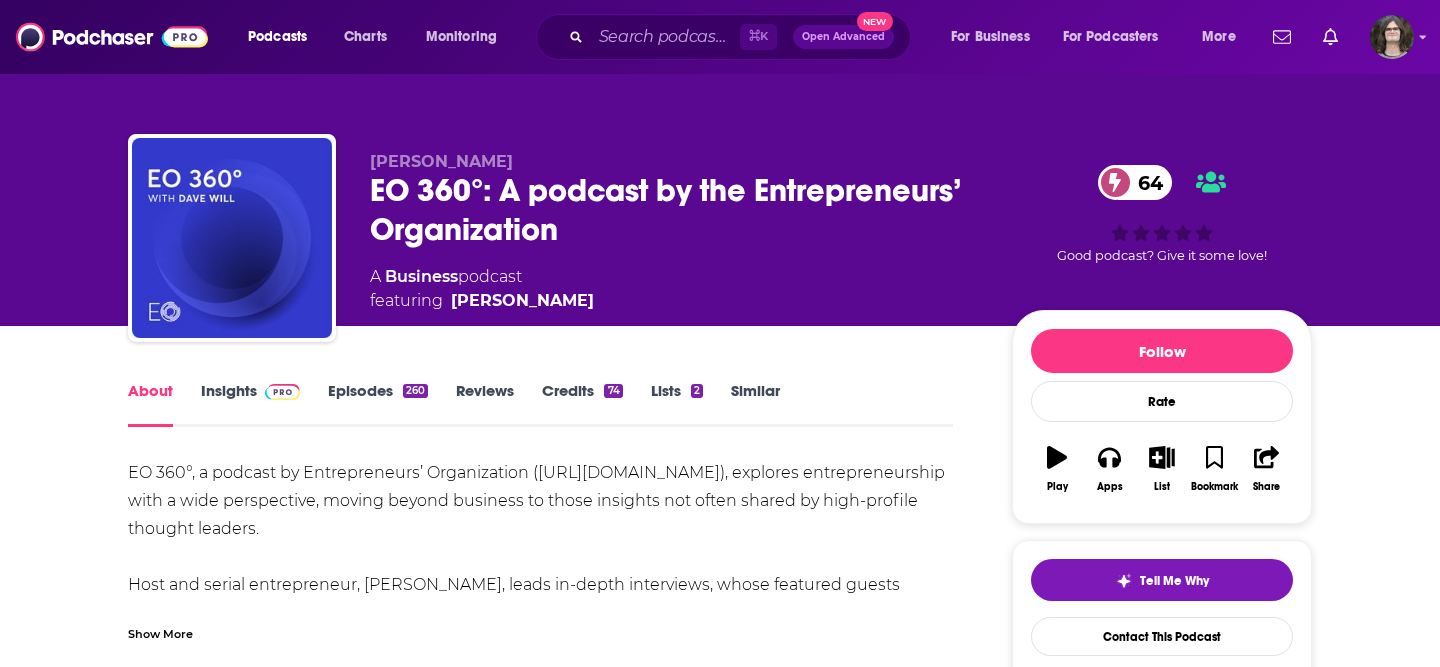 click on "Insights" at bounding box center [250, 404] 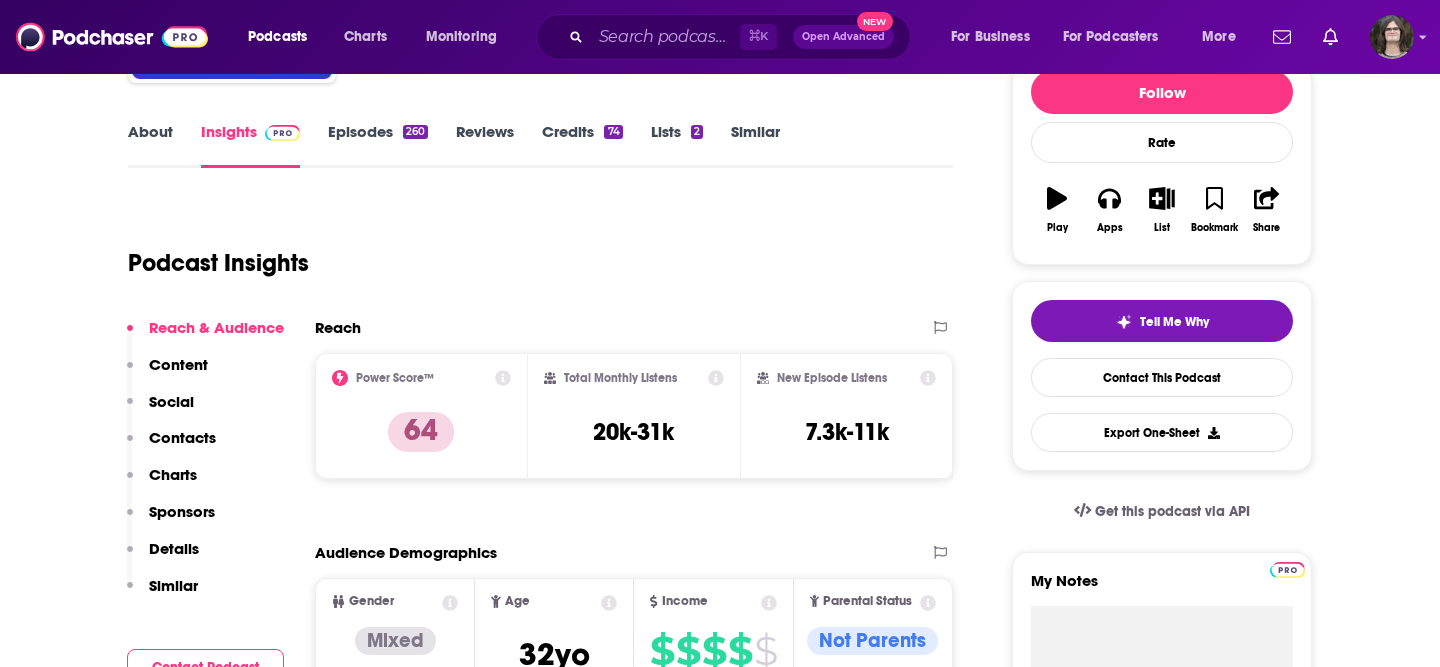scroll, scrollTop: 0, scrollLeft: 0, axis: both 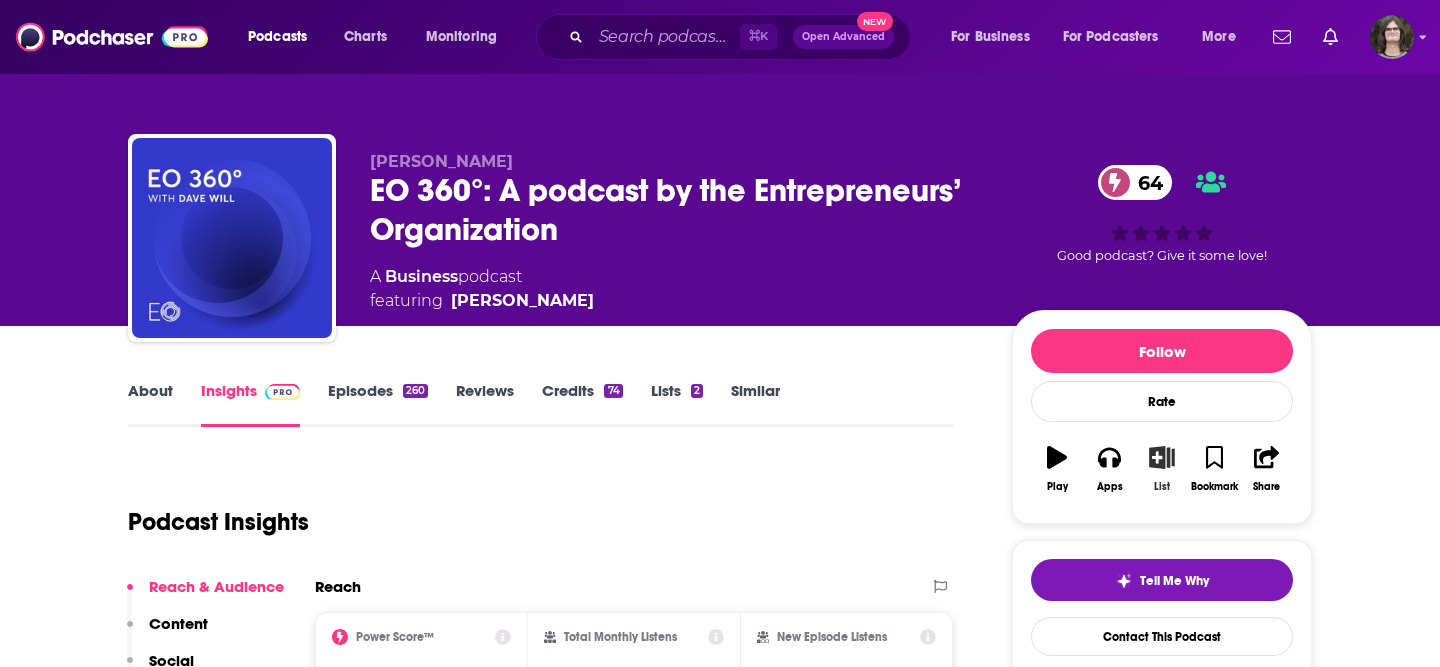 click 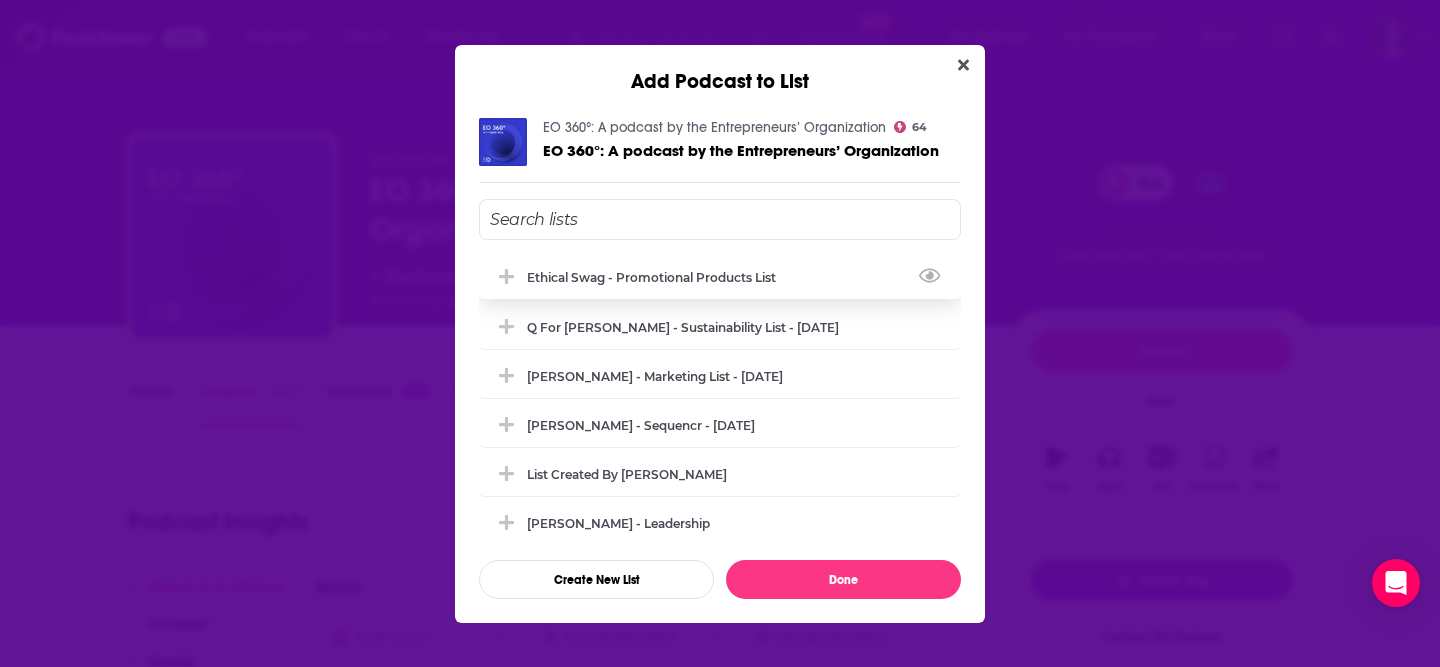 click on "Ethical Swag - Promotional Products List" at bounding box center (657, 277) 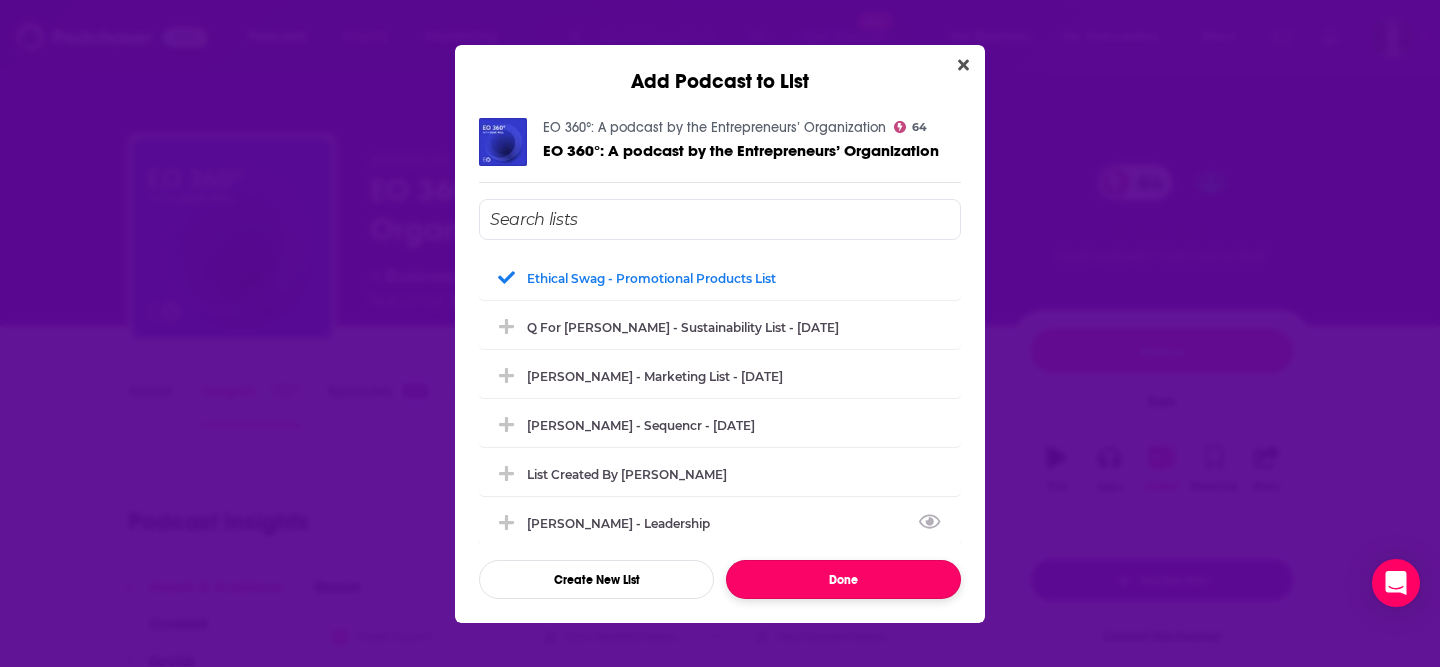 click on "Done" at bounding box center [843, 579] 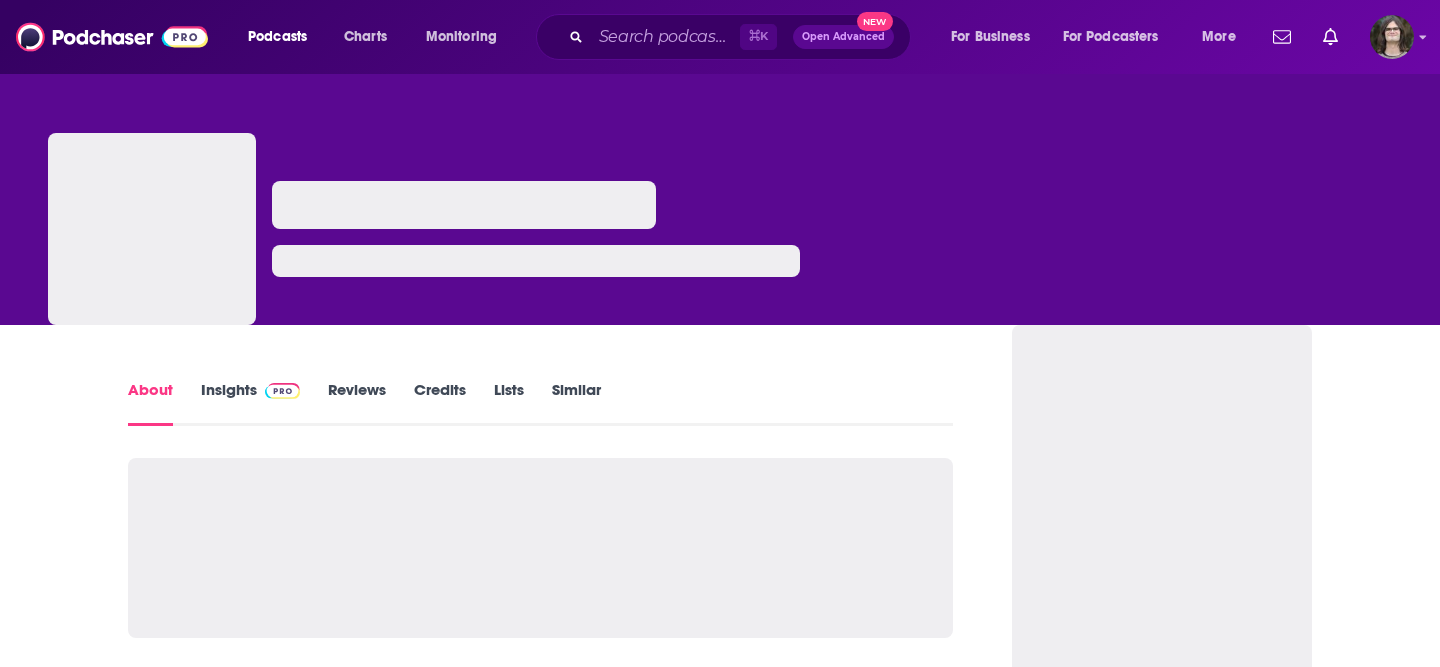 scroll, scrollTop: 0, scrollLeft: 0, axis: both 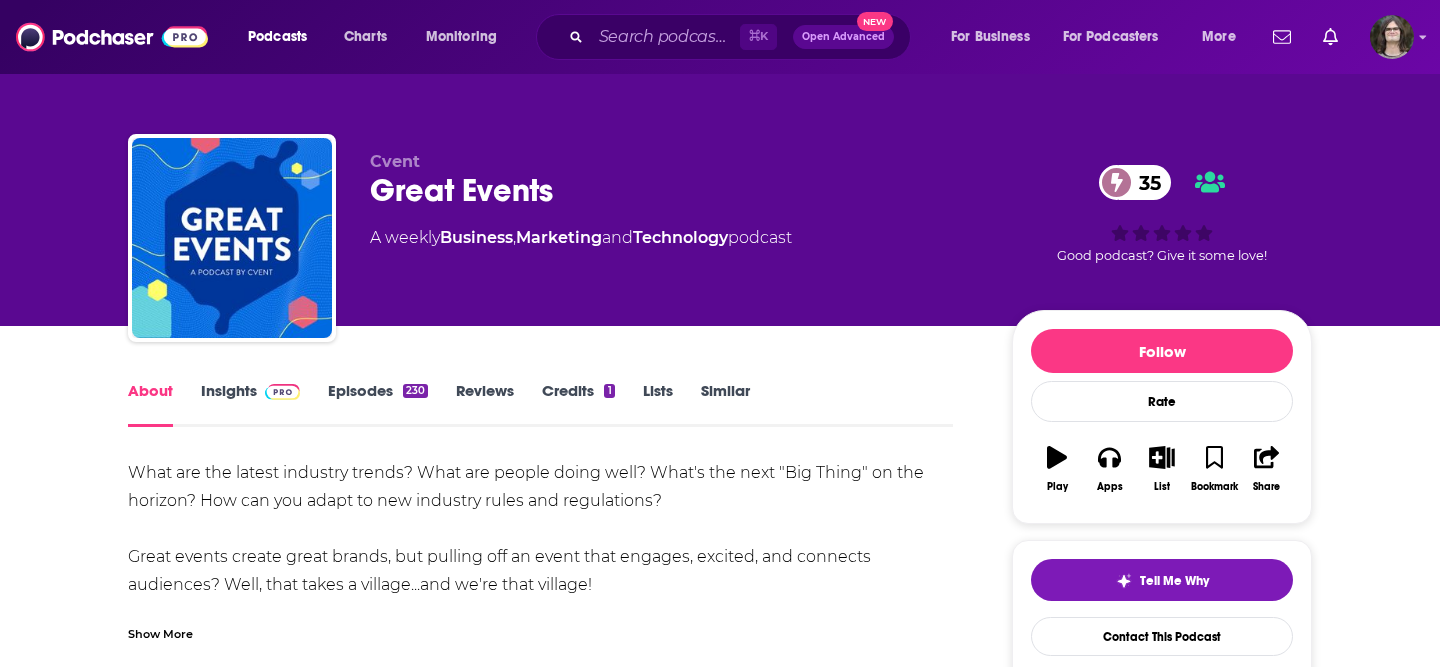 click on "Insights" at bounding box center [250, 404] 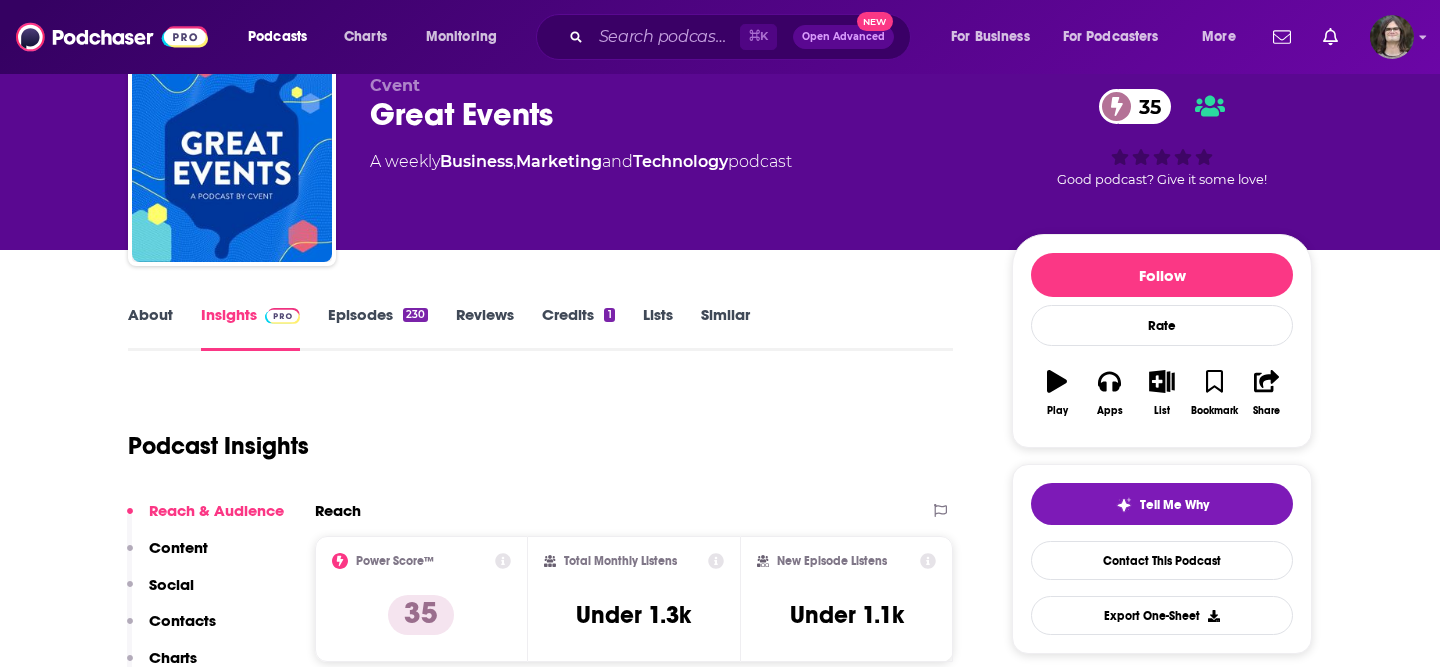 scroll, scrollTop: 67, scrollLeft: 0, axis: vertical 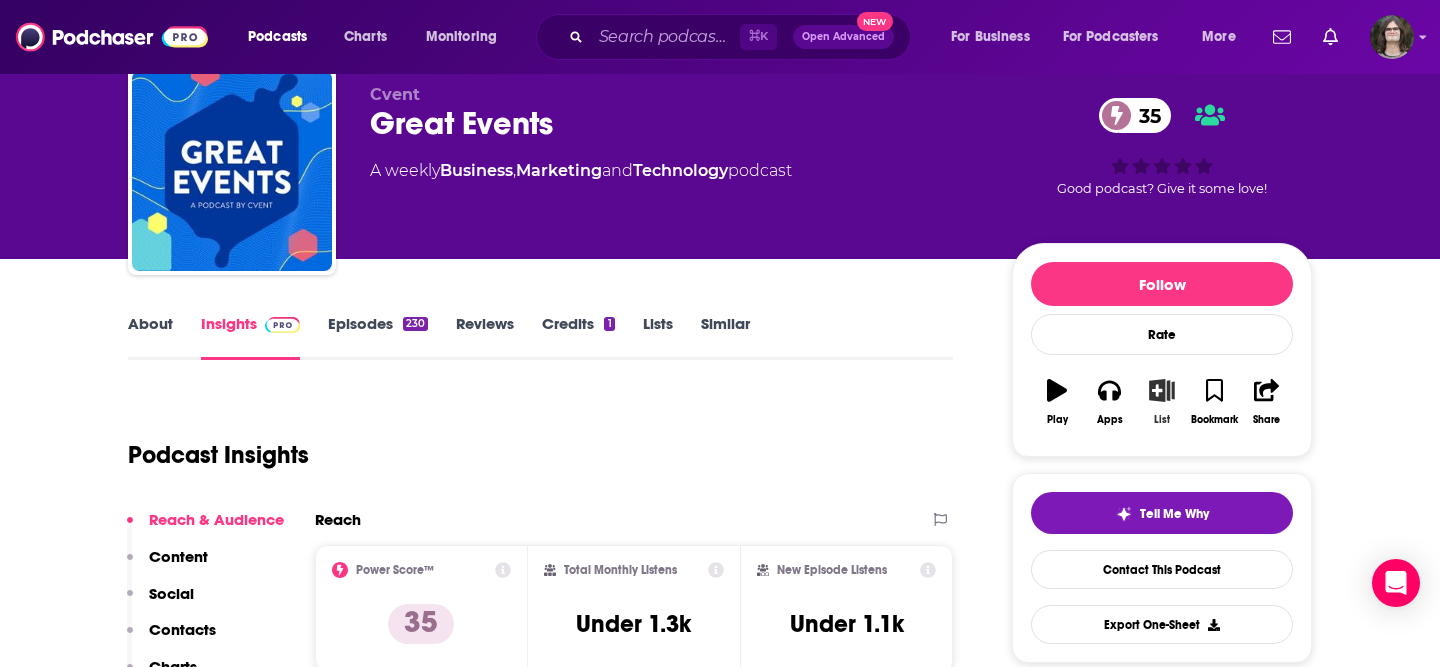 click on "List" at bounding box center [1162, 402] 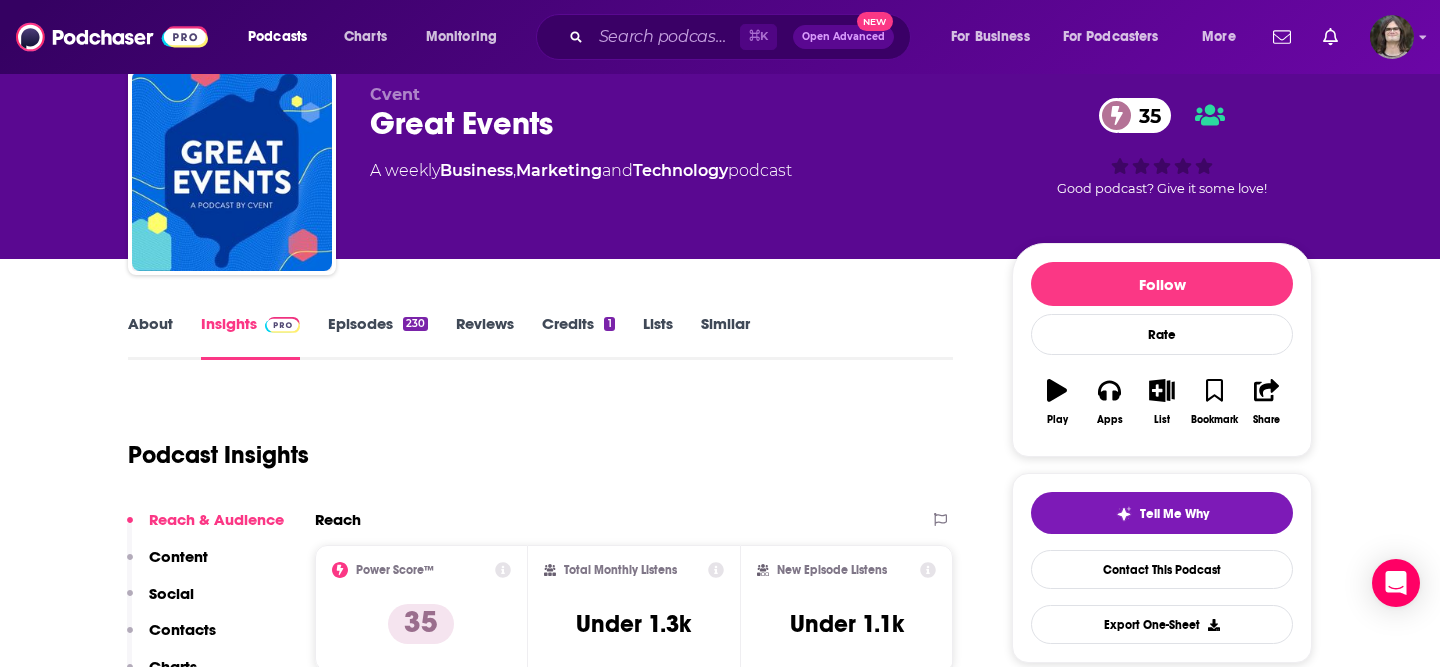 scroll, scrollTop: 0, scrollLeft: 0, axis: both 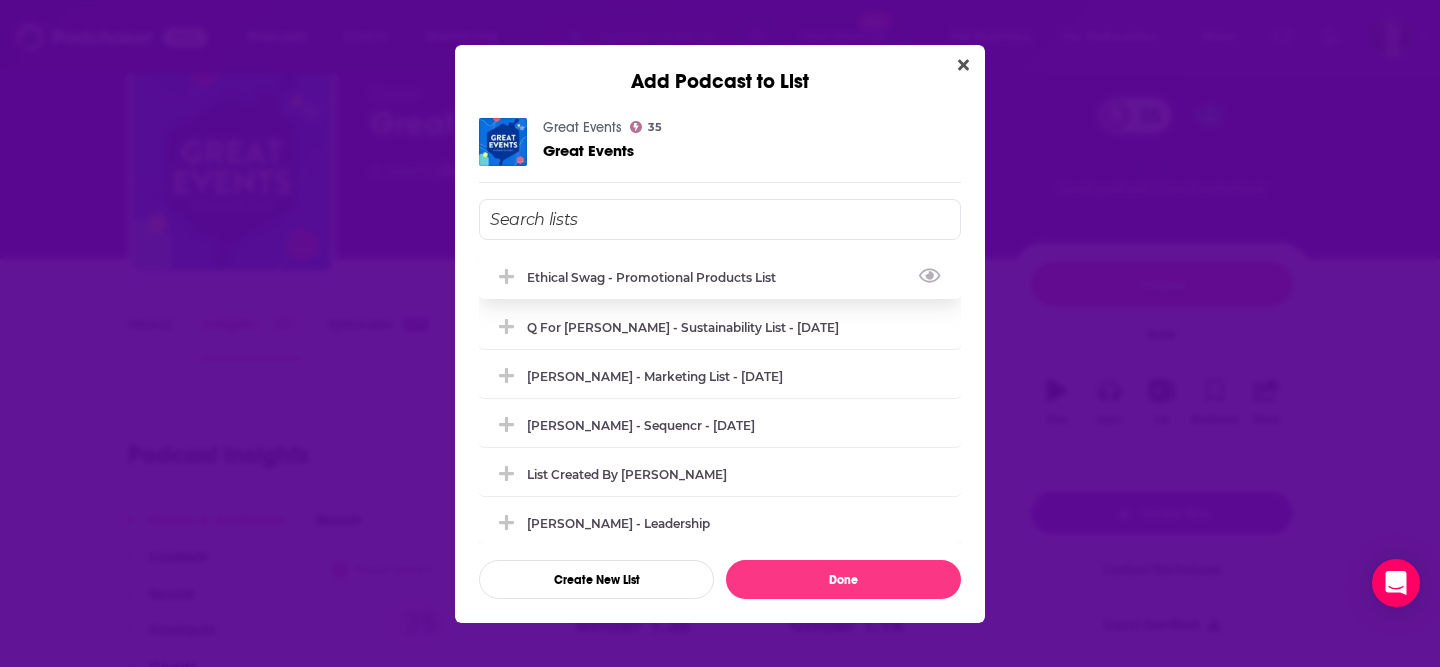 click on "Ethical Swag - Promotional Products List" at bounding box center (657, 277) 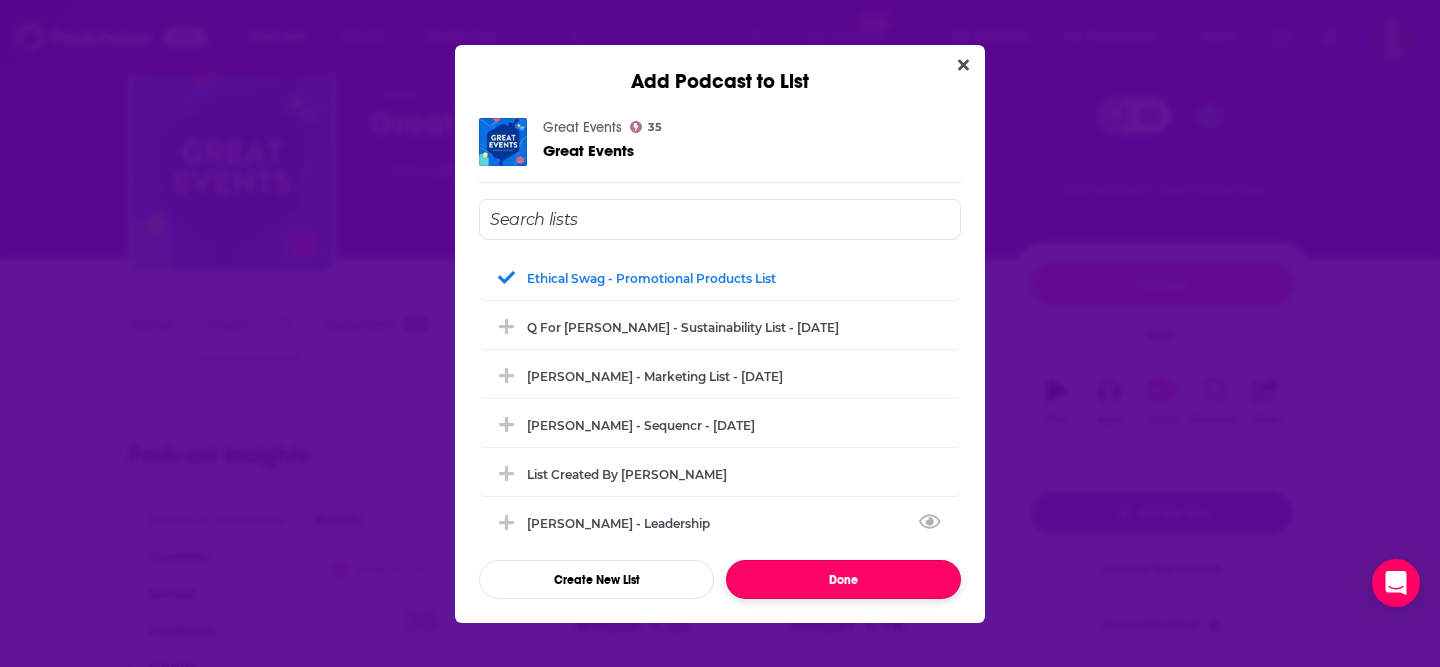 click on "Done" at bounding box center [843, 579] 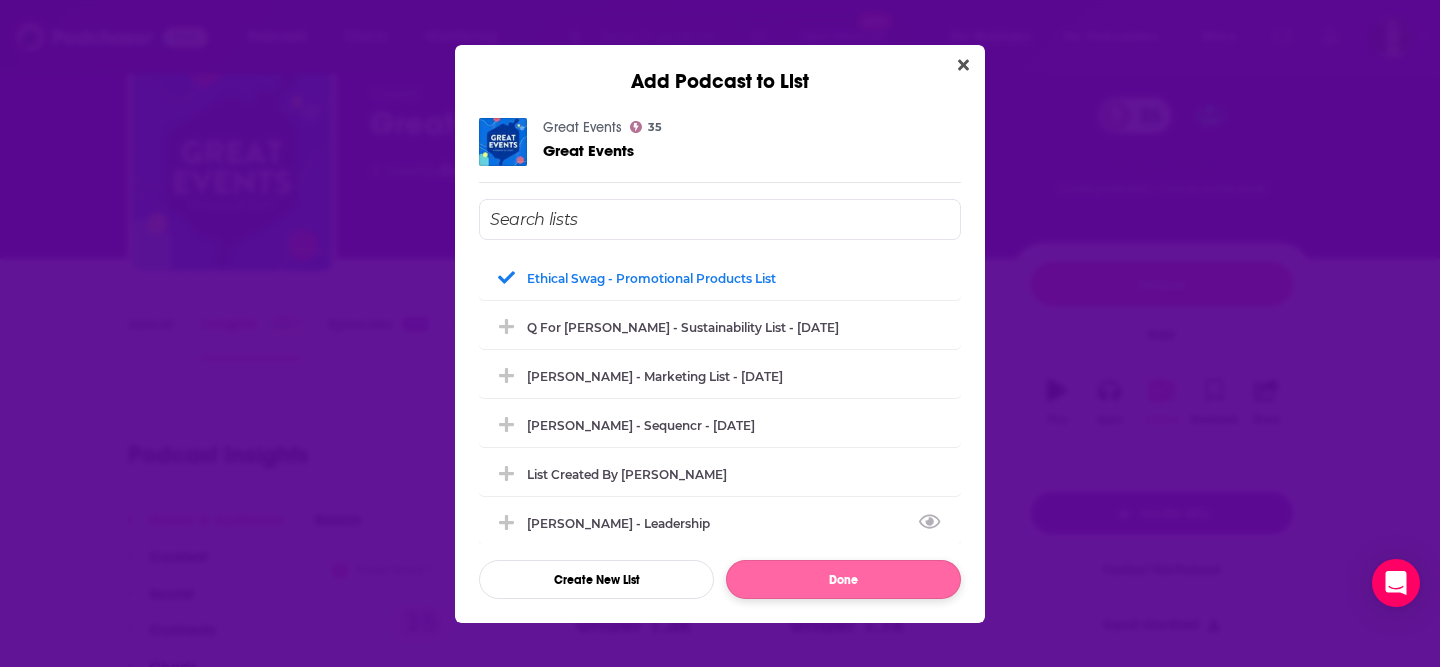 scroll, scrollTop: 67, scrollLeft: 0, axis: vertical 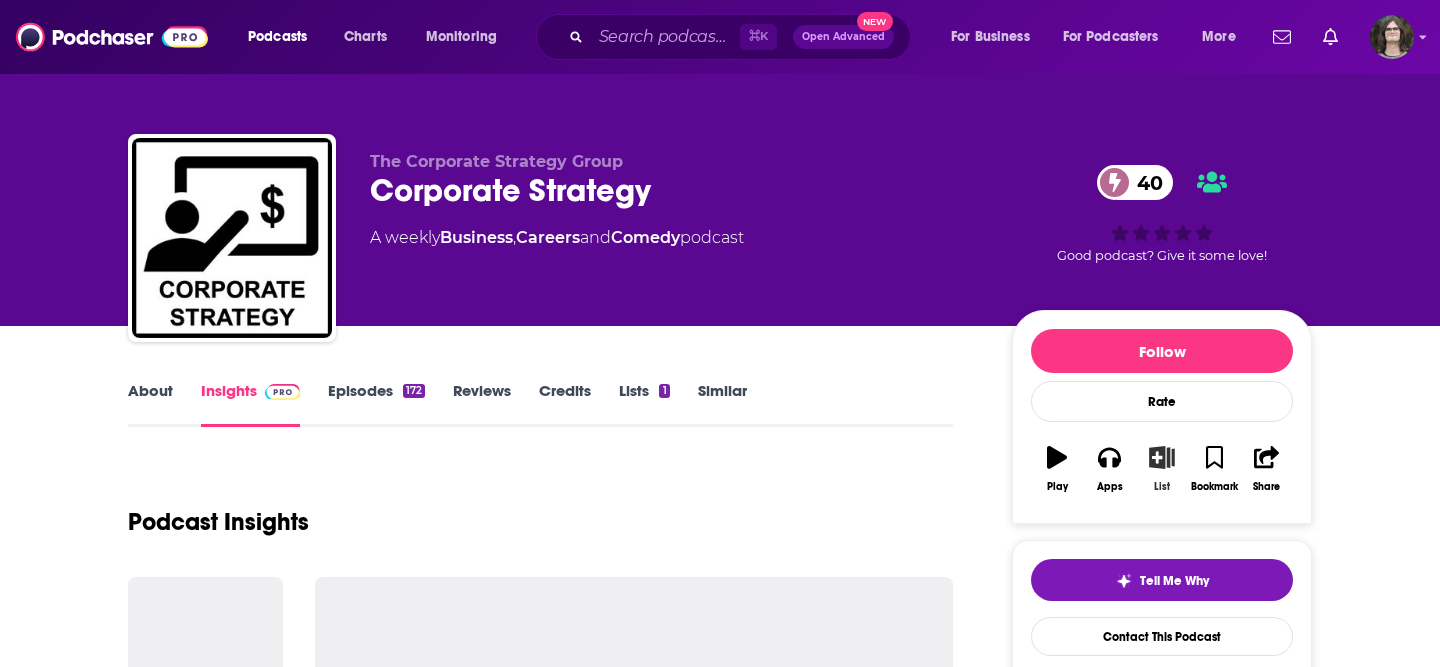 click 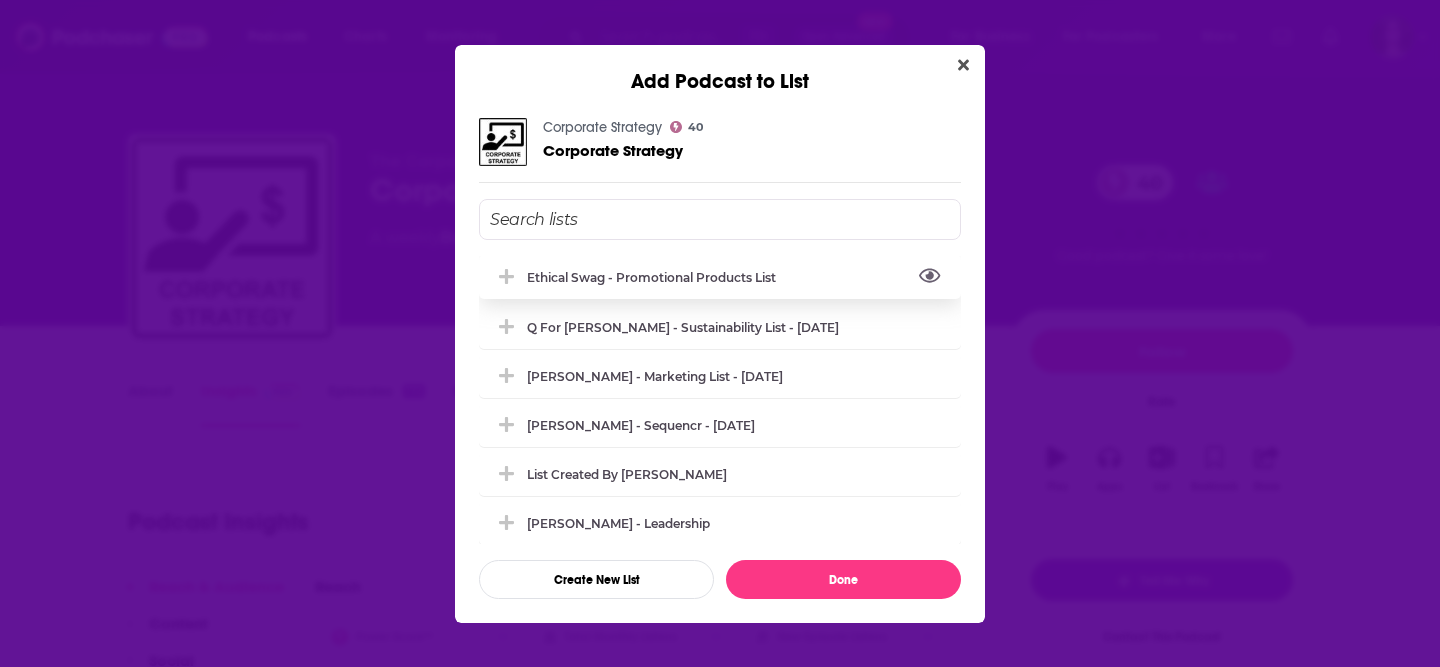 click at bounding box center (782, 282) 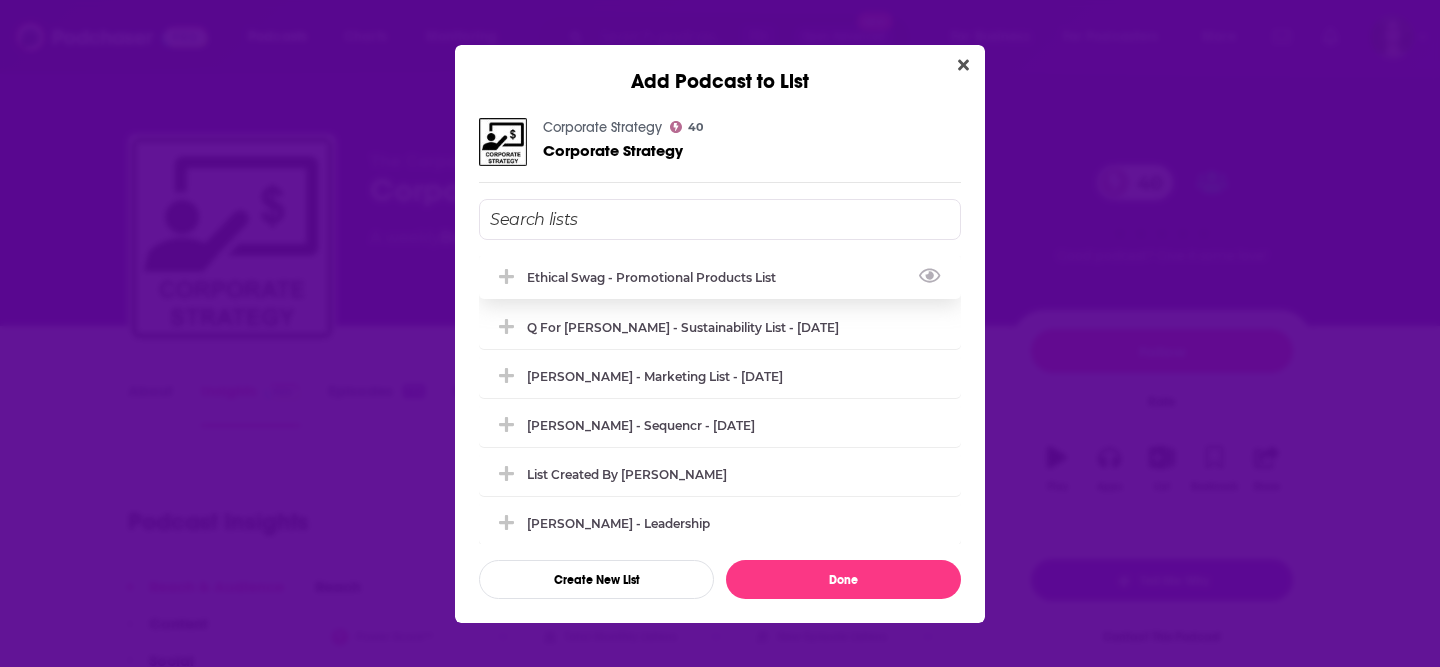 click on "Ethical Swag - Promotional Products List" at bounding box center [657, 277] 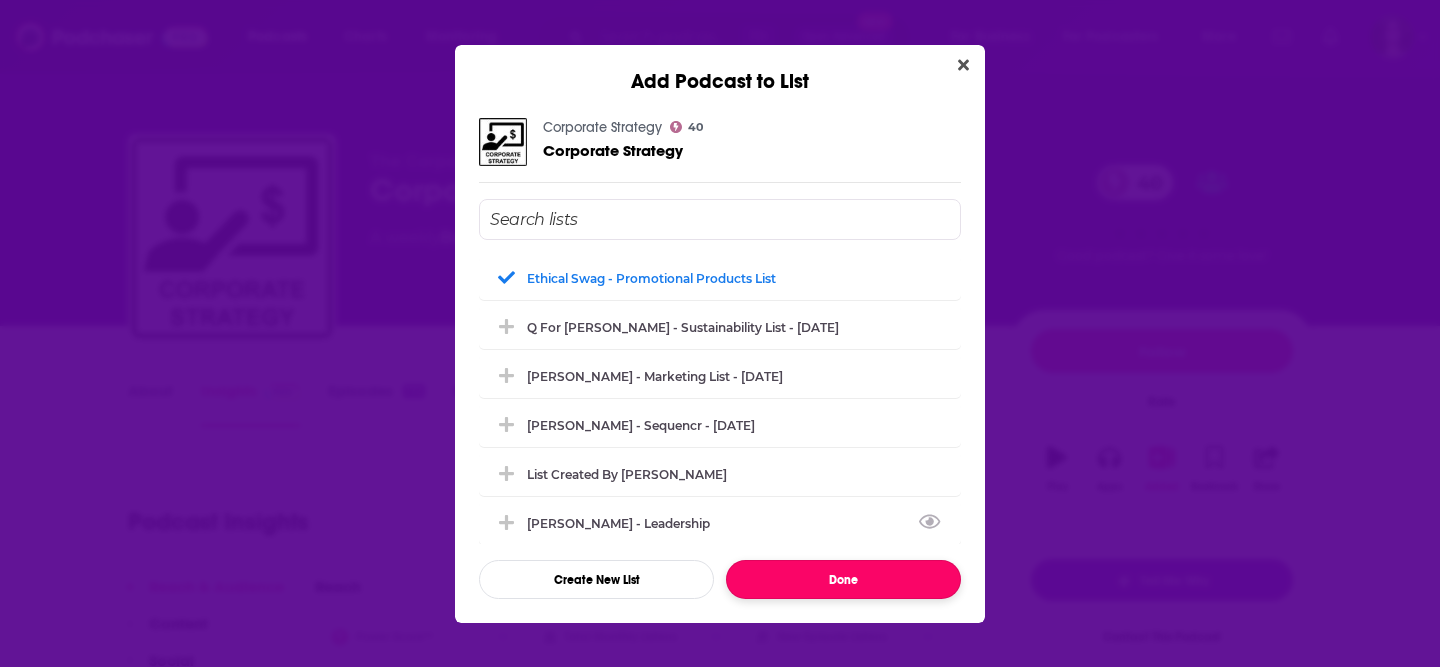click on "Done" at bounding box center [843, 579] 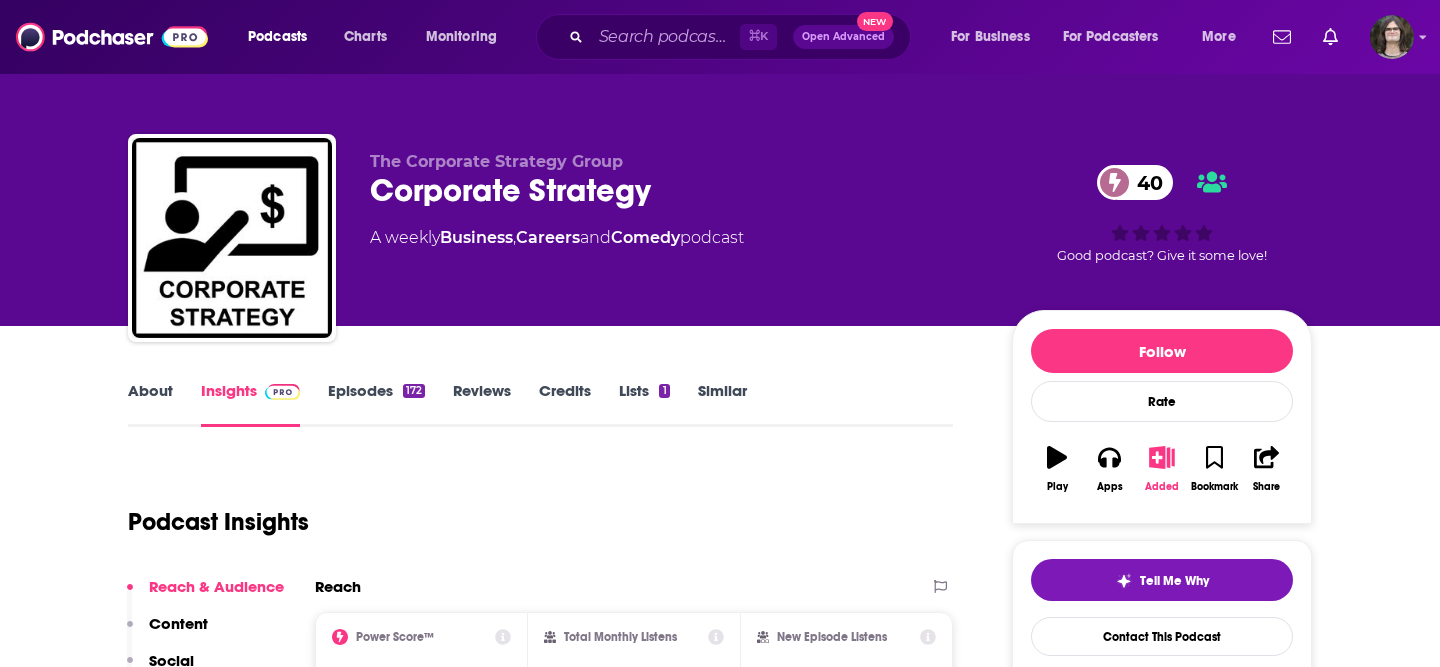 type 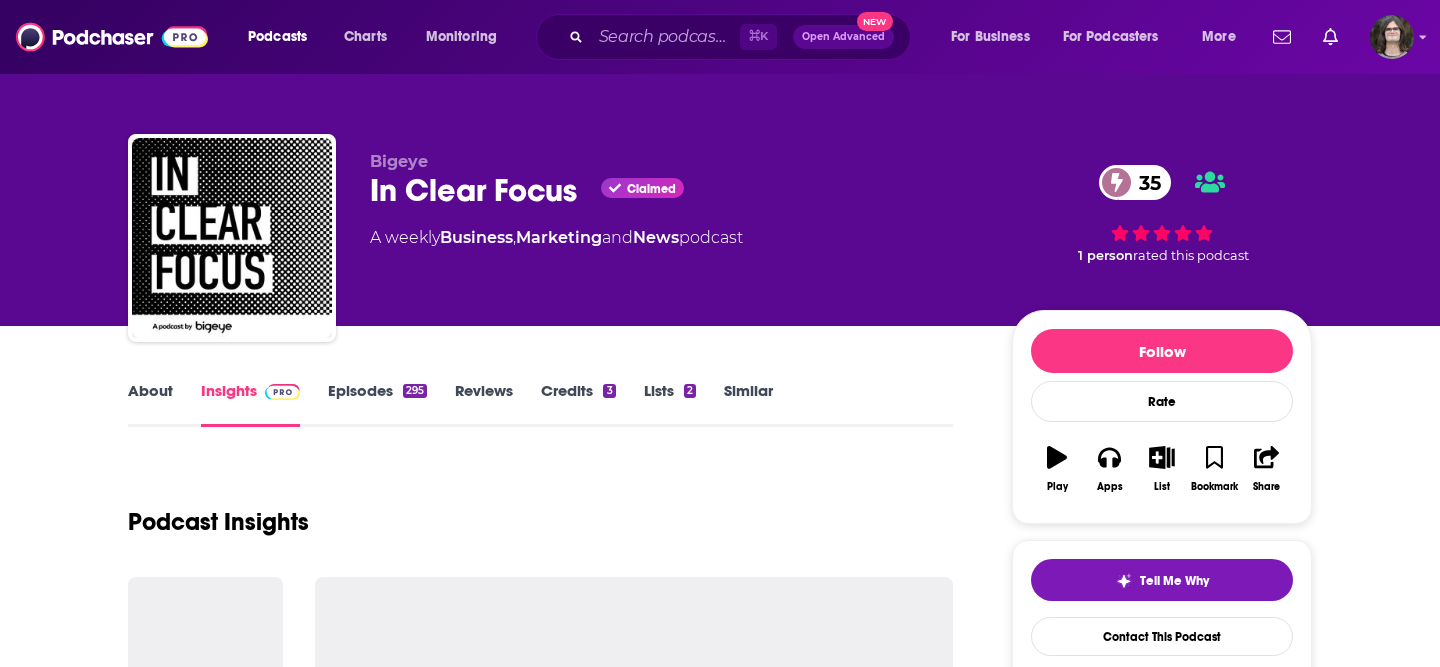 scroll, scrollTop: 0, scrollLeft: 0, axis: both 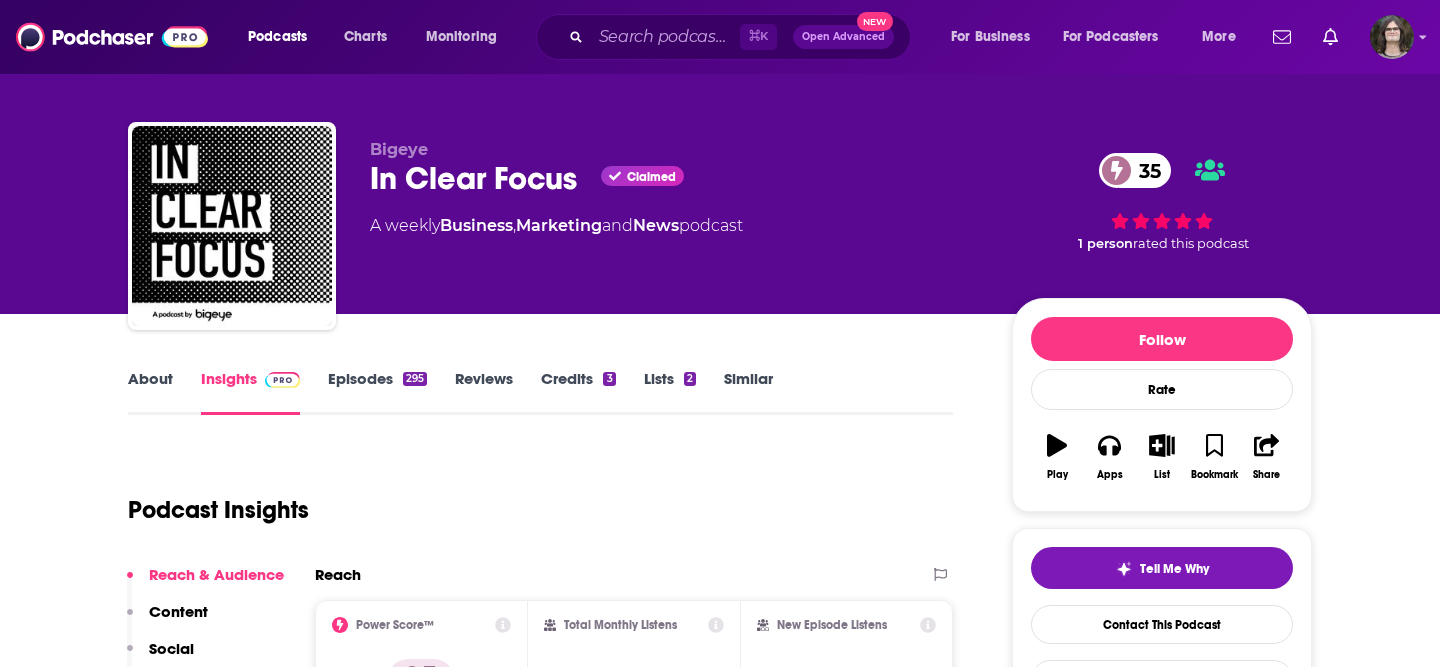 click on "Episodes 295" at bounding box center [377, 392] 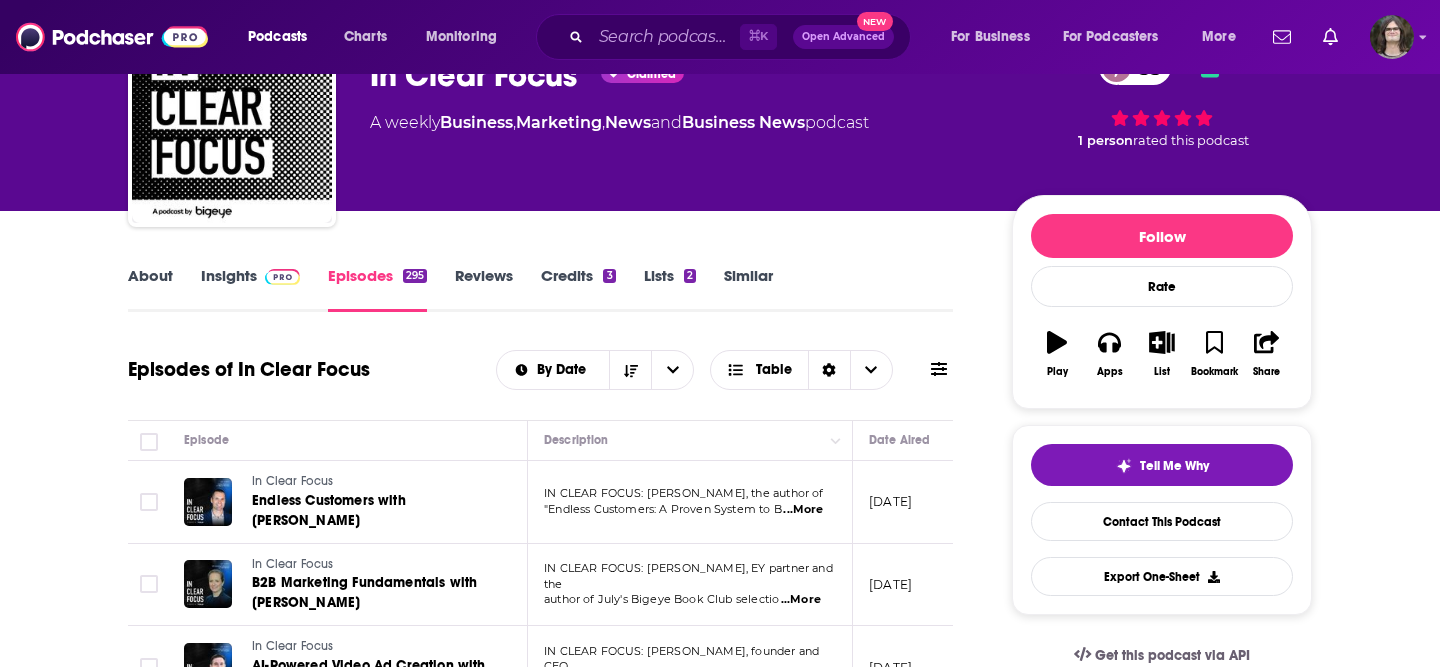 scroll, scrollTop: 198, scrollLeft: 0, axis: vertical 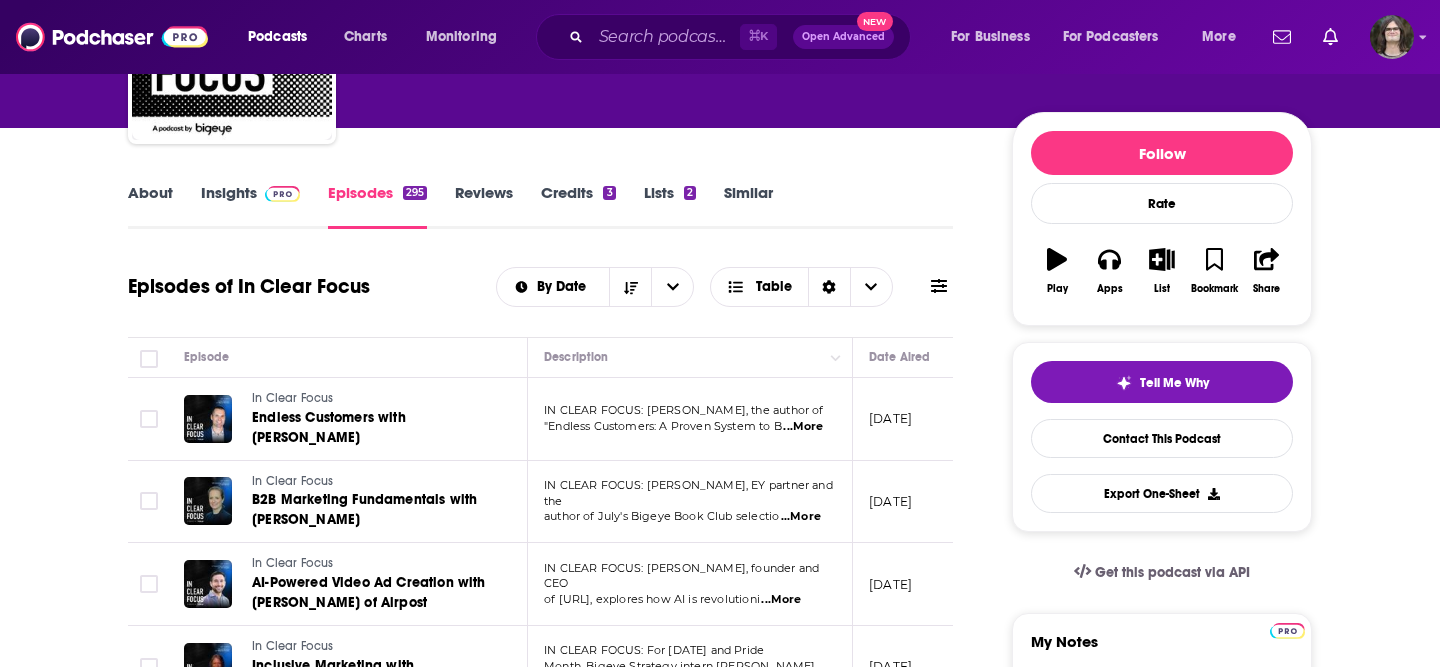 click on "Insights" at bounding box center [250, 206] 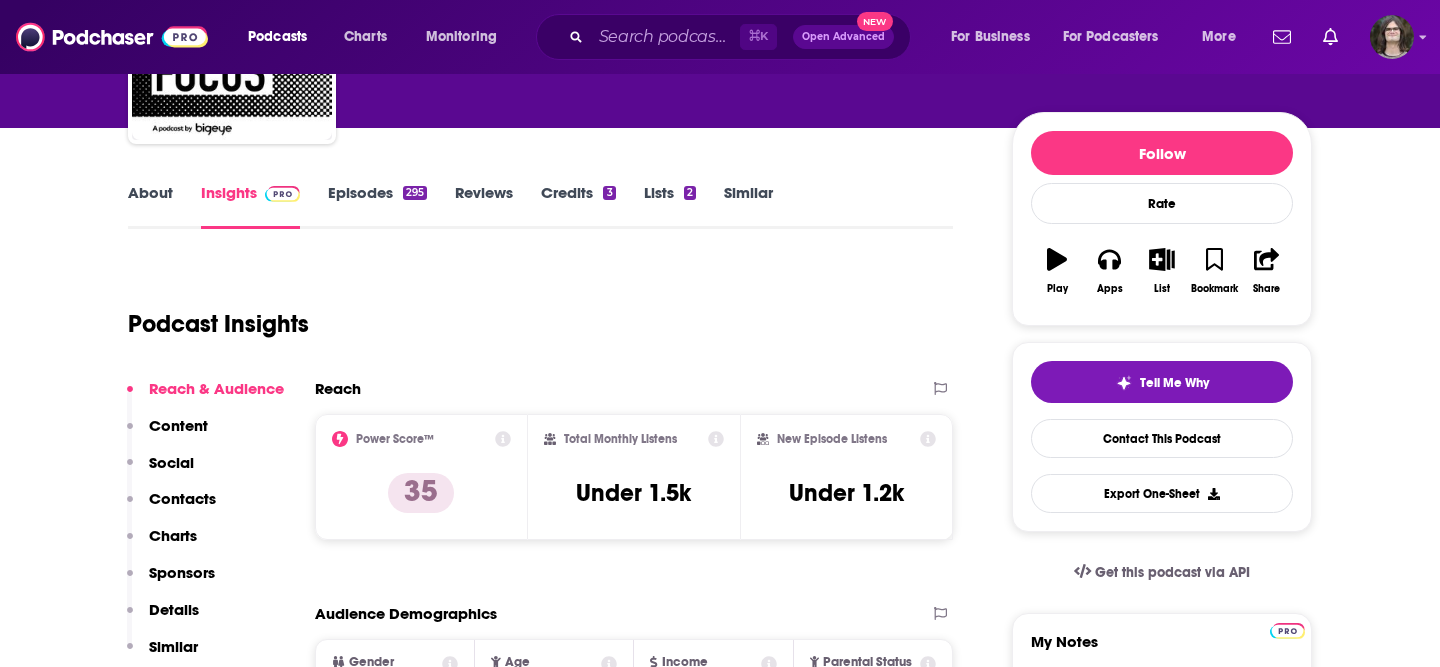 scroll, scrollTop: 0, scrollLeft: 0, axis: both 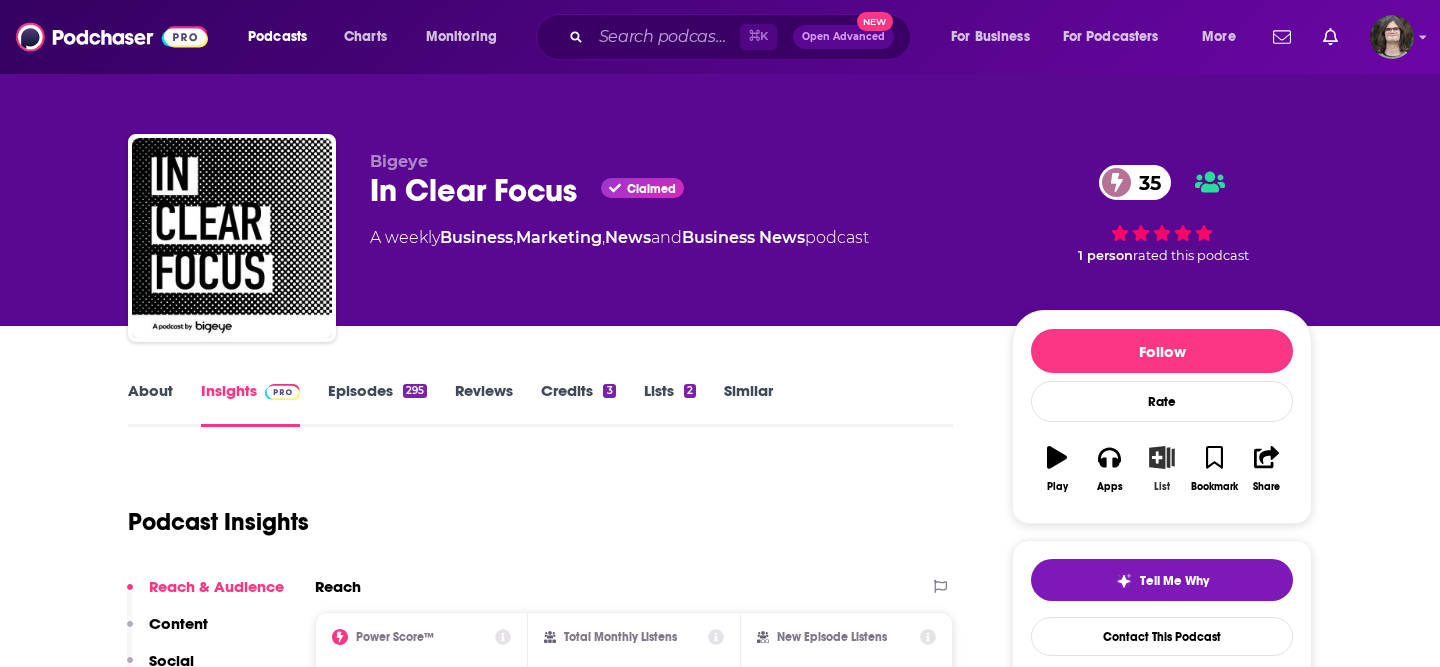 click 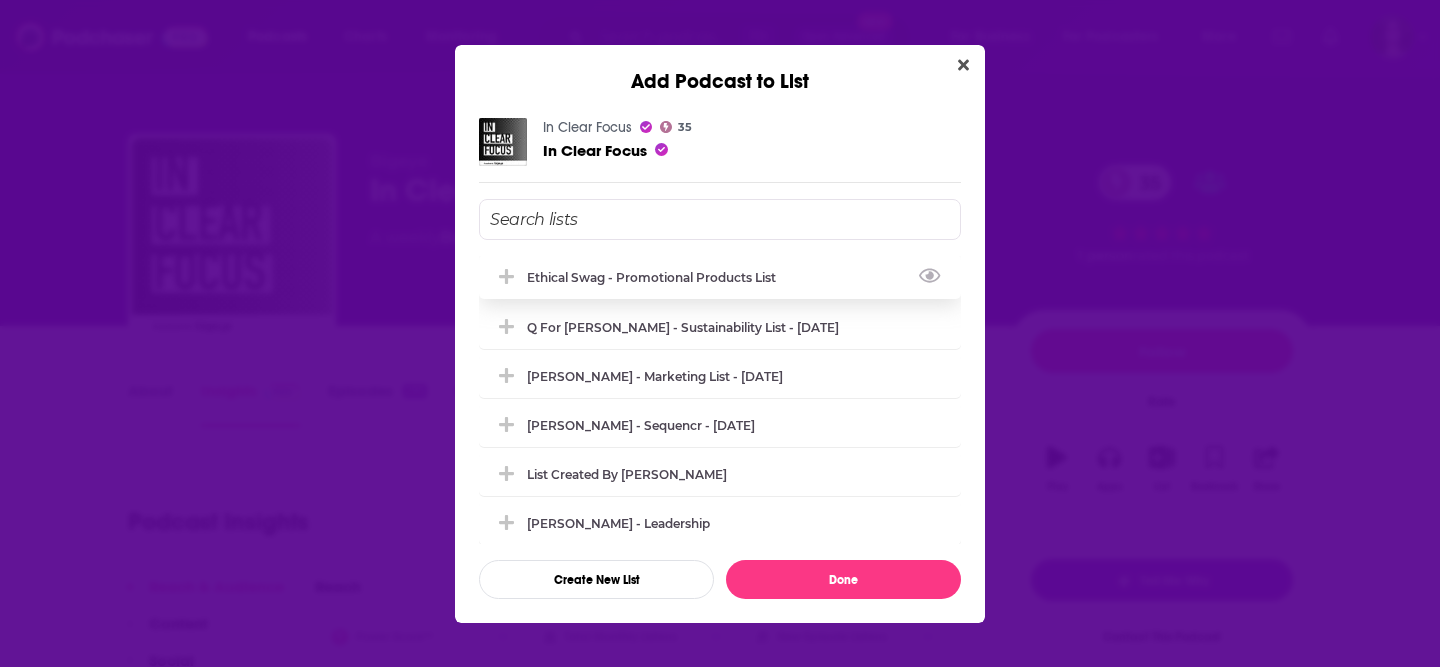 click on "Ethical Swag - Promotional Products List" at bounding box center (657, 277) 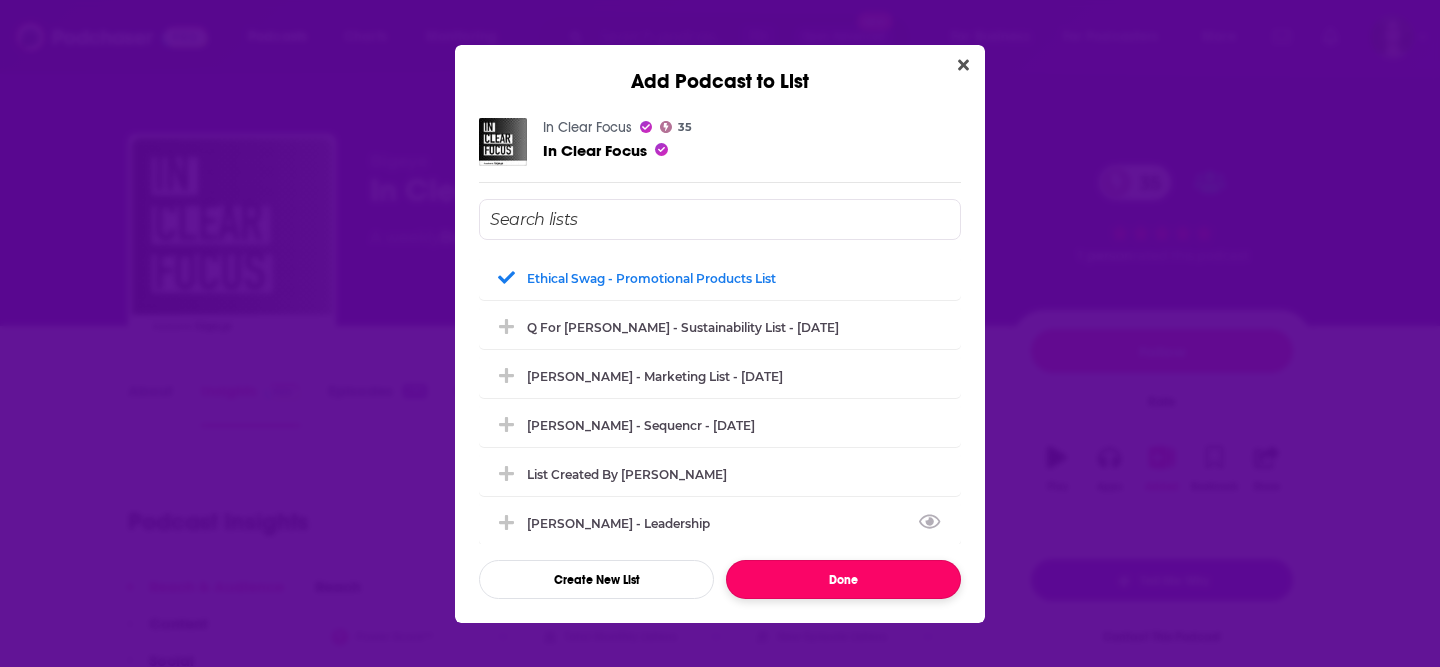click on "Done" at bounding box center [843, 579] 